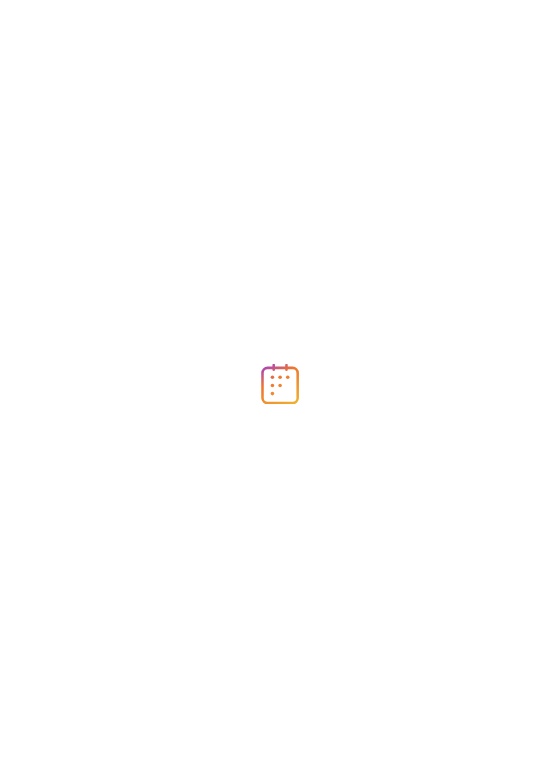 scroll, scrollTop: 0, scrollLeft: 0, axis: both 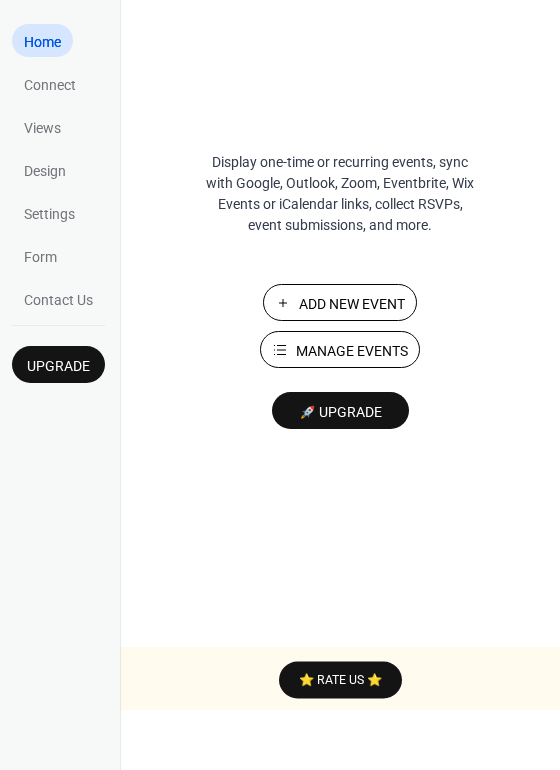 click on "Manage Events" at bounding box center [352, 351] 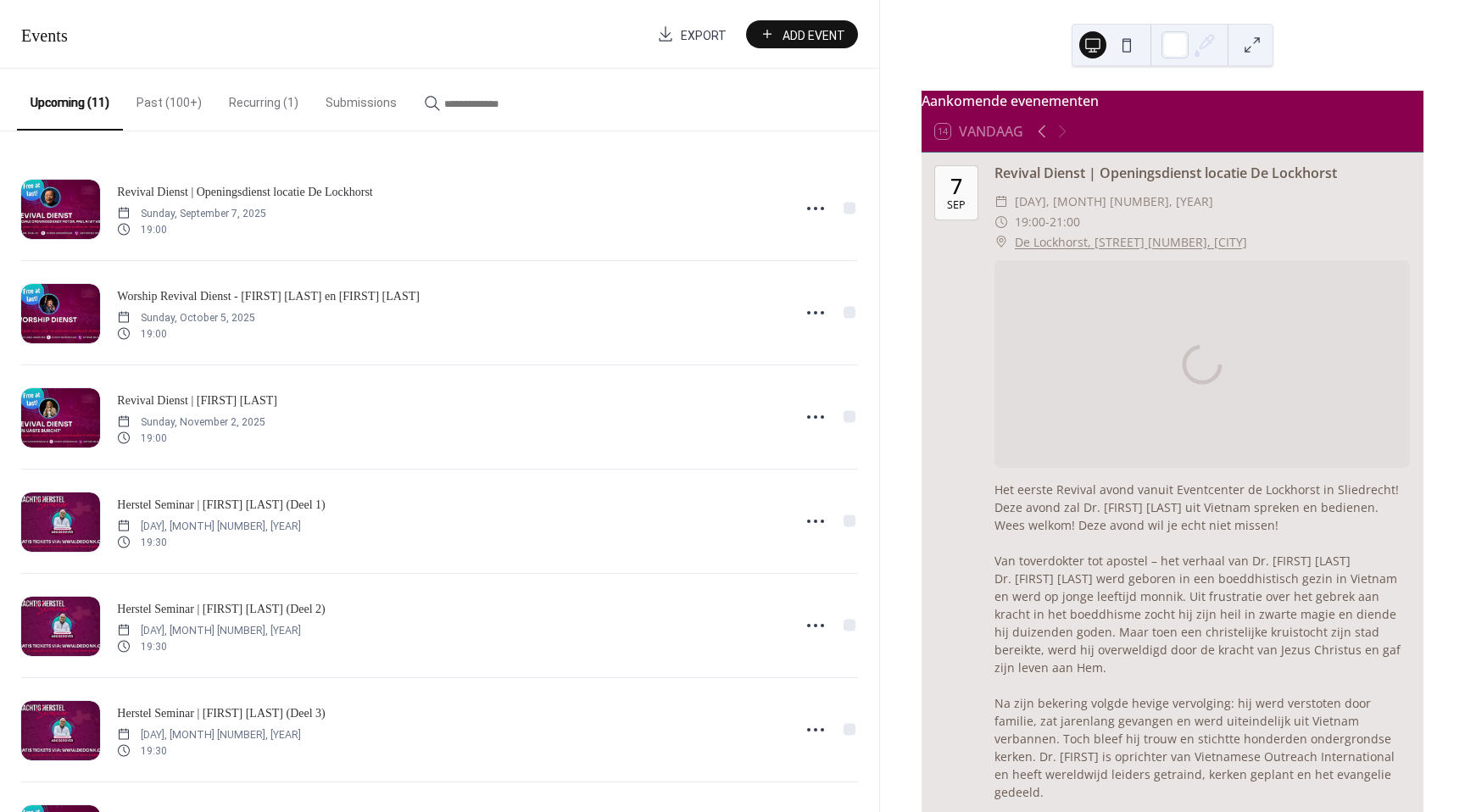scroll, scrollTop: 0, scrollLeft: 0, axis: both 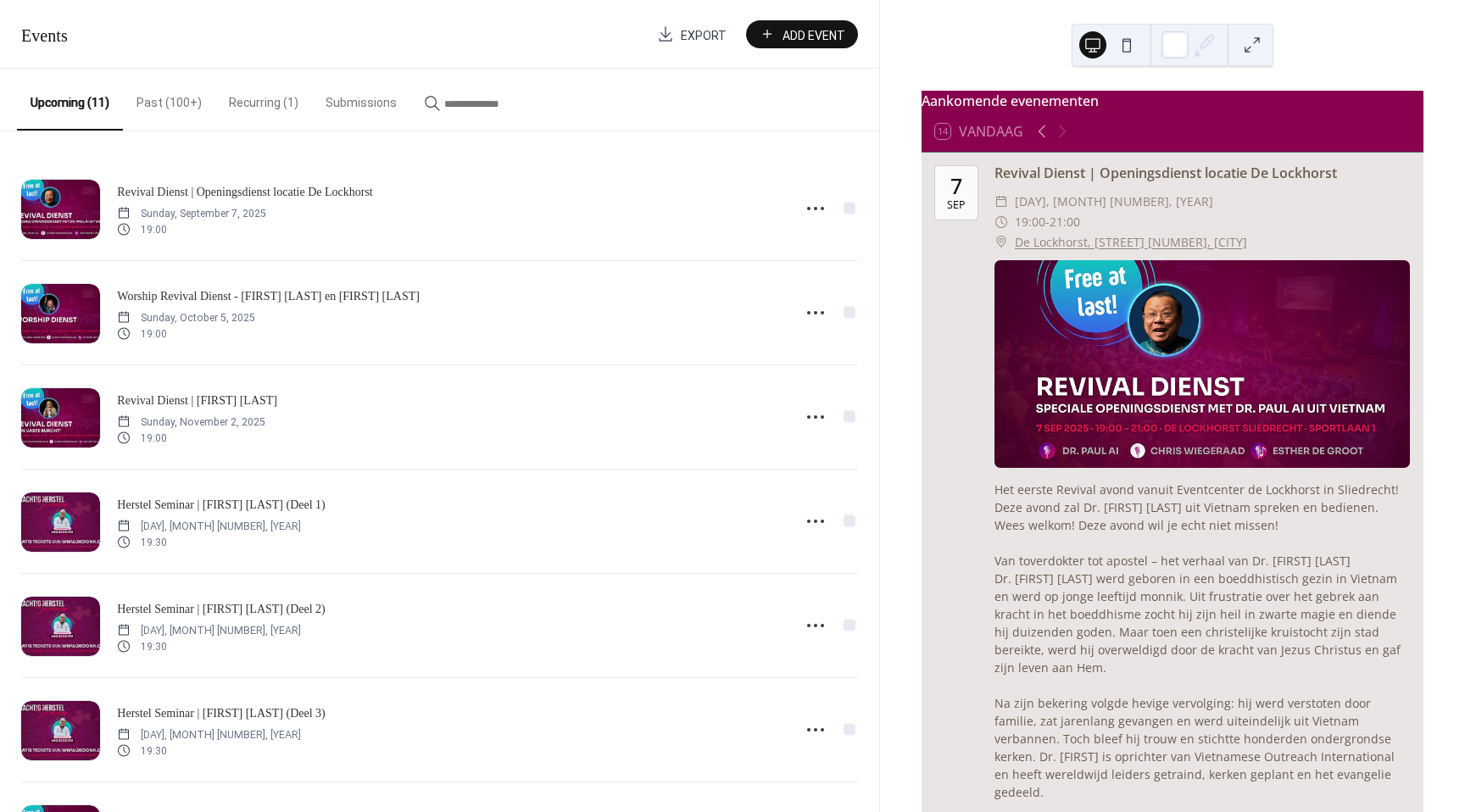 click on "Add Event" at bounding box center (814, 35) 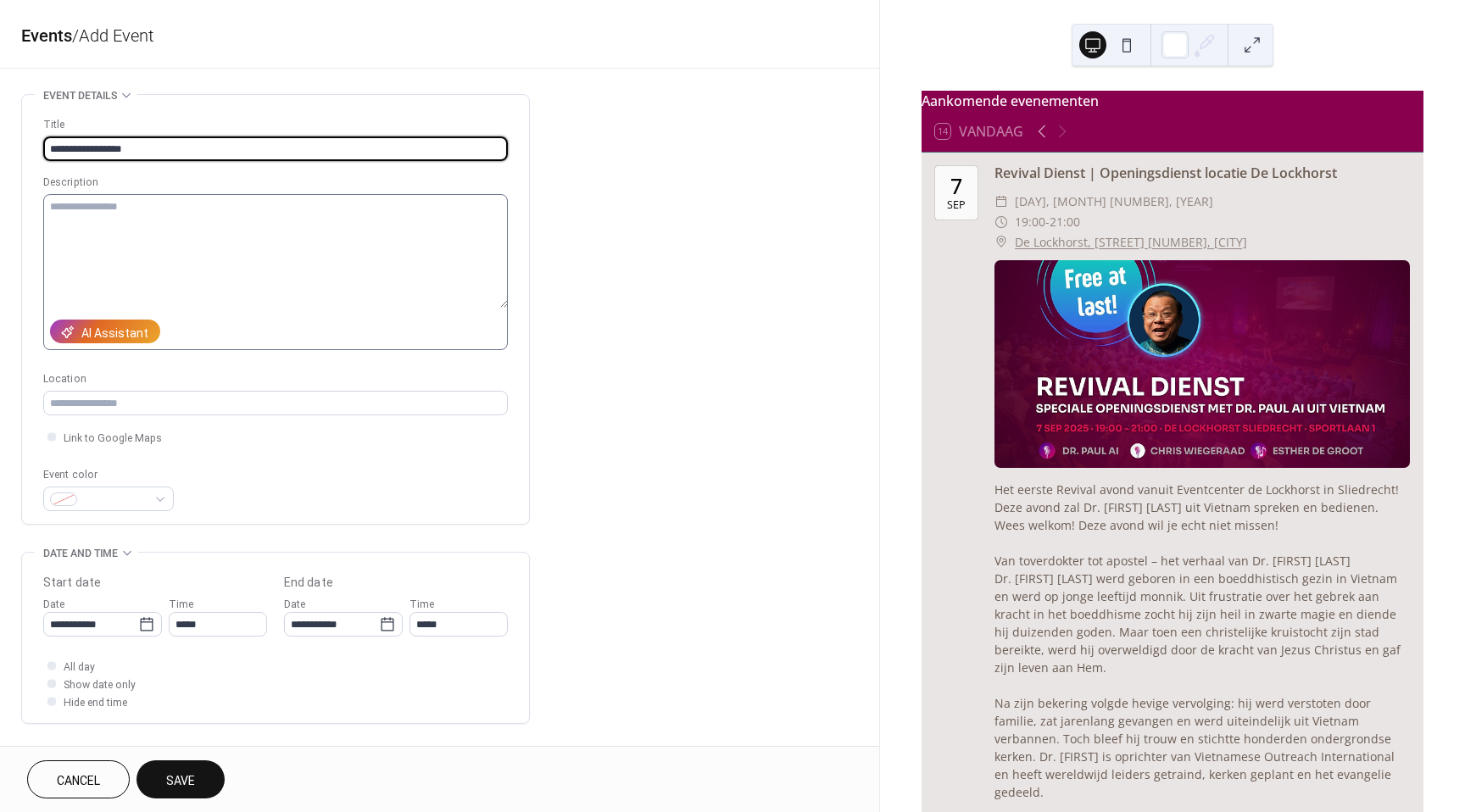 type on "**********" 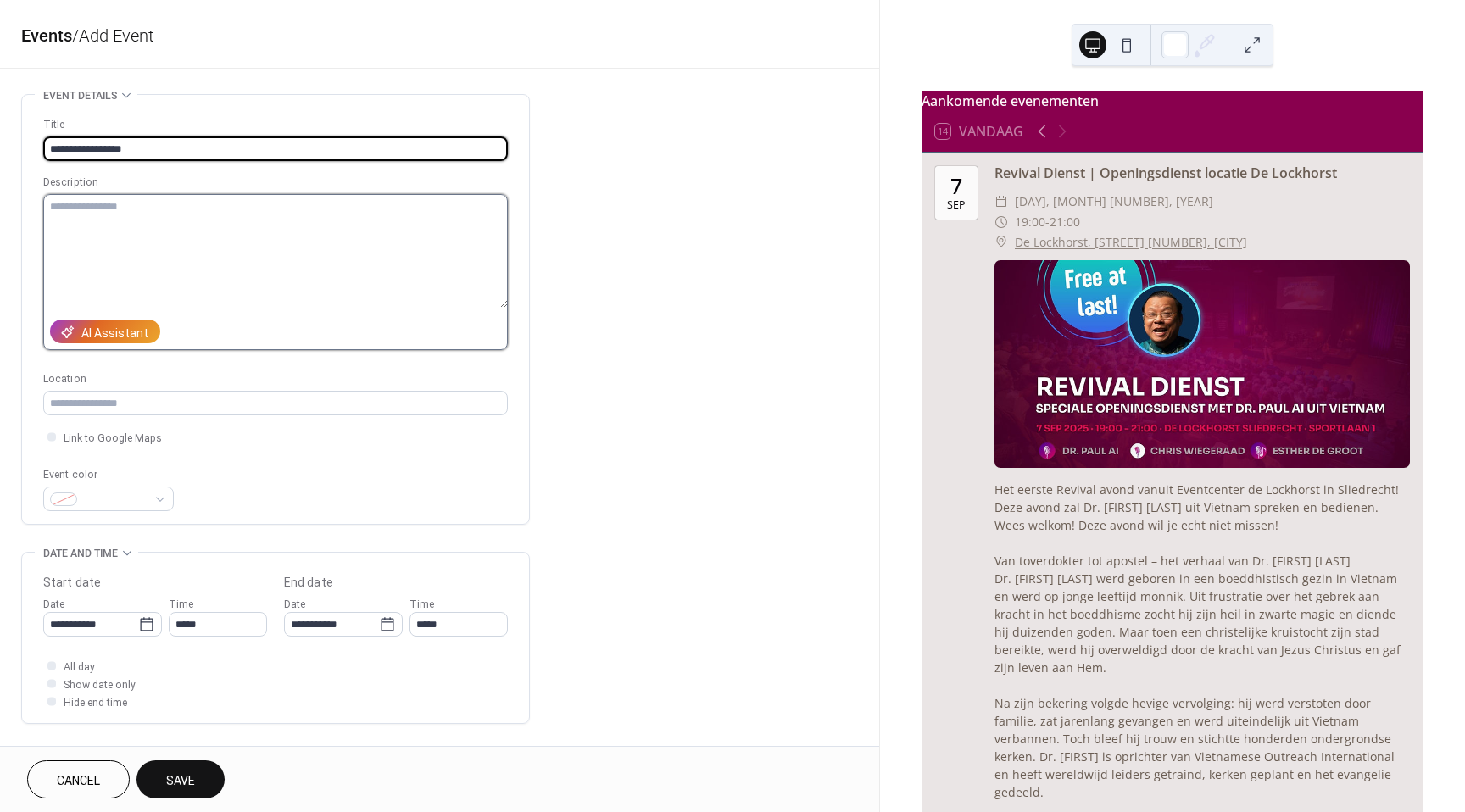 click at bounding box center [276, 251] 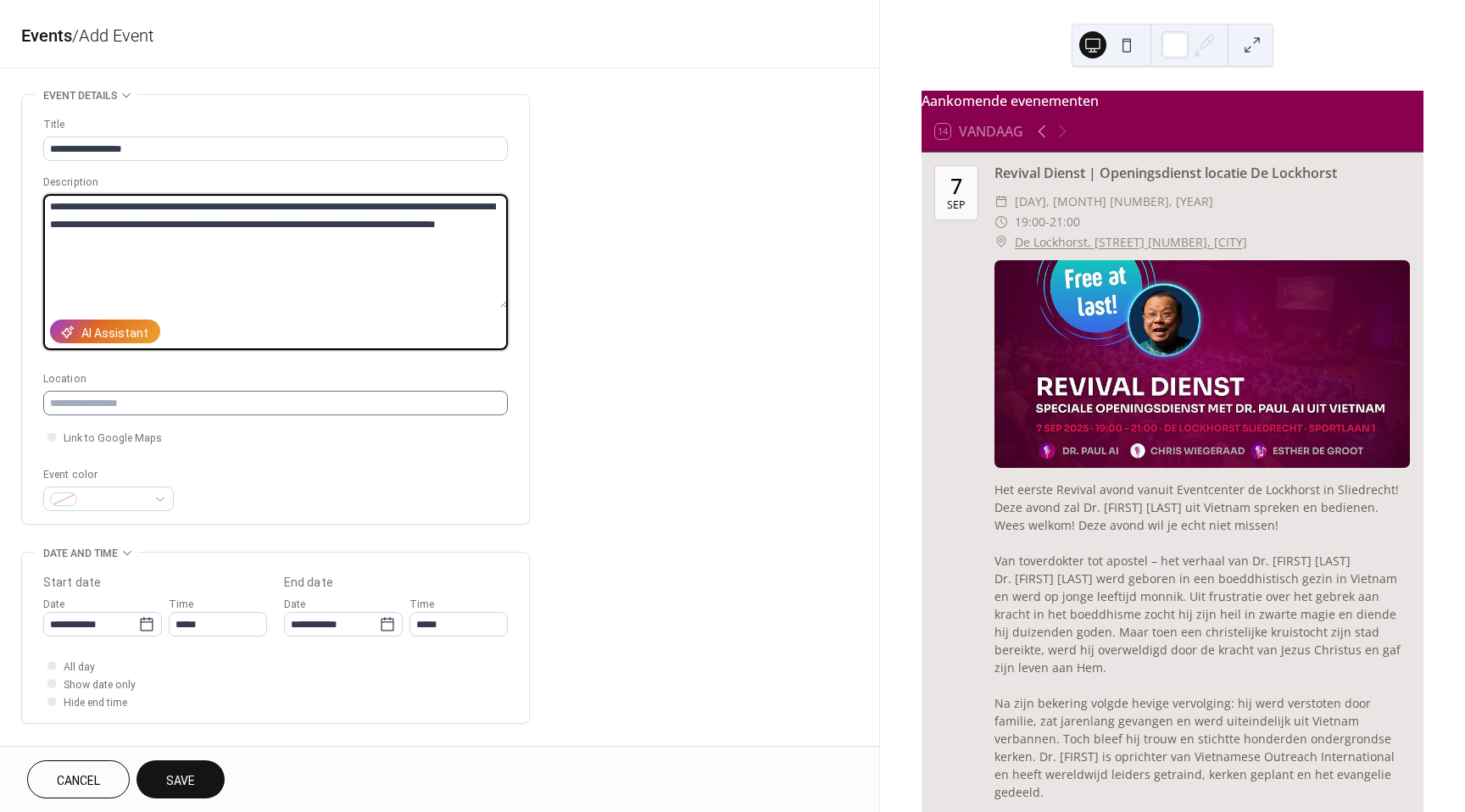type on "**********" 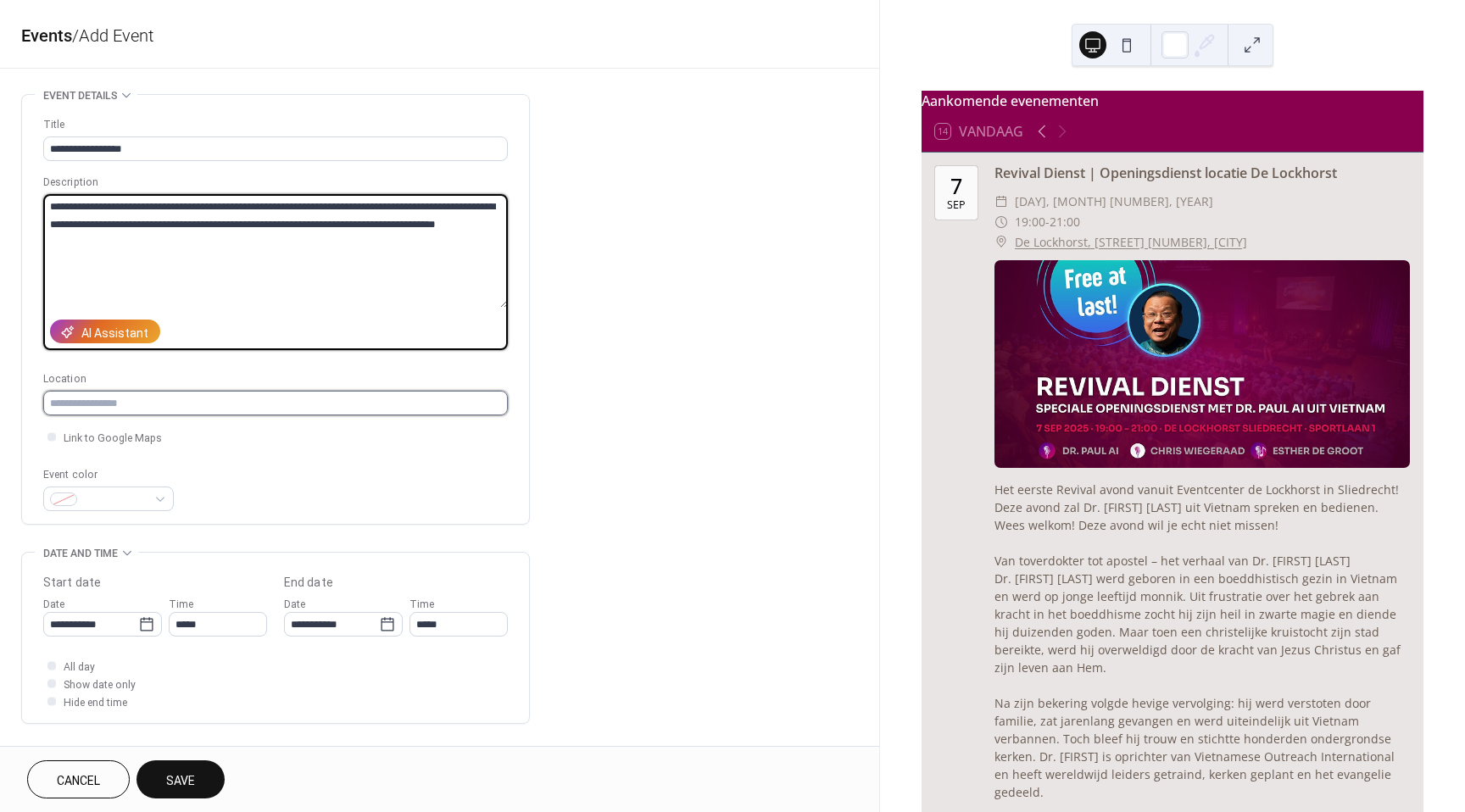 click at bounding box center [276, 403] 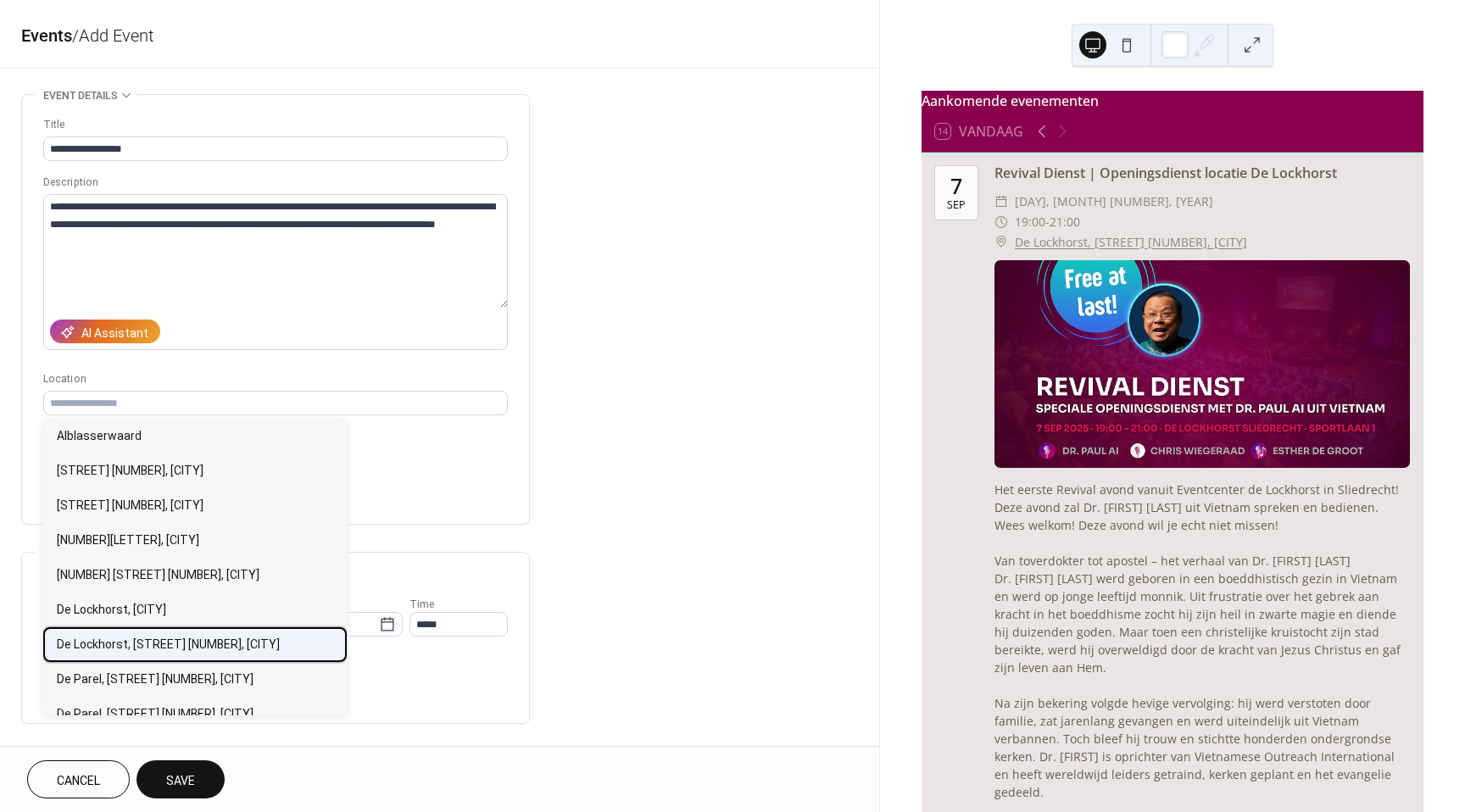 click on "De Lockhorst, Sportlaan 1, Sliedrecht" at bounding box center [168, 644] 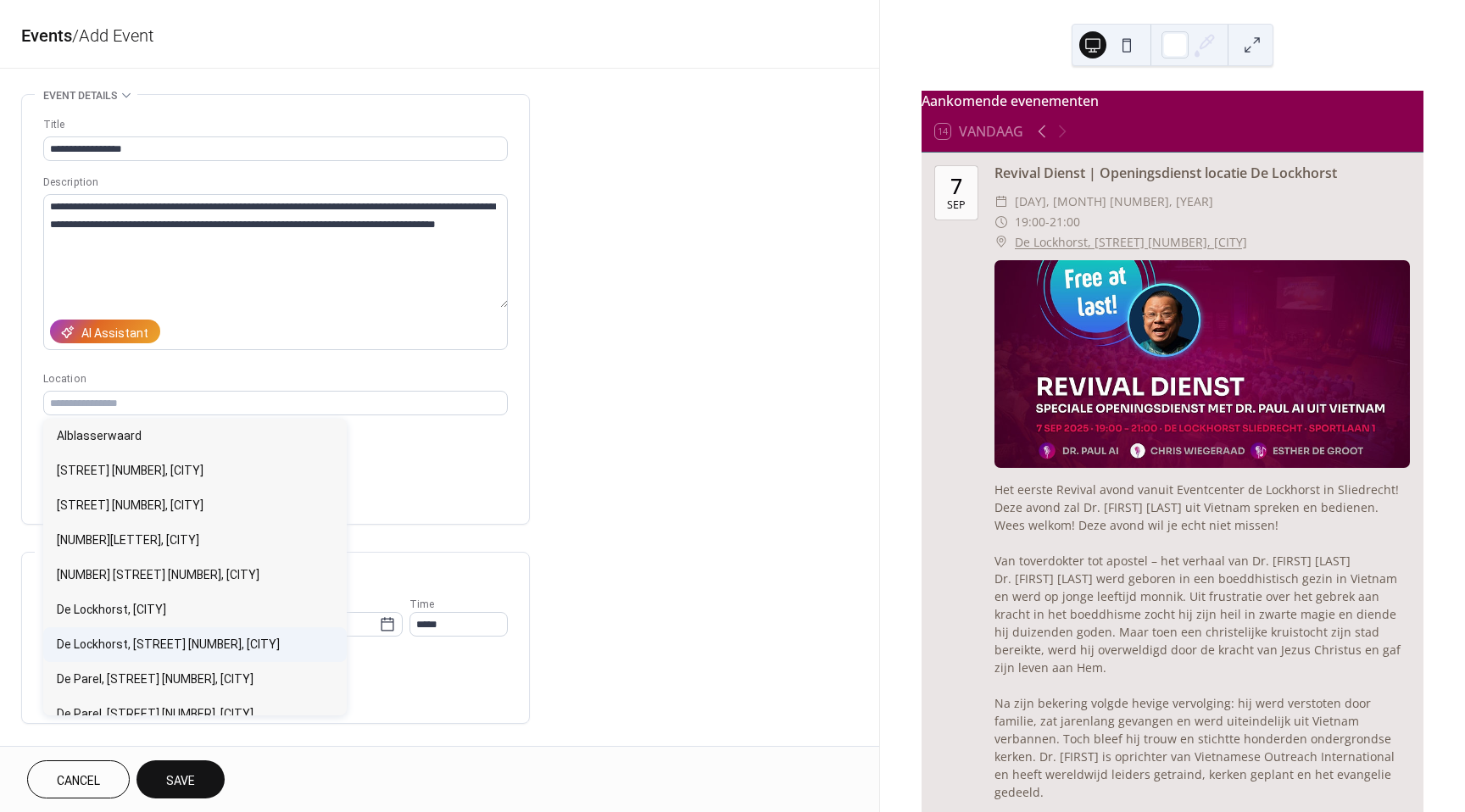 type on "**********" 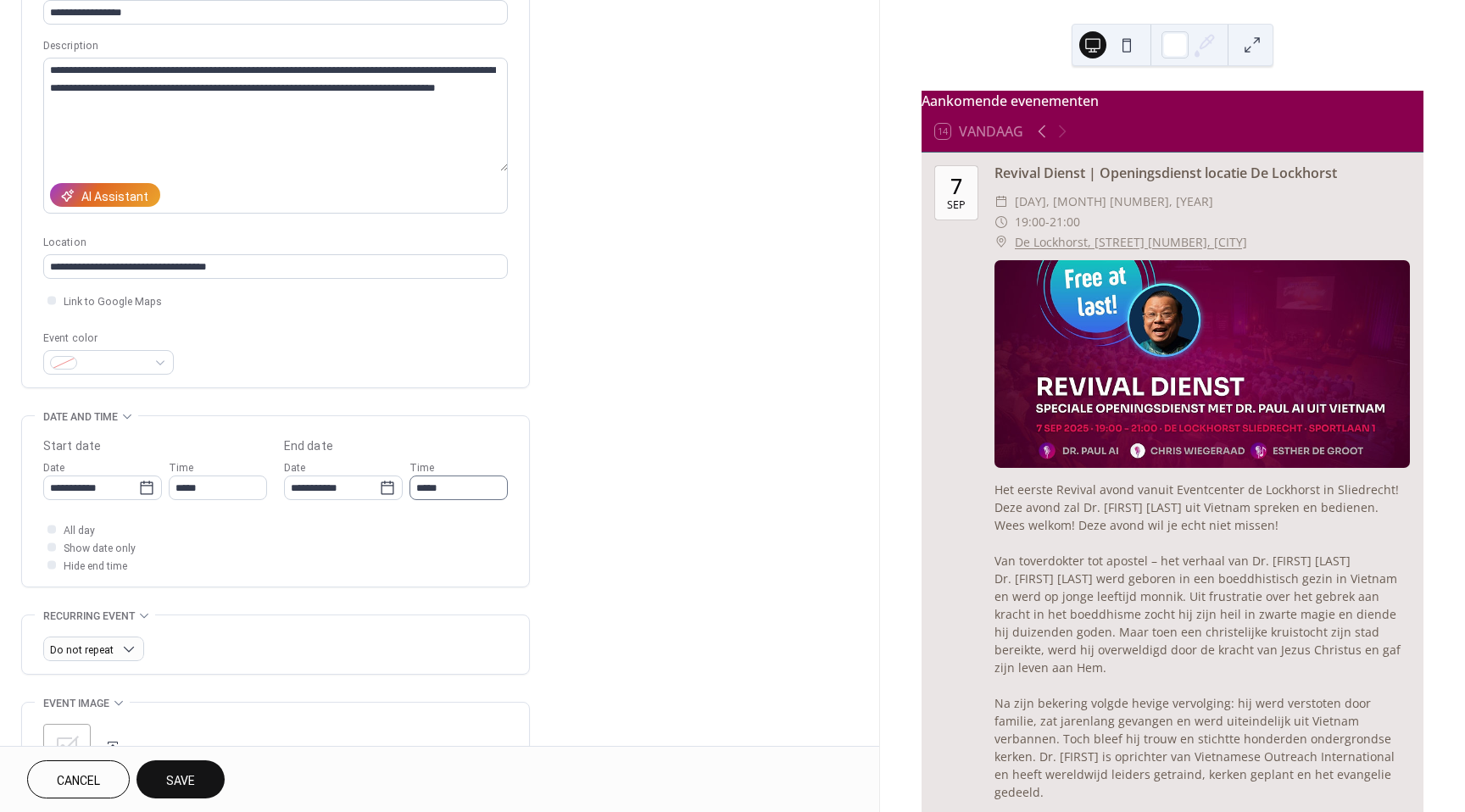 scroll, scrollTop: 170, scrollLeft: 0, axis: vertical 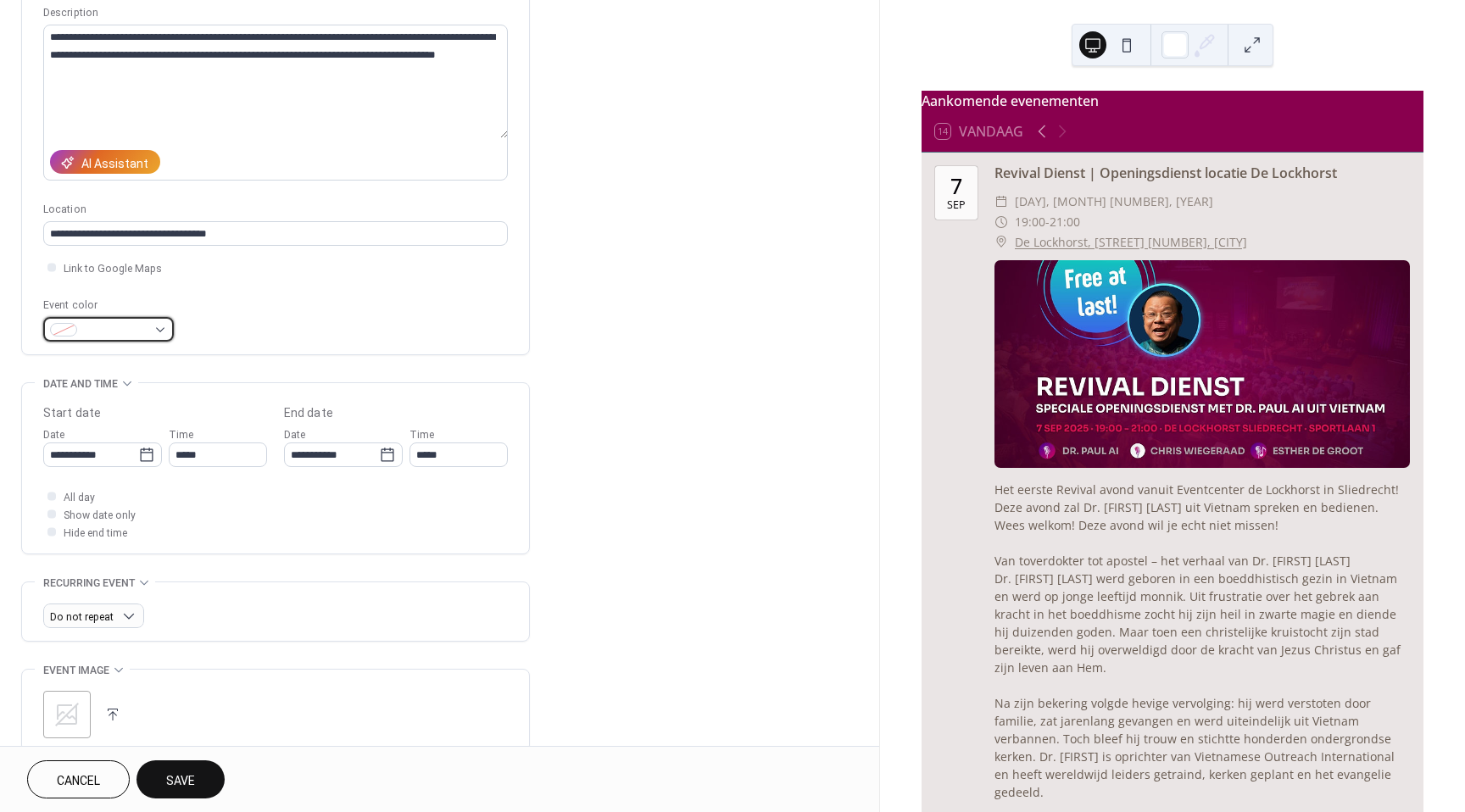 click at bounding box center [115, 331] 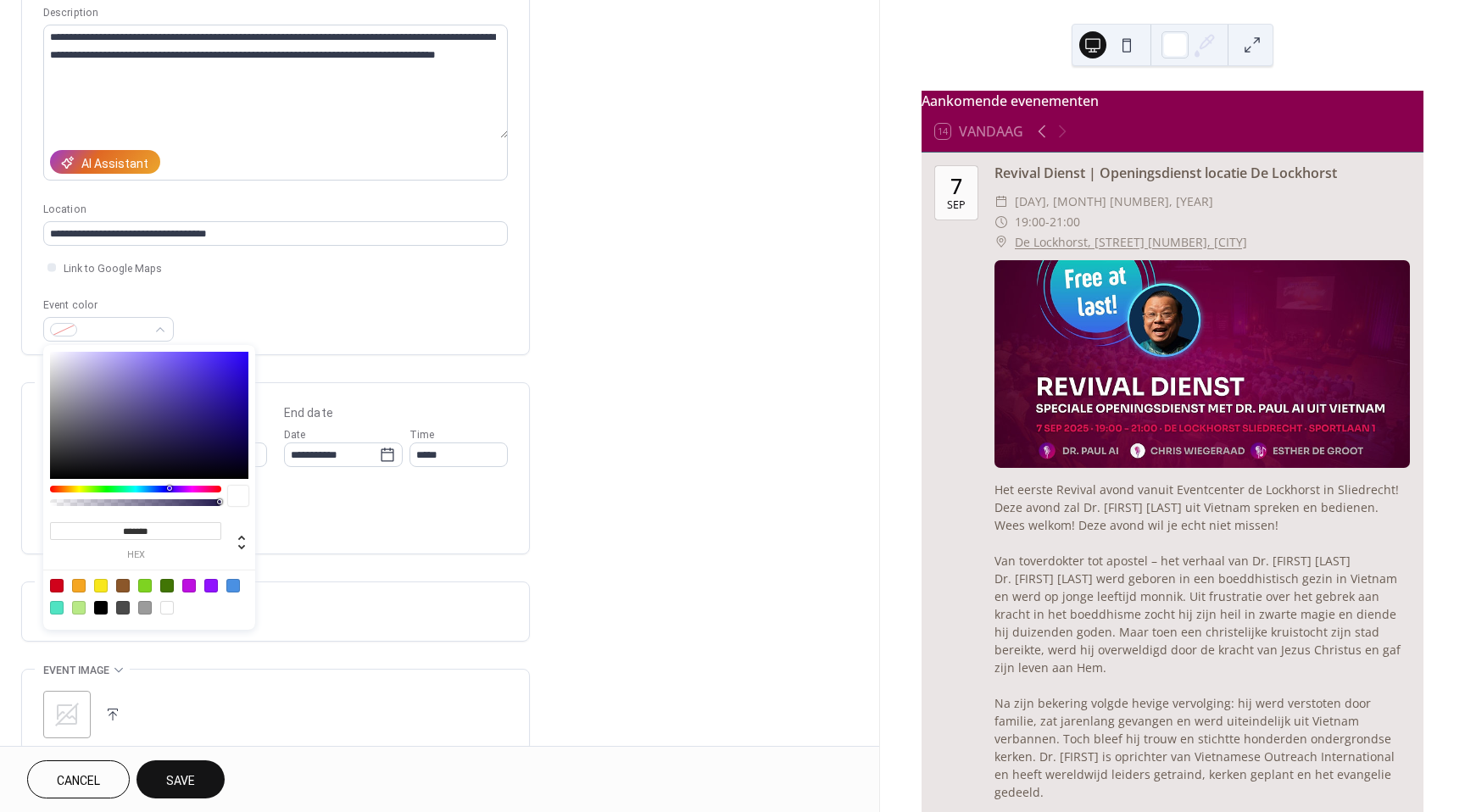 type on "*******" 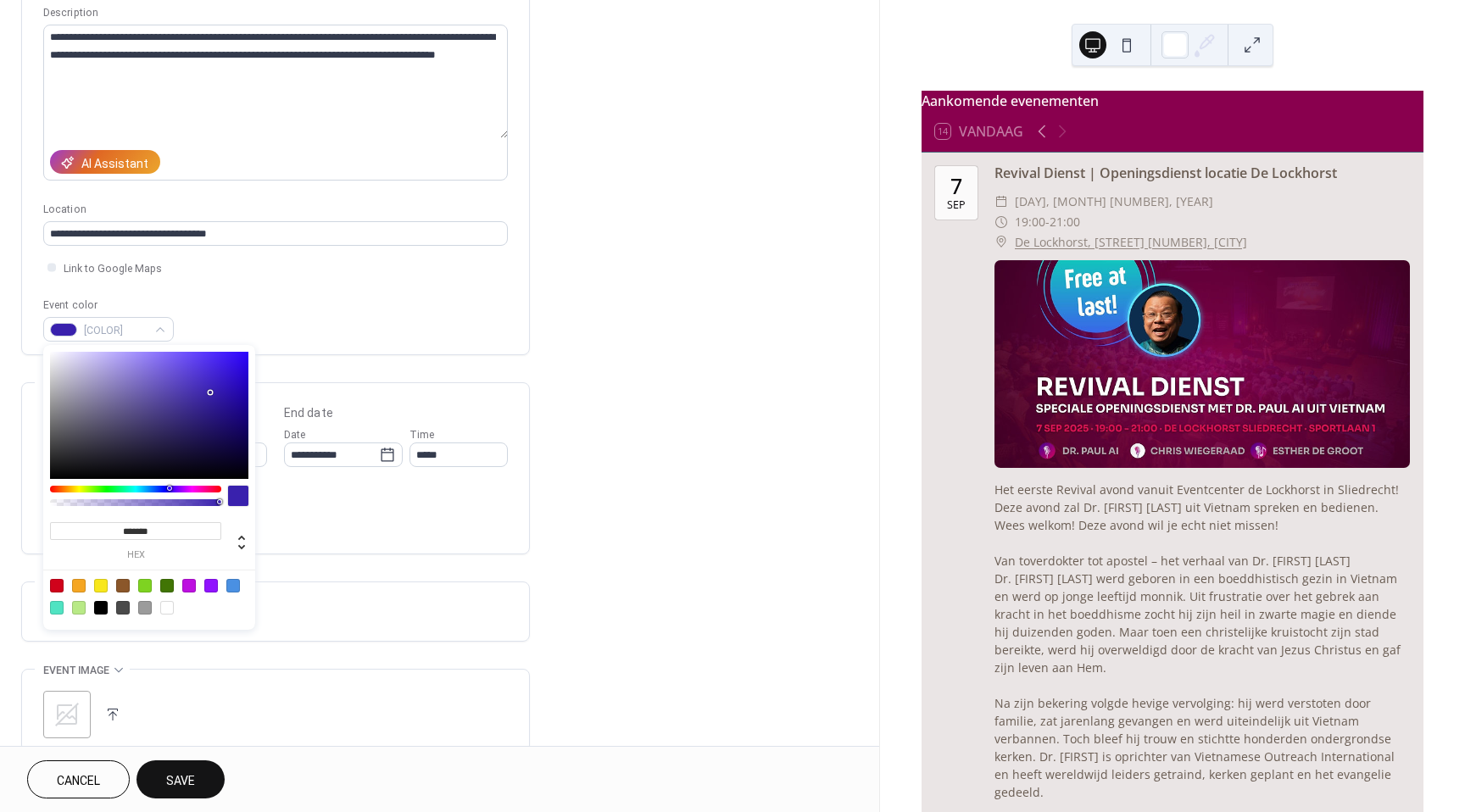 click on "**********" at bounding box center (439, 507) 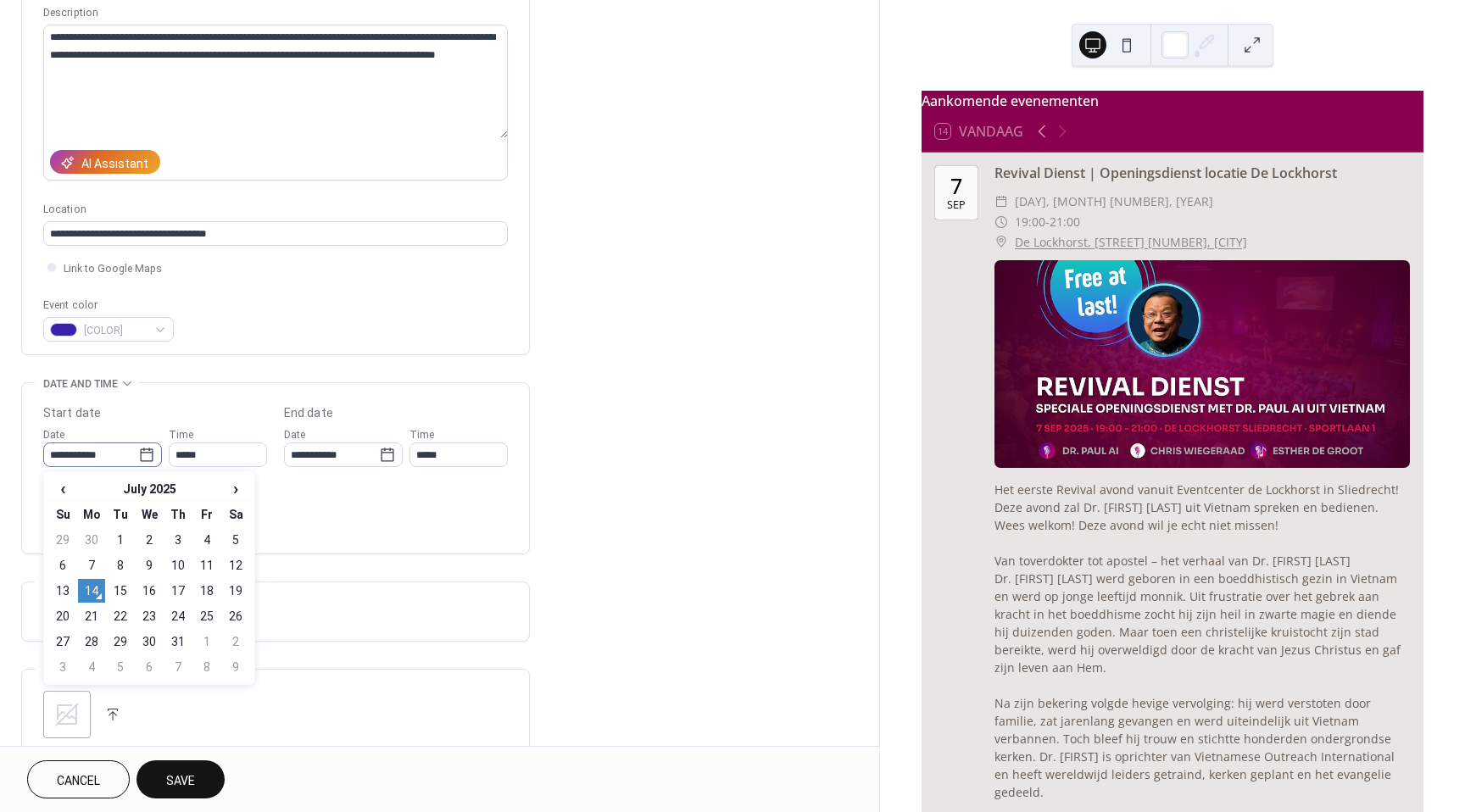 click 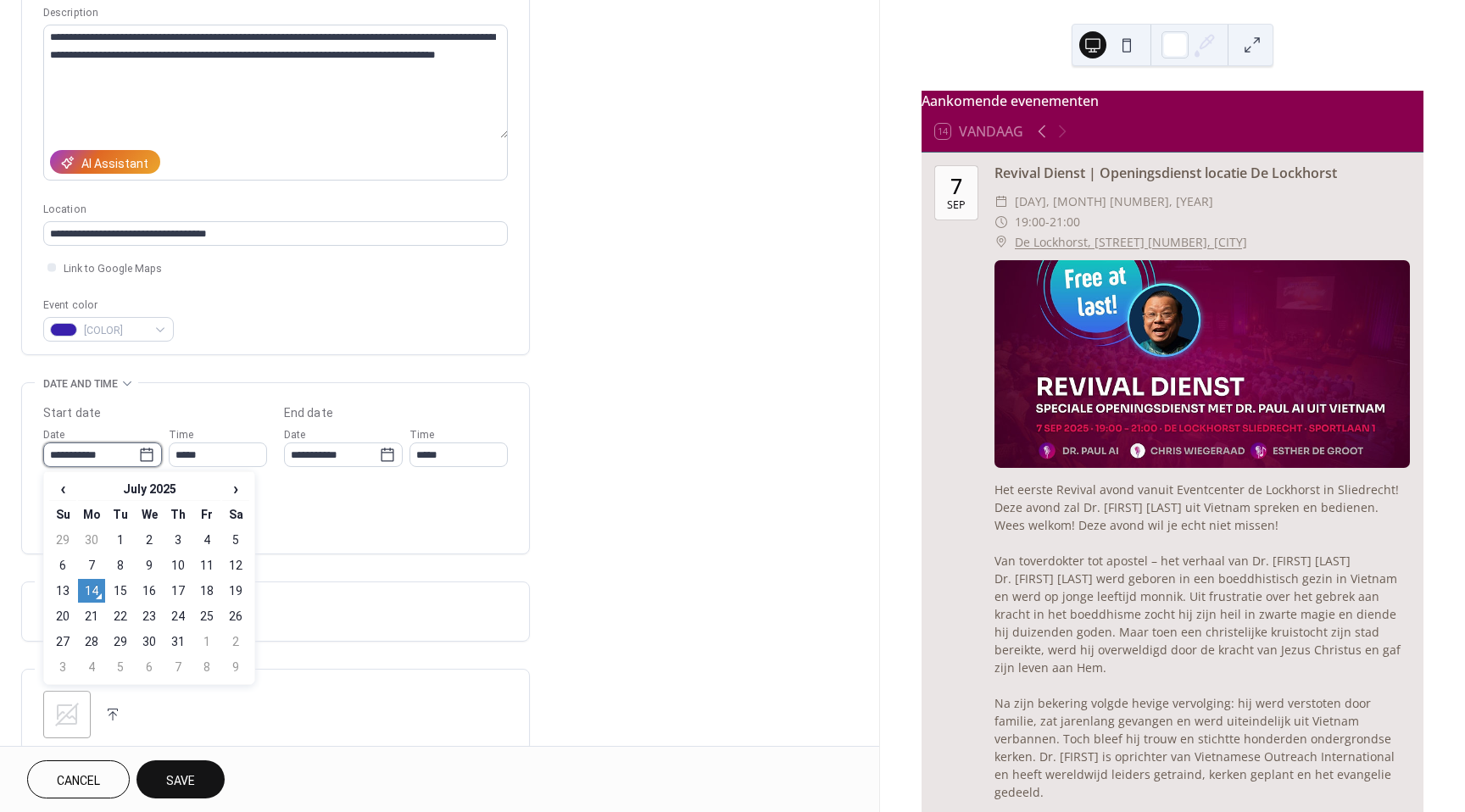 click on "**********" at bounding box center (91, 454) 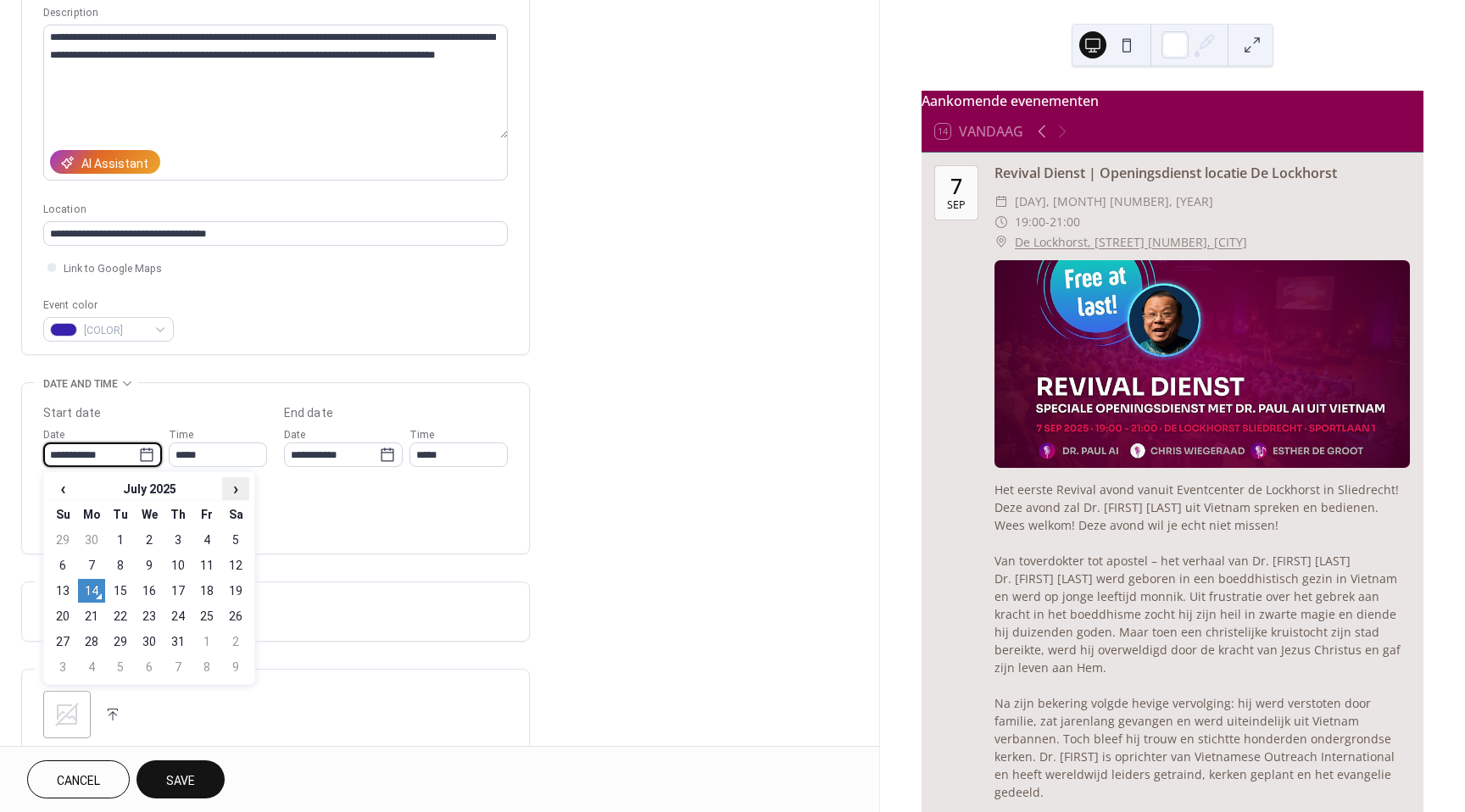 click on "›" at bounding box center [236, 488] 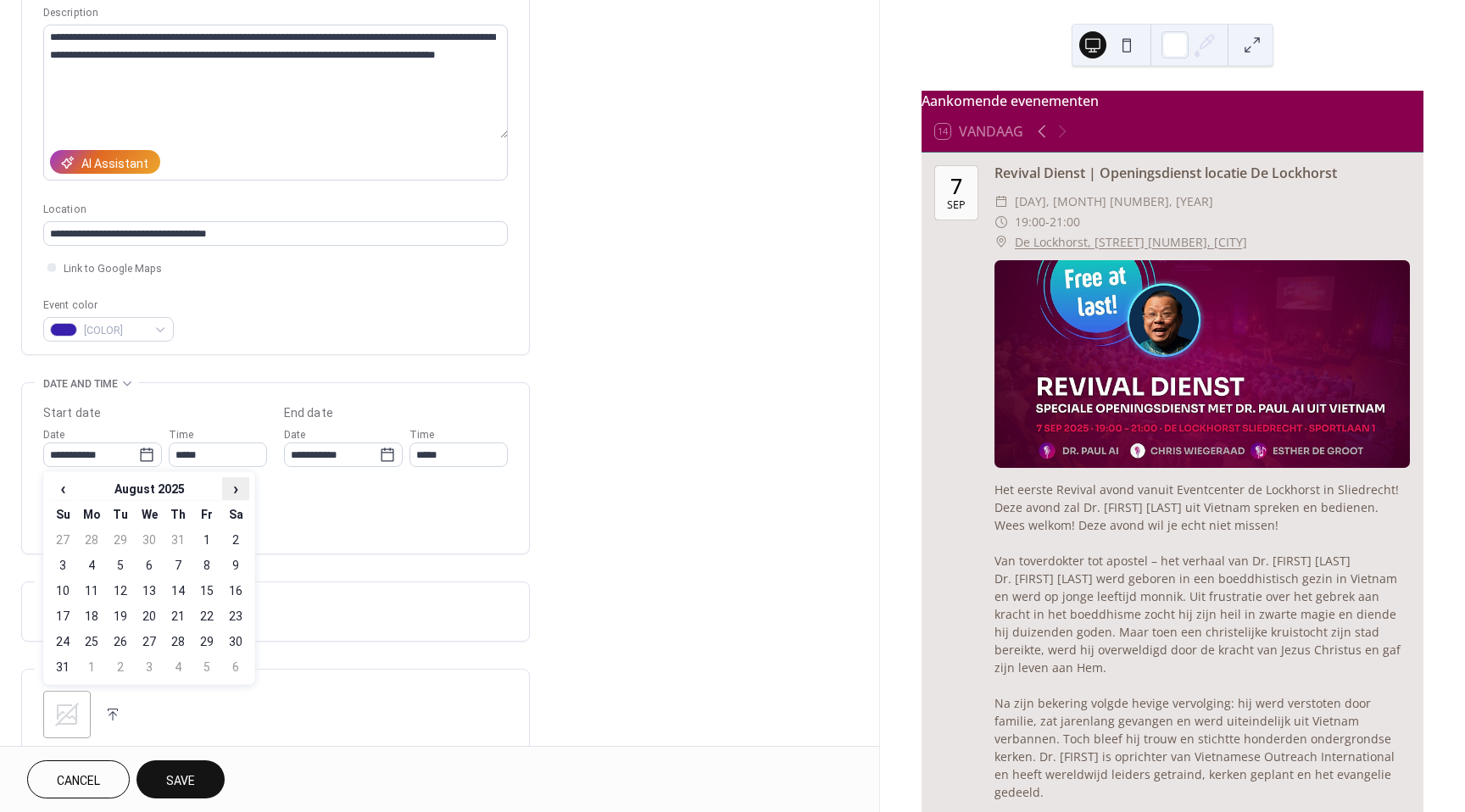 click on "›" at bounding box center (236, 488) 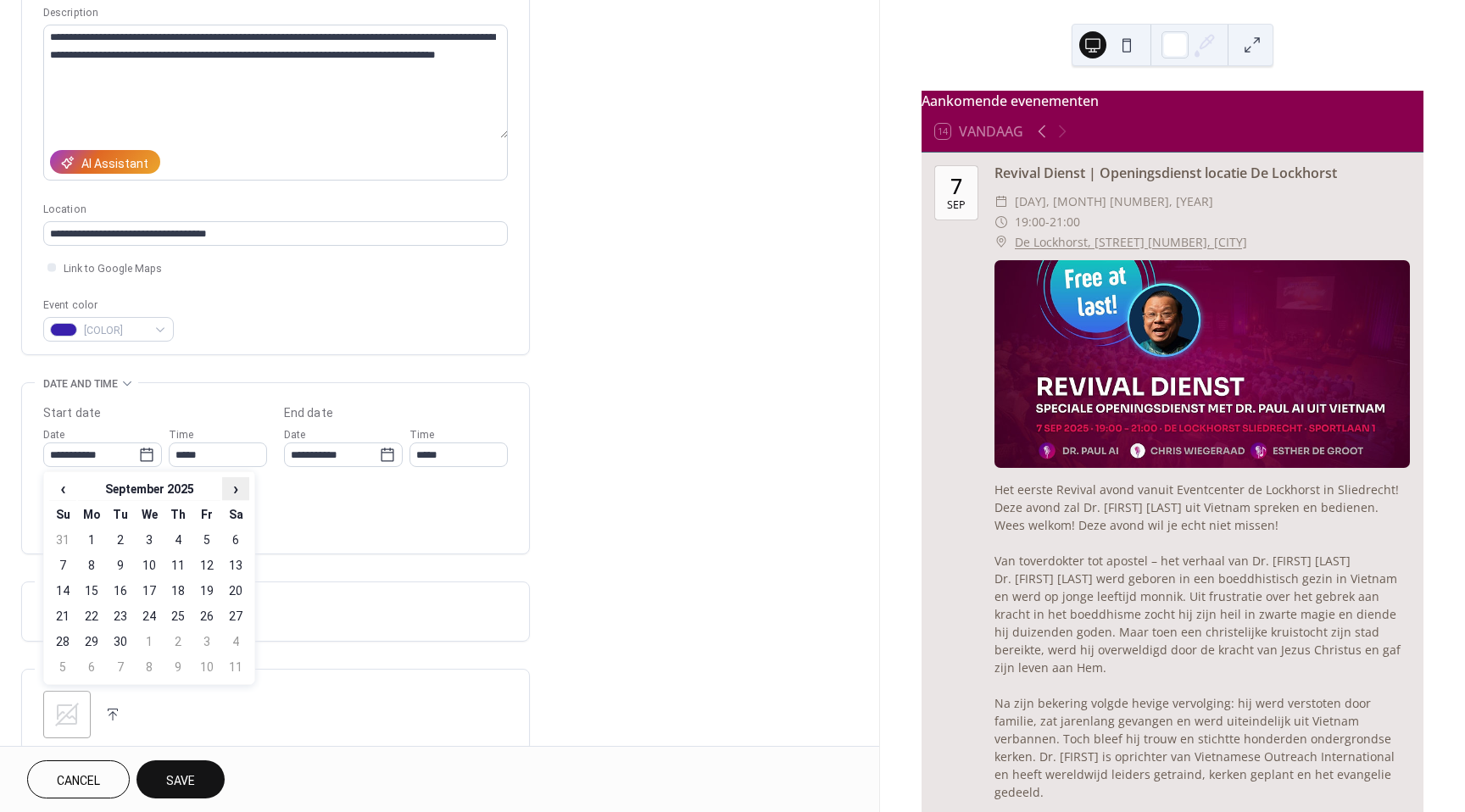 click on "›" at bounding box center (236, 488) 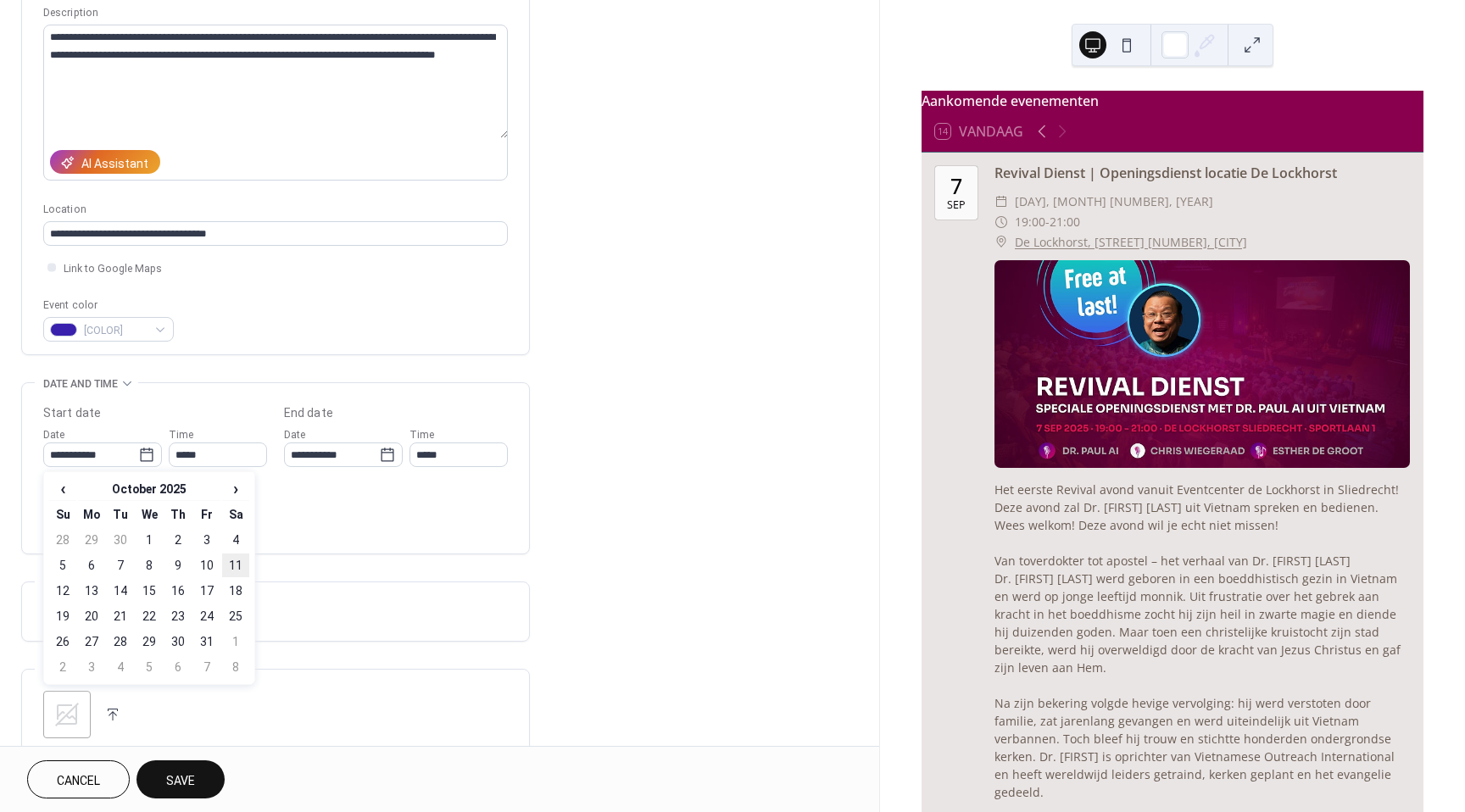 click on "11" at bounding box center (236, 565) 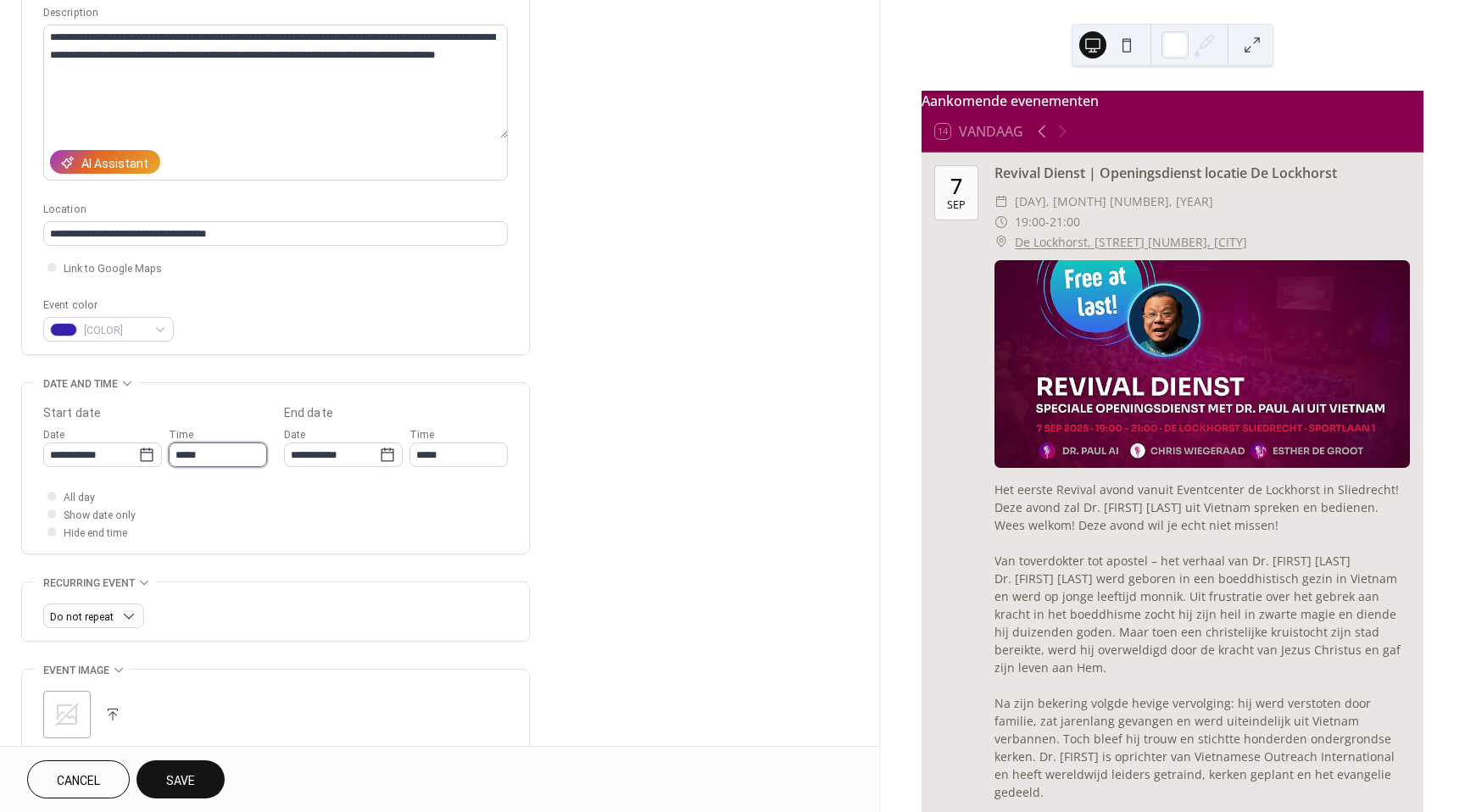 click on "*****" at bounding box center [218, 454] 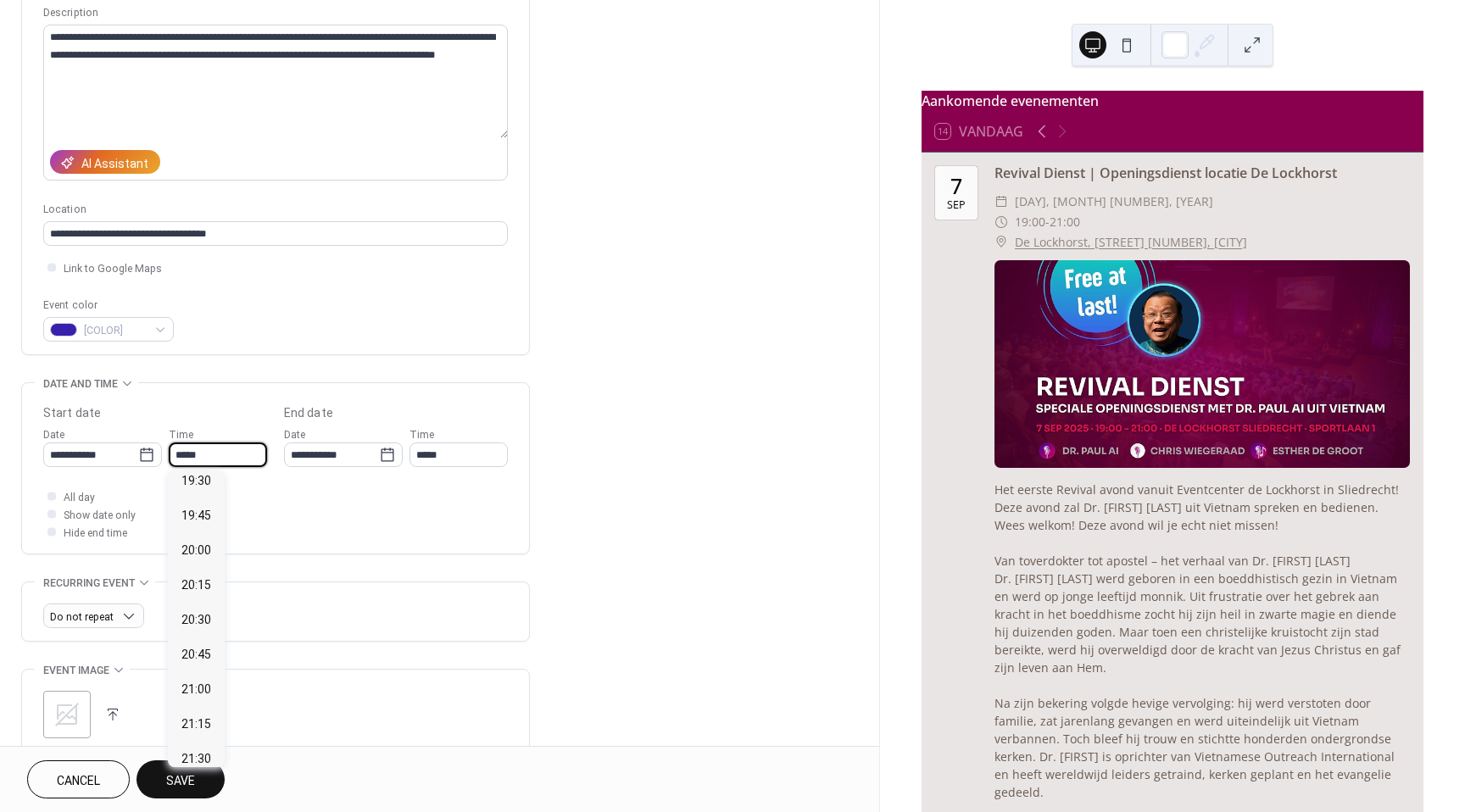 scroll, scrollTop: 2685, scrollLeft: 0, axis: vertical 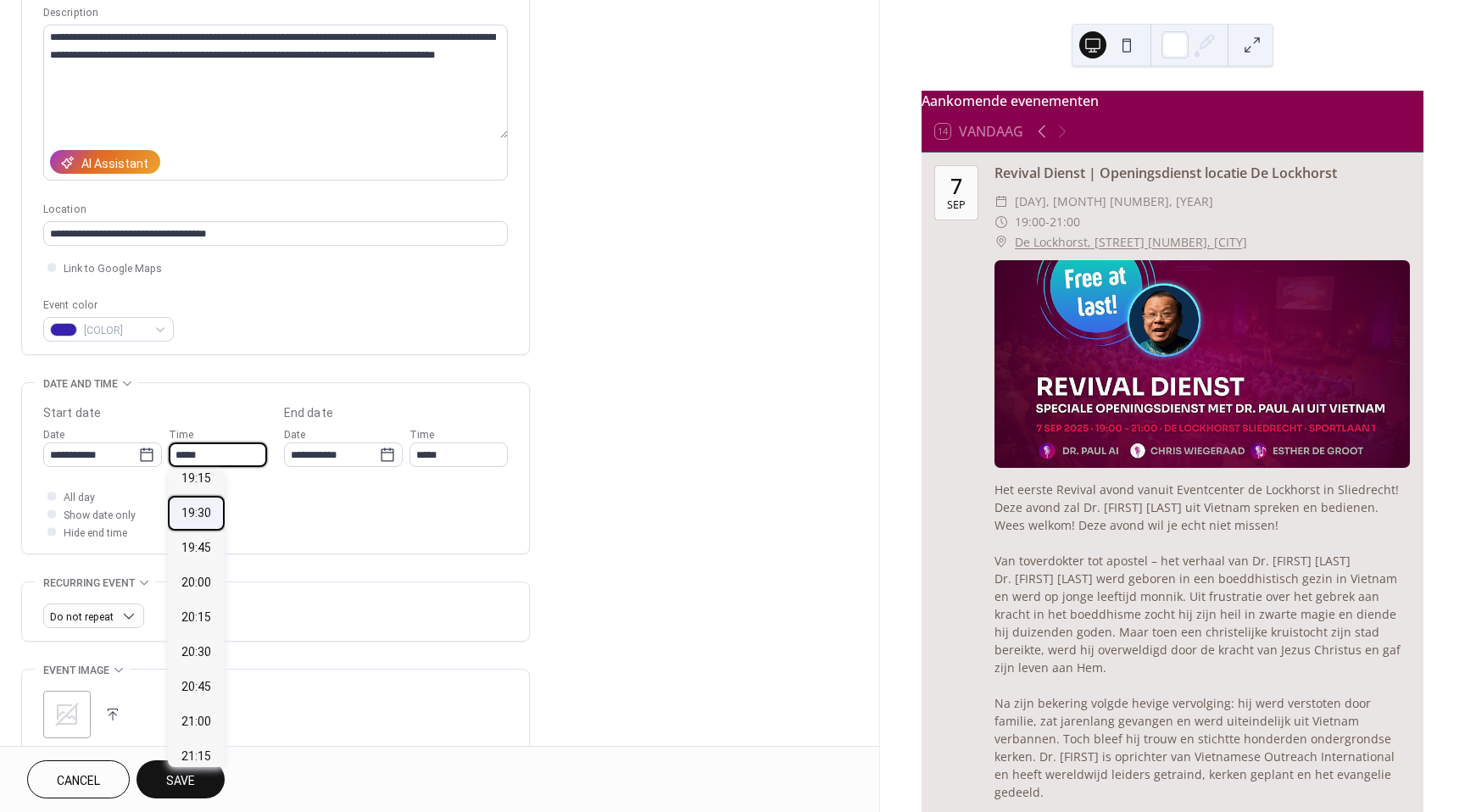 click on "19:30" at bounding box center (196, 513) 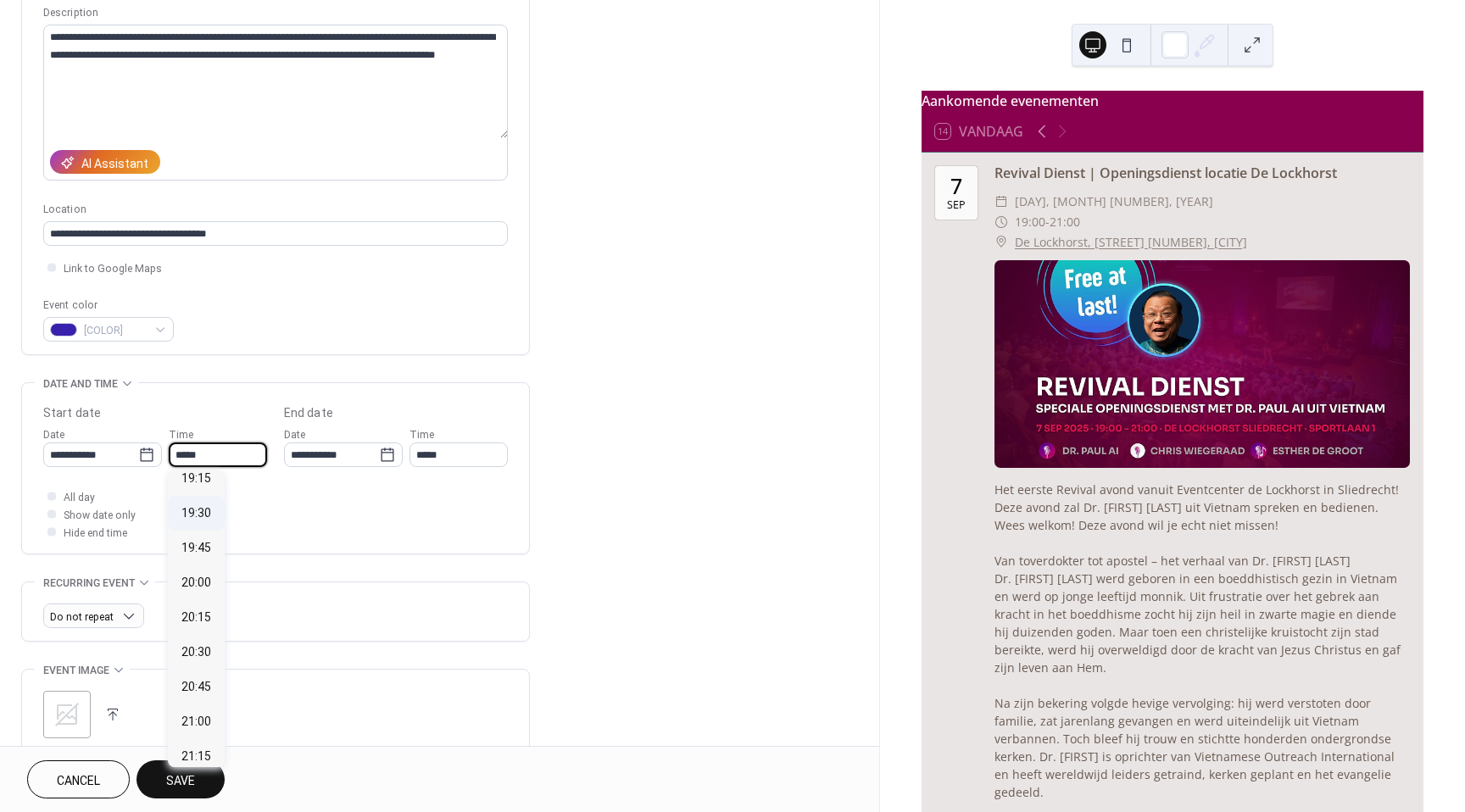 type on "*****" 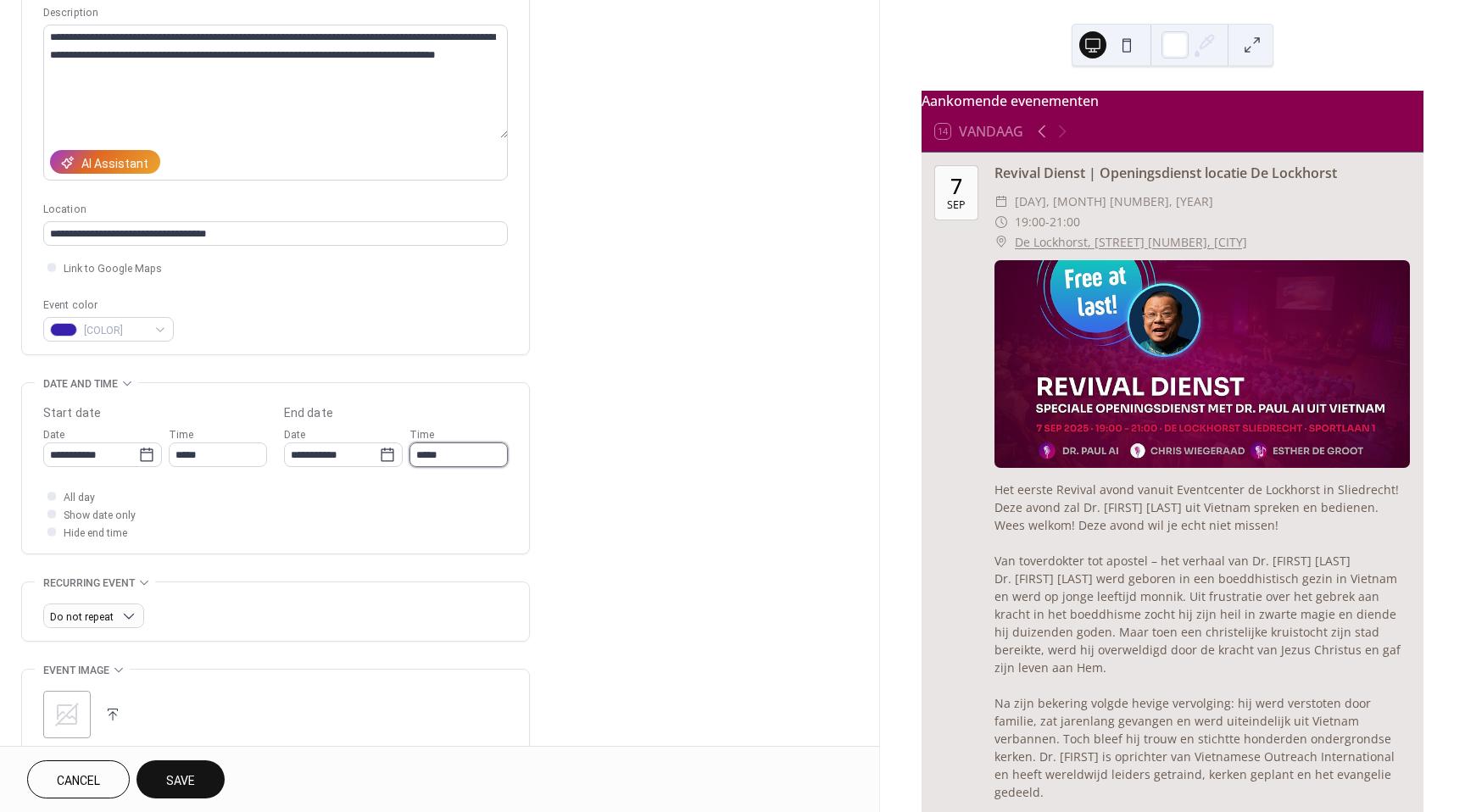 click on "*****" at bounding box center [459, 454] 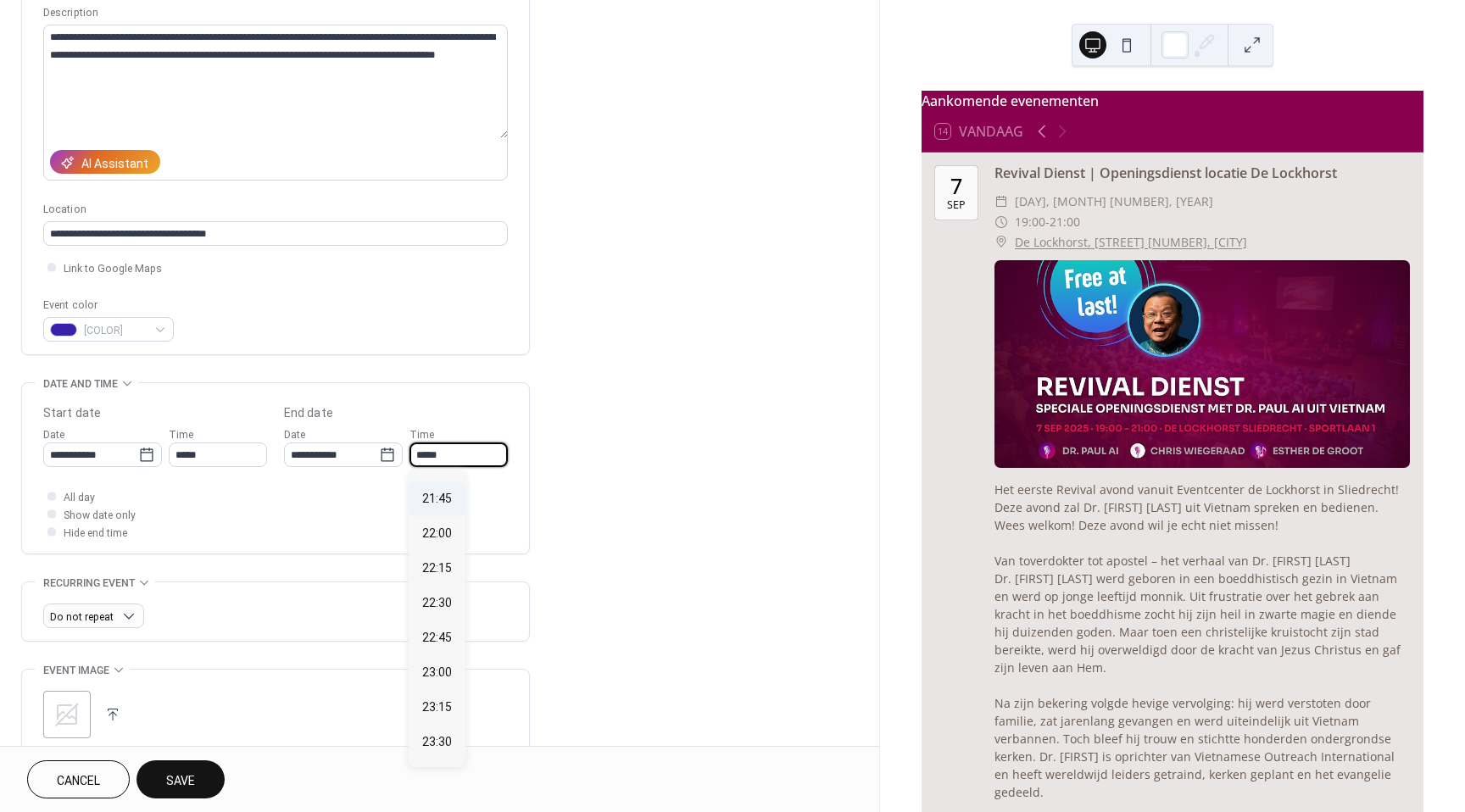 scroll, scrollTop: 294, scrollLeft: 0, axis: vertical 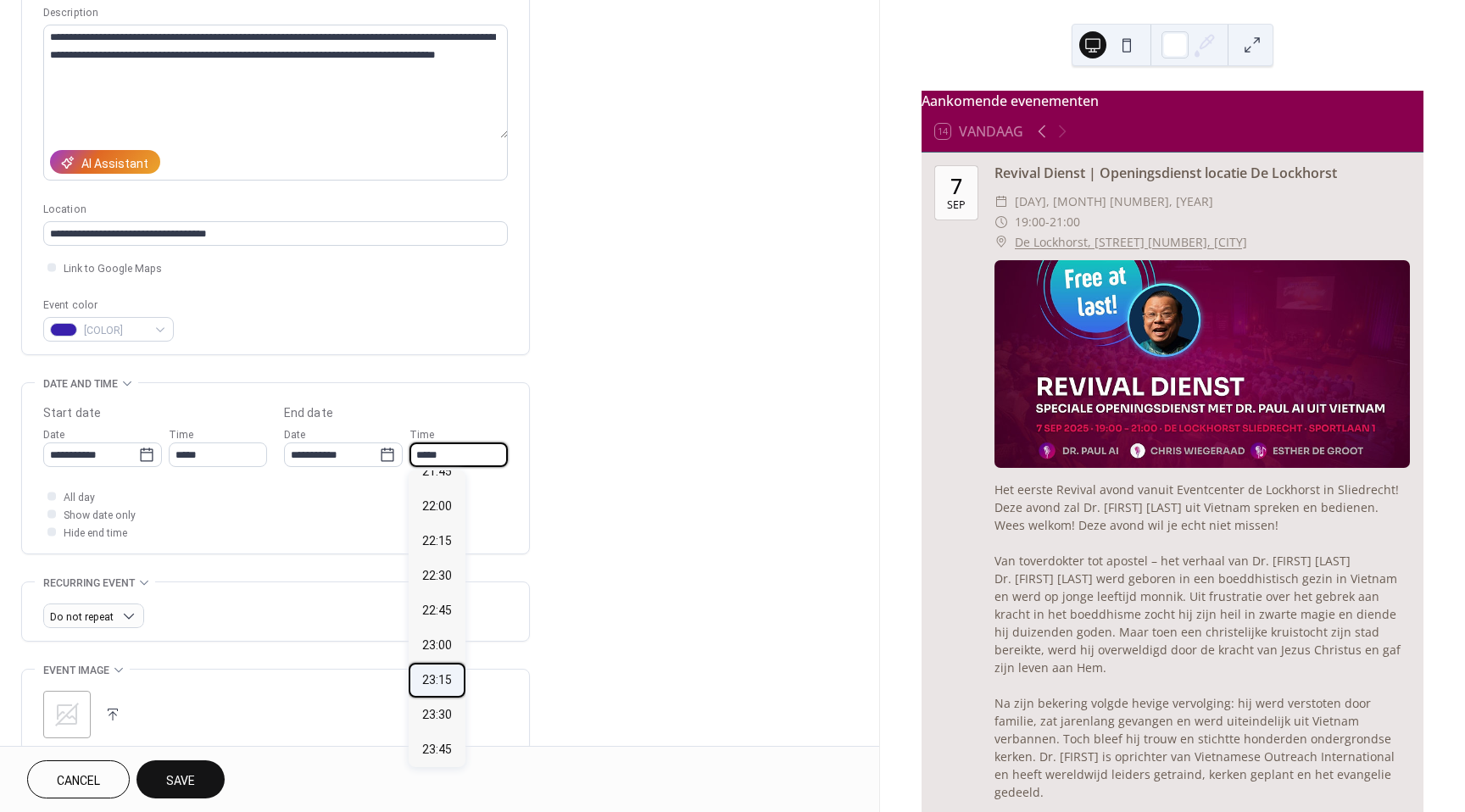 click on "23:15" at bounding box center [437, 680] 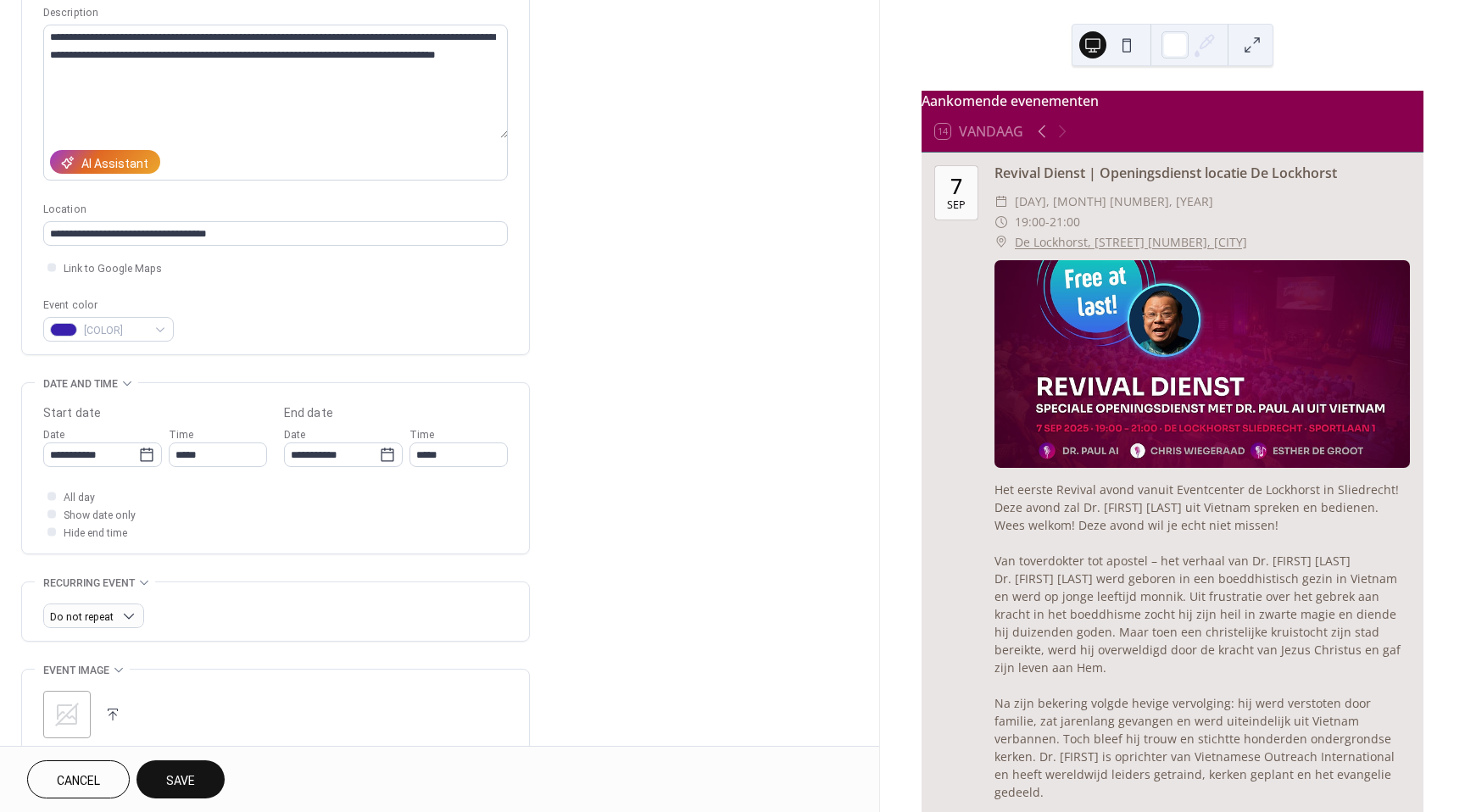 click on "**********" at bounding box center (439, 507) 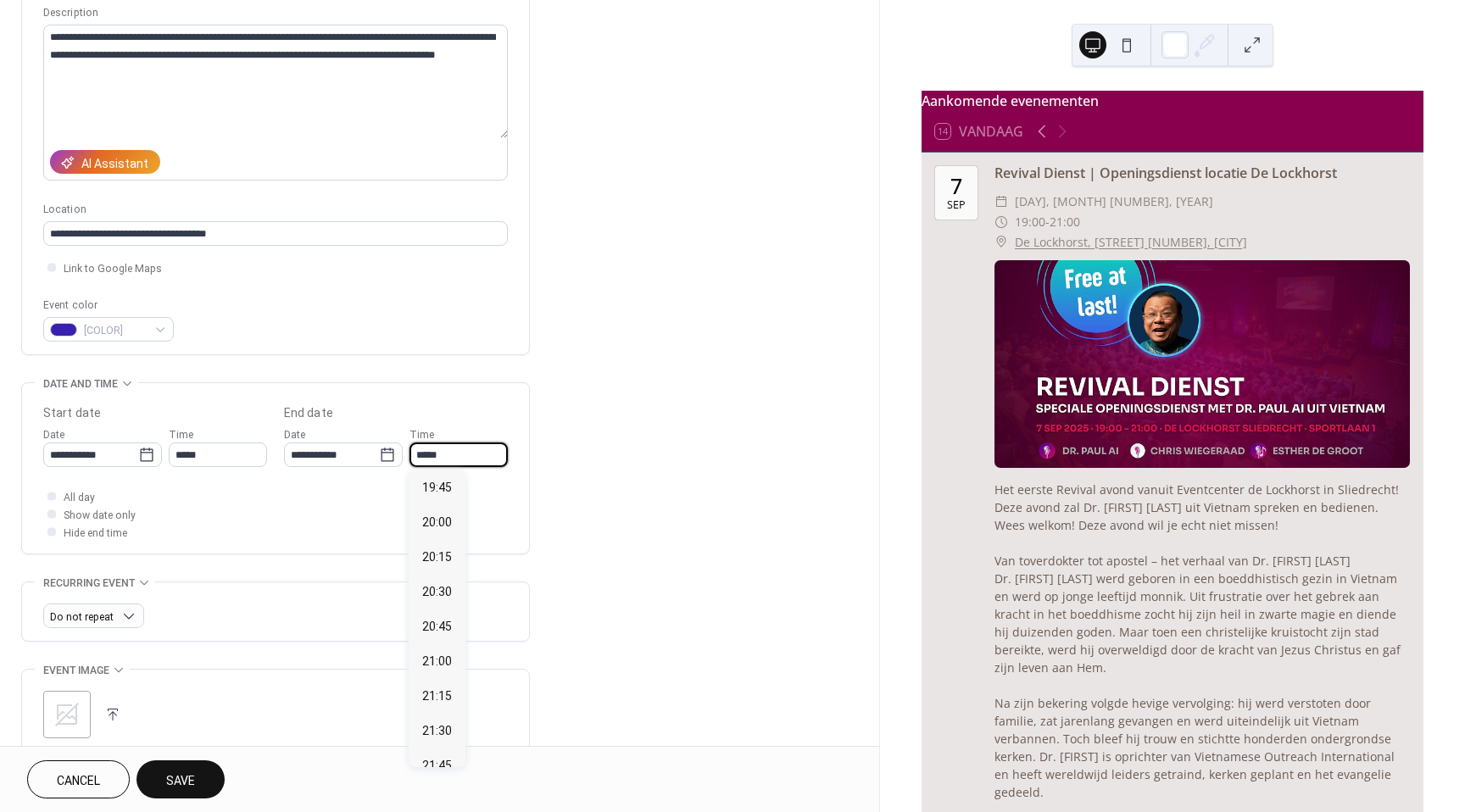 click on "*****" at bounding box center [459, 454] 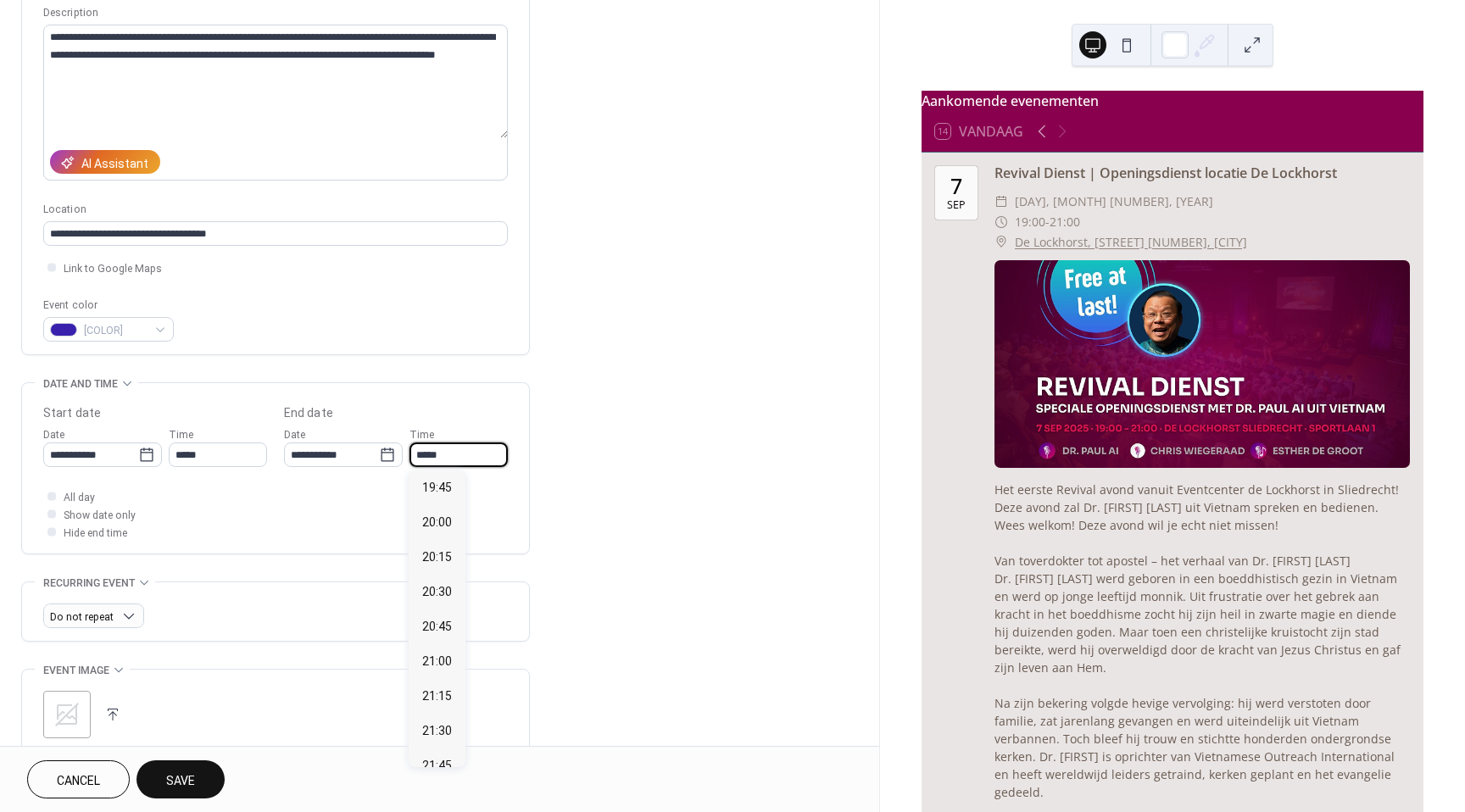 scroll, scrollTop: 294, scrollLeft: 0, axis: vertical 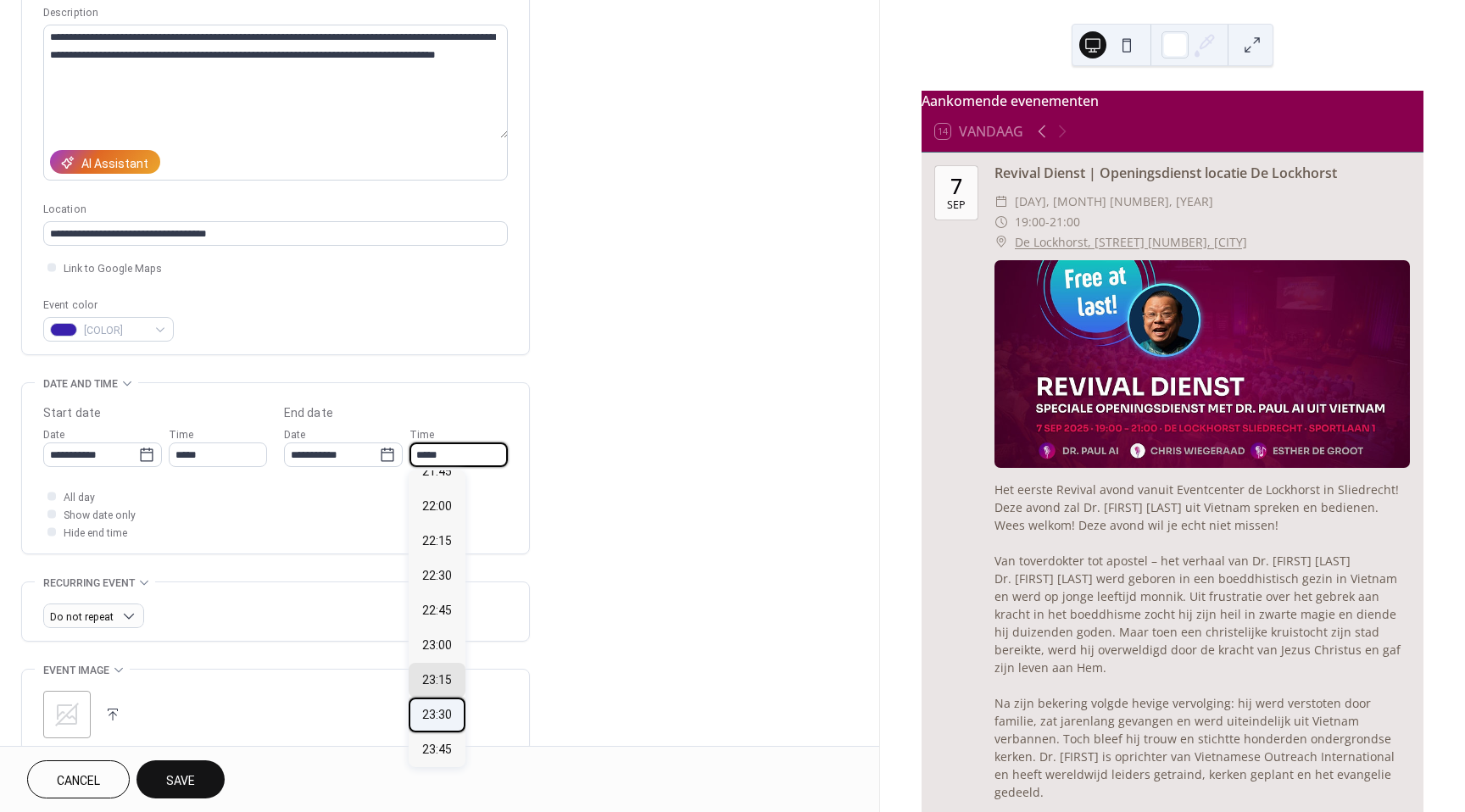 click on "23:30" at bounding box center [437, 715] 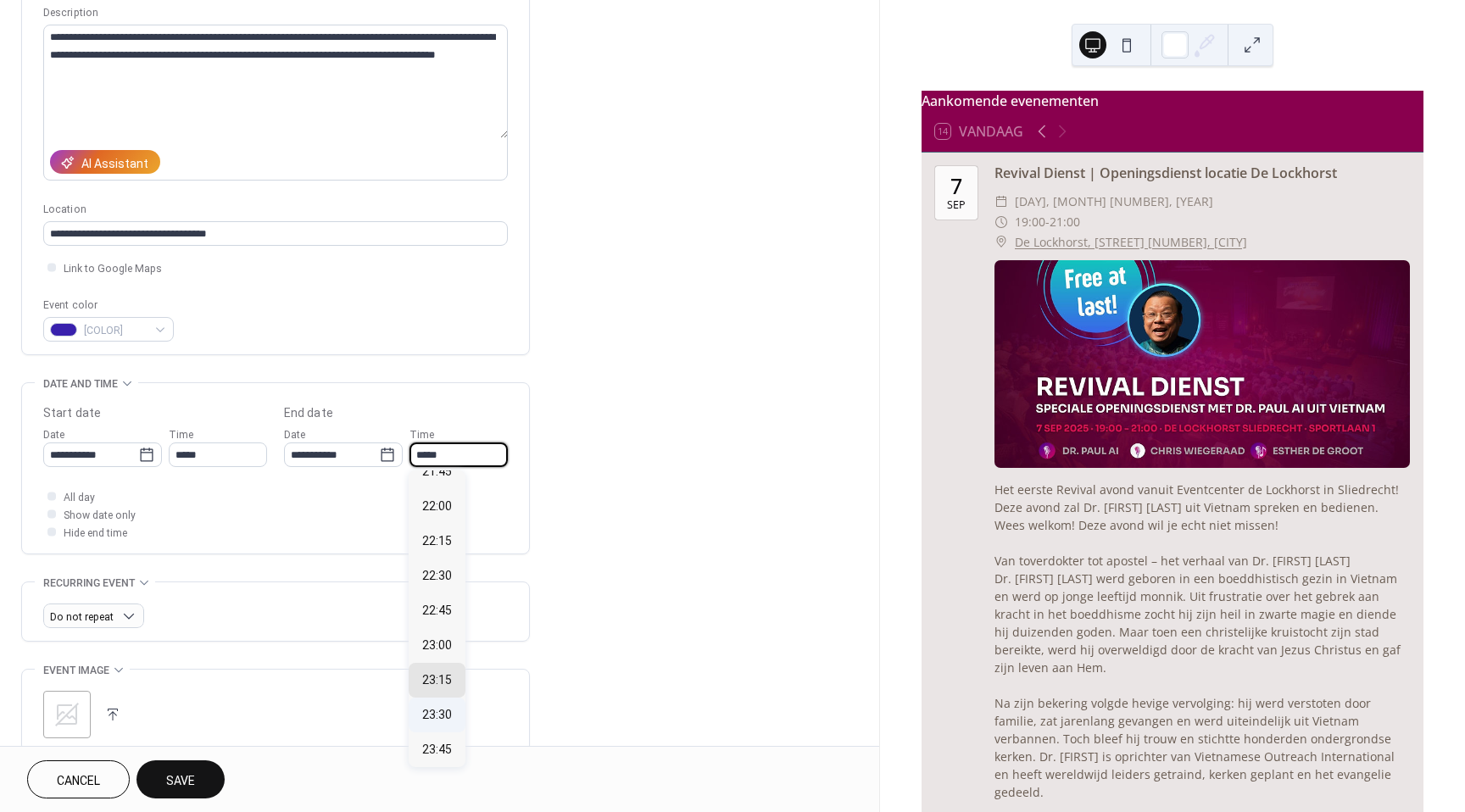 type on "*****" 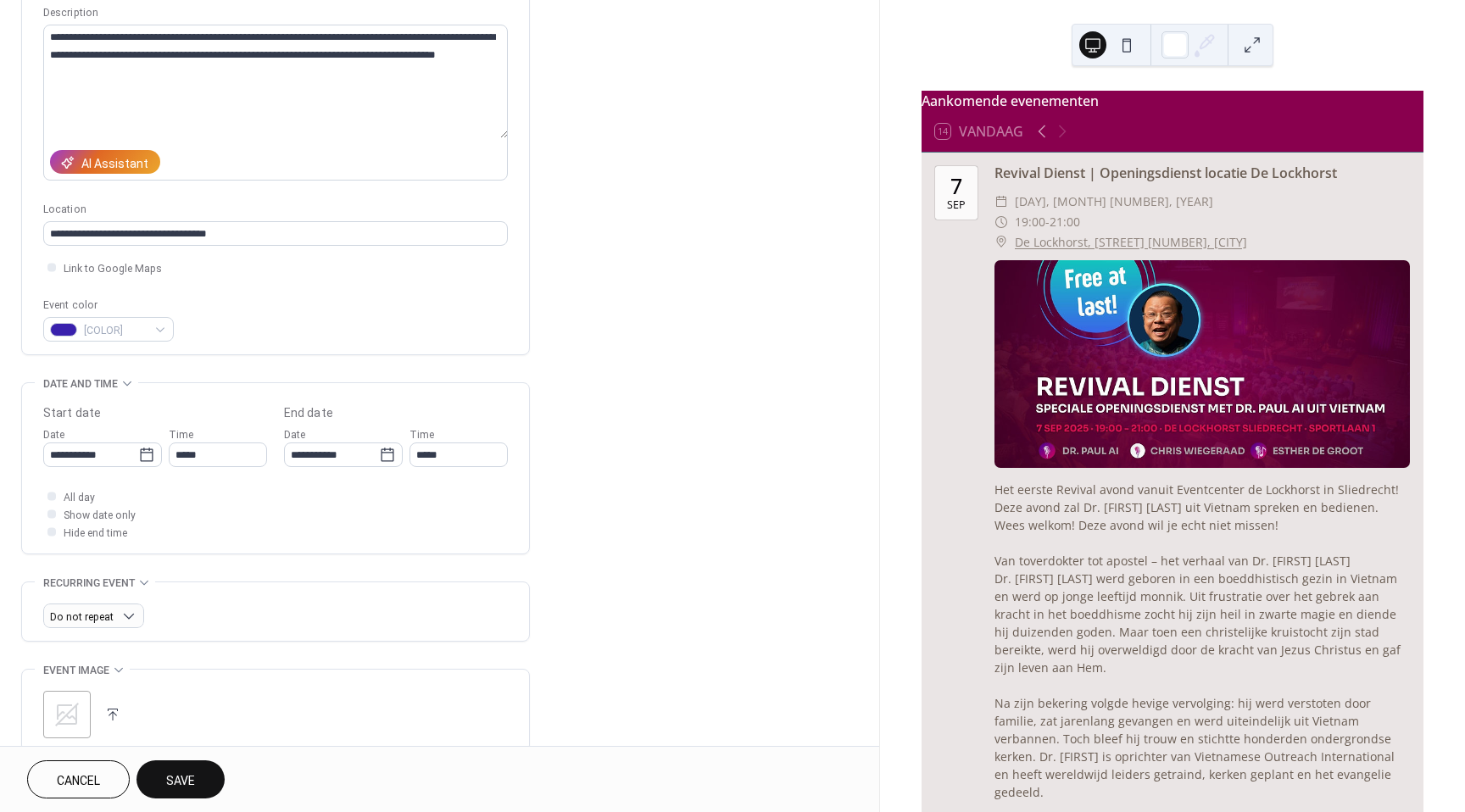 click on "**********" at bounding box center [439, 507] 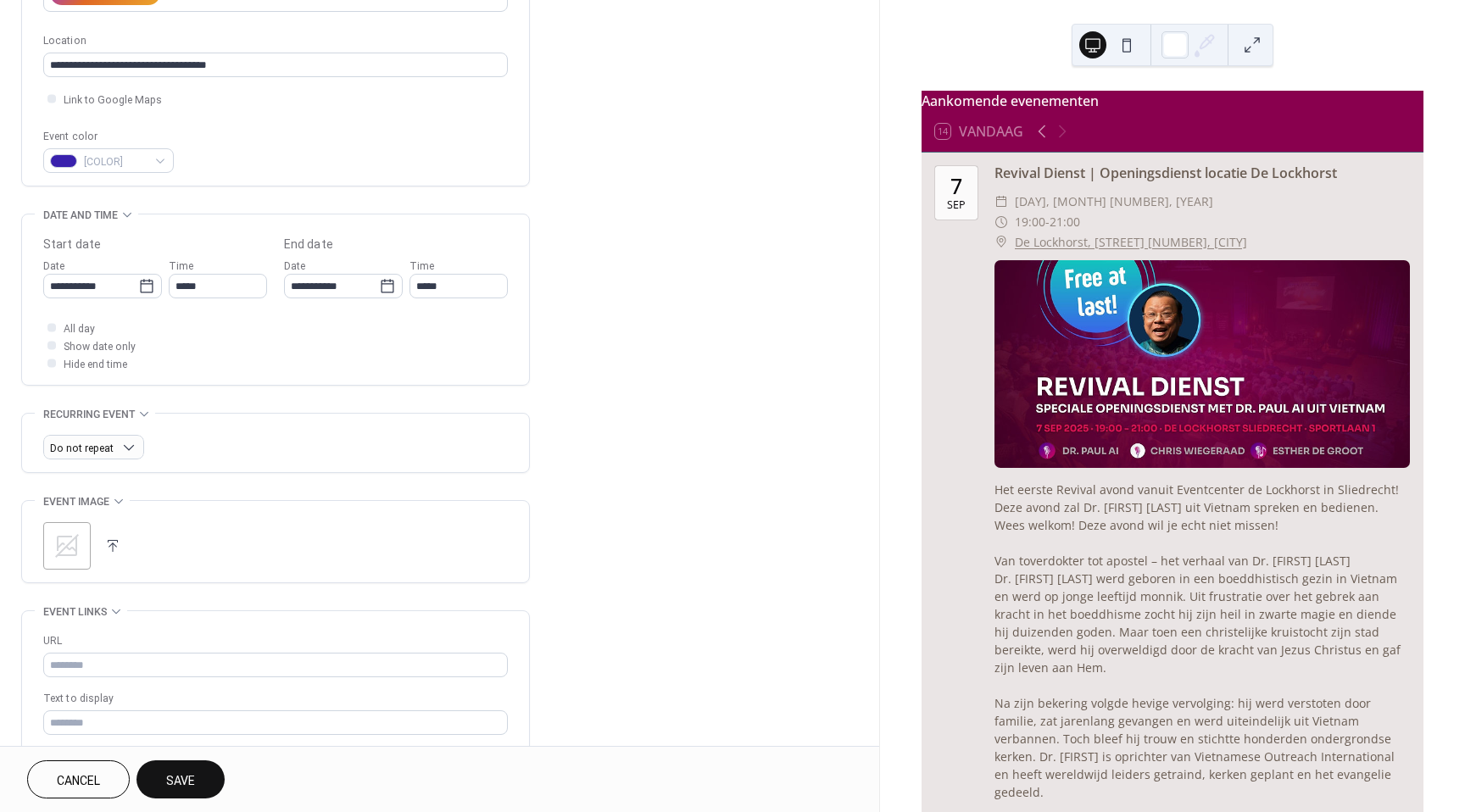 scroll, scrollTop: 339, scrollLeft: 0, axis: vertical 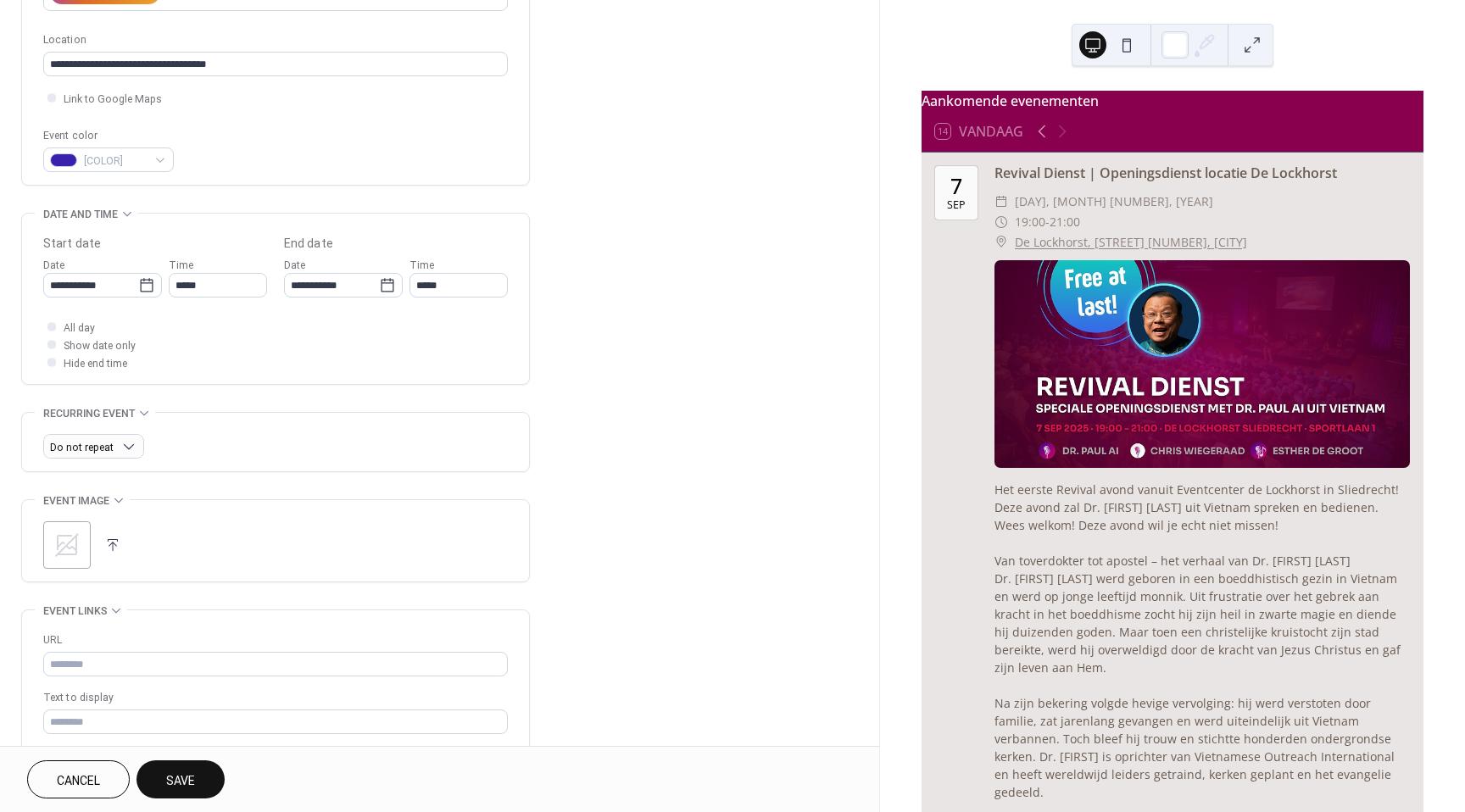 click 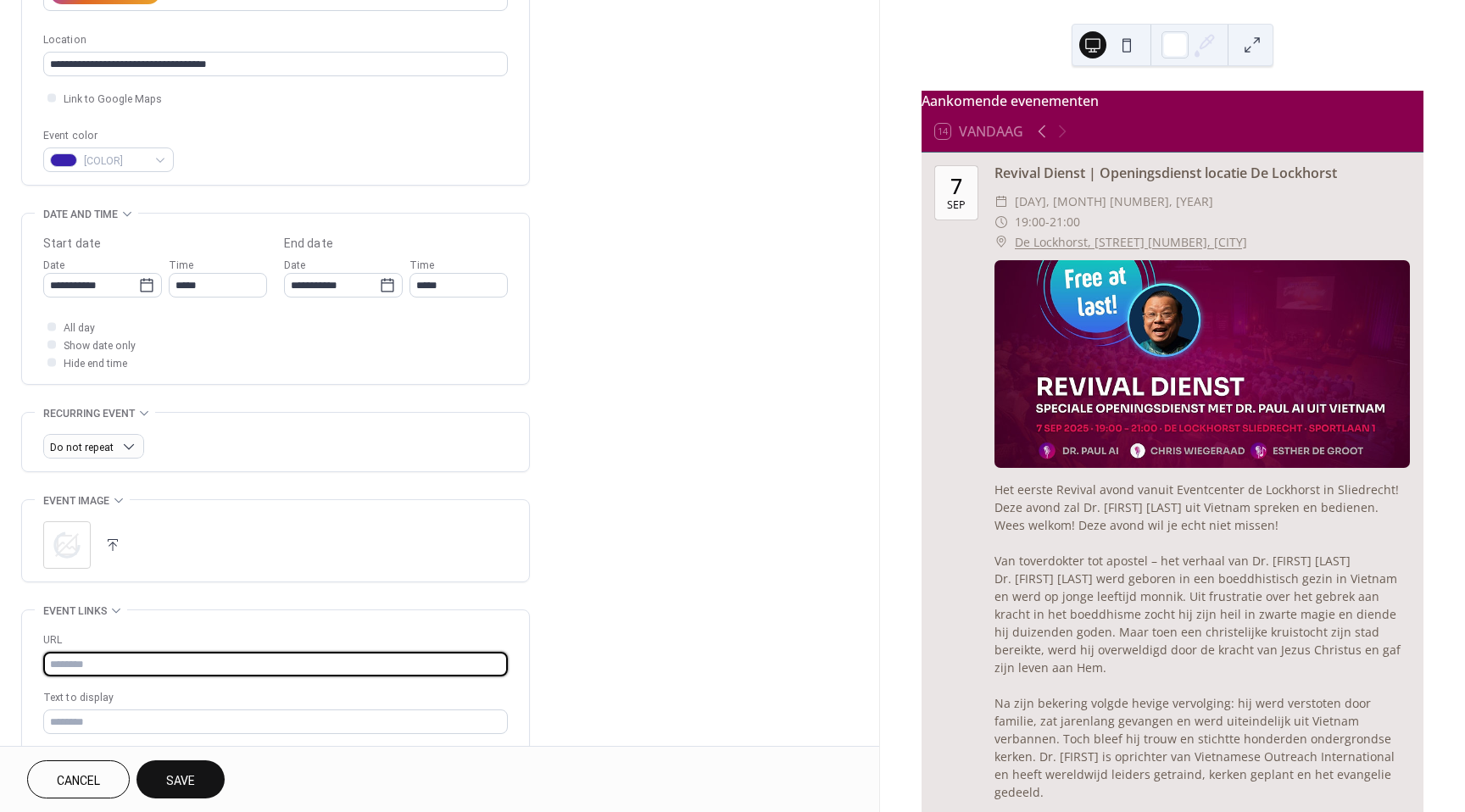 drag, startPoint x: 68, startPoint y: 672, endPoint x: 87, endPoint y: 664, distance: 20.615528 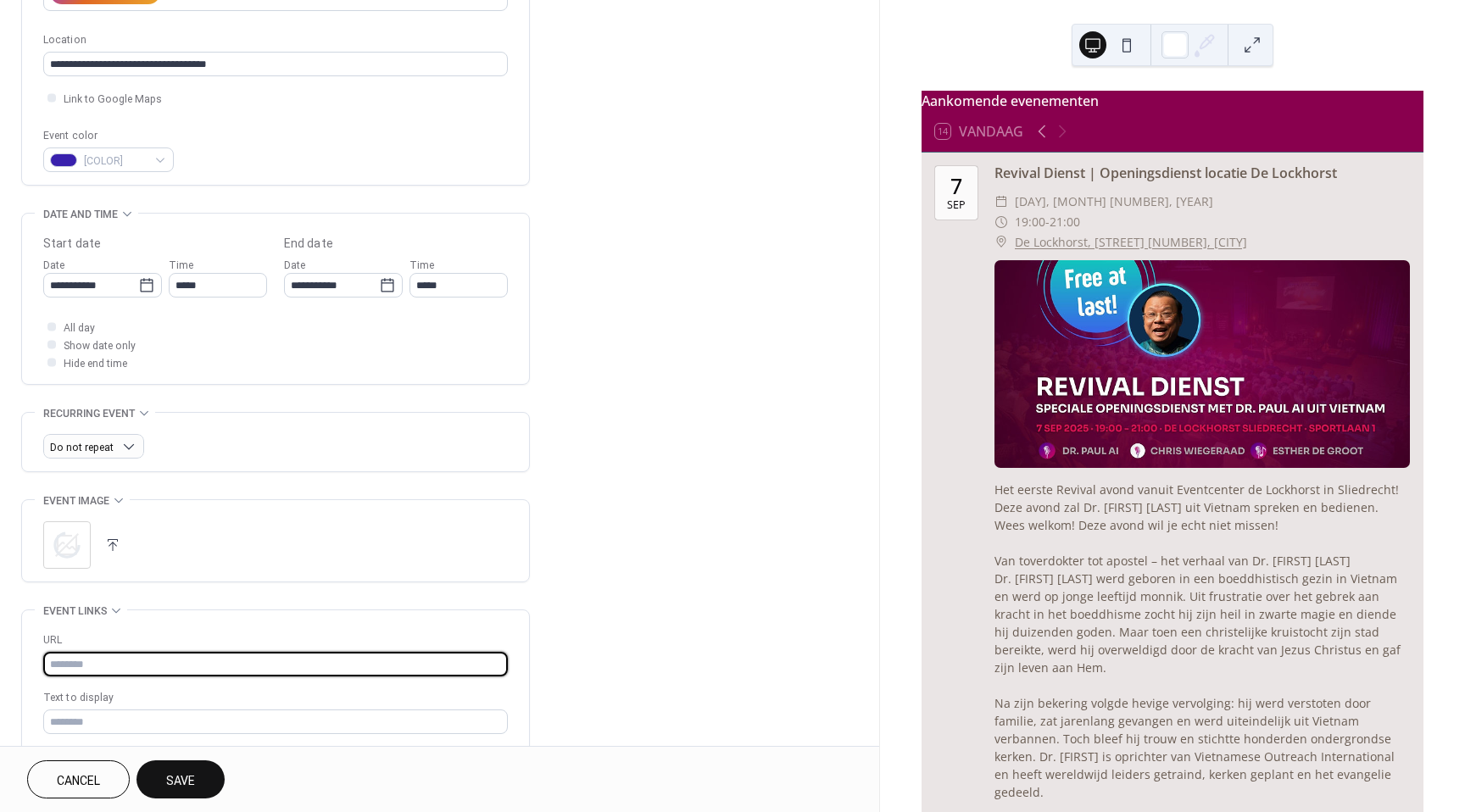 click at bounding box center [276, 664] 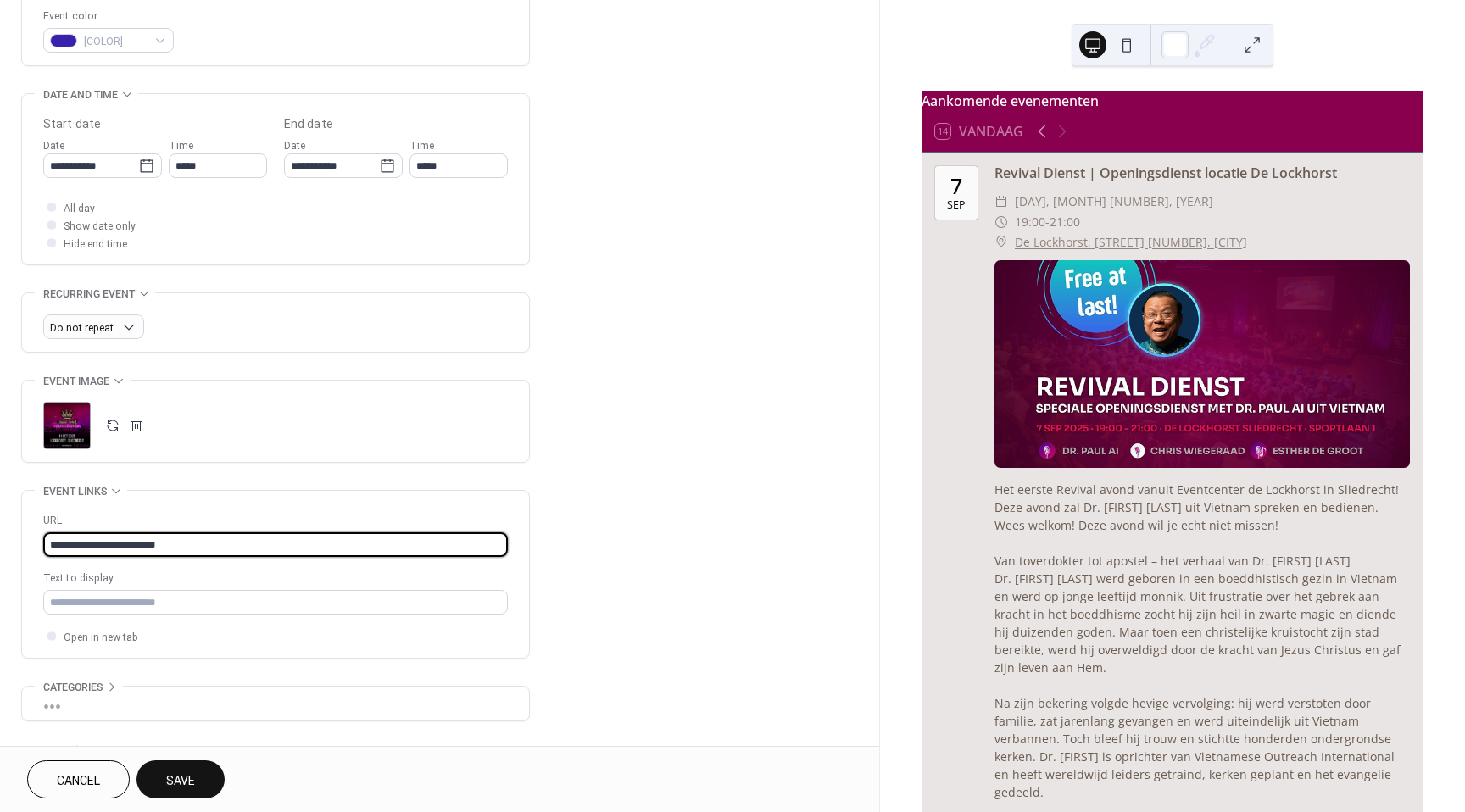 scroll, scrollTop: 514, scrollLeft: 0, axis: vertical 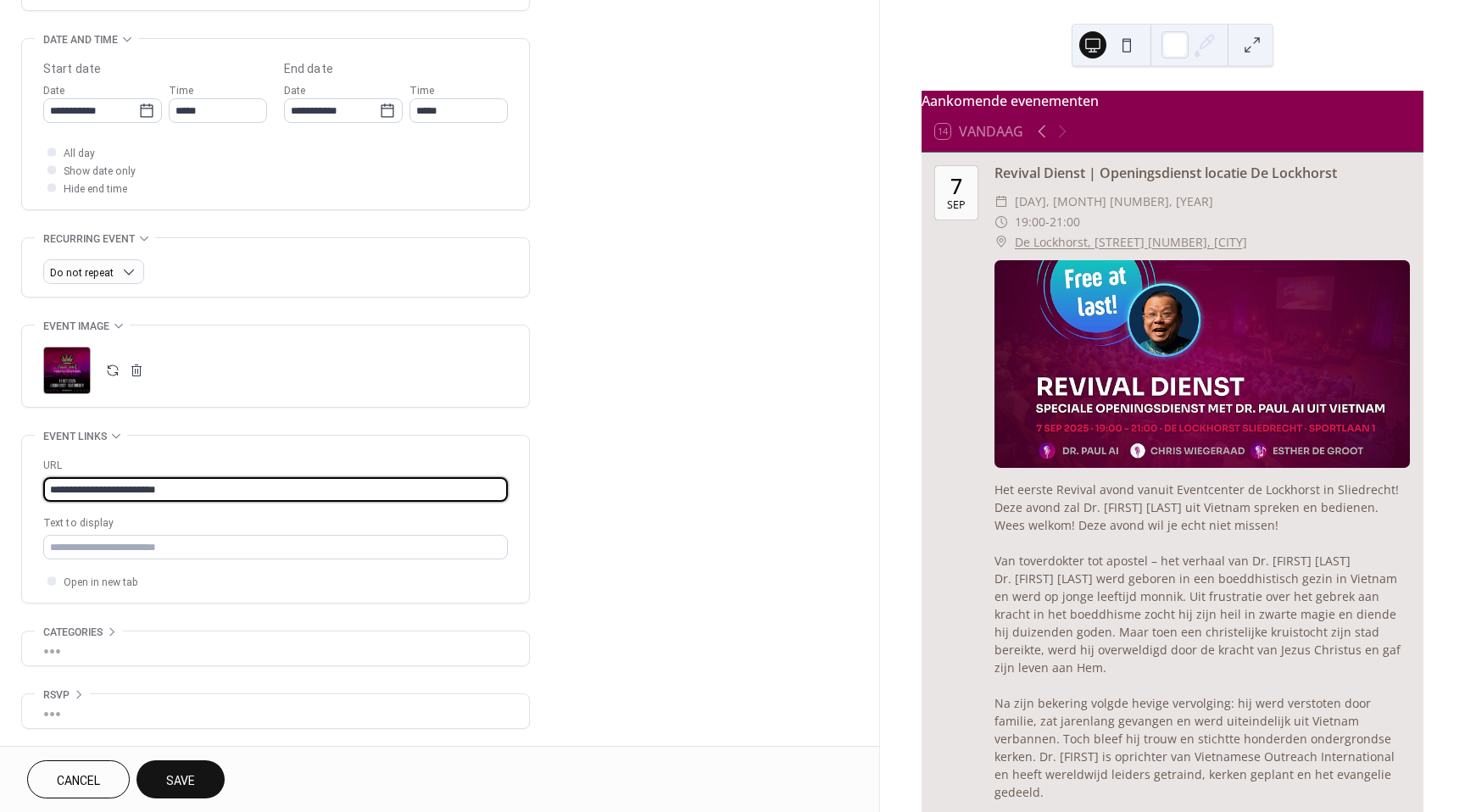 type on "**********" 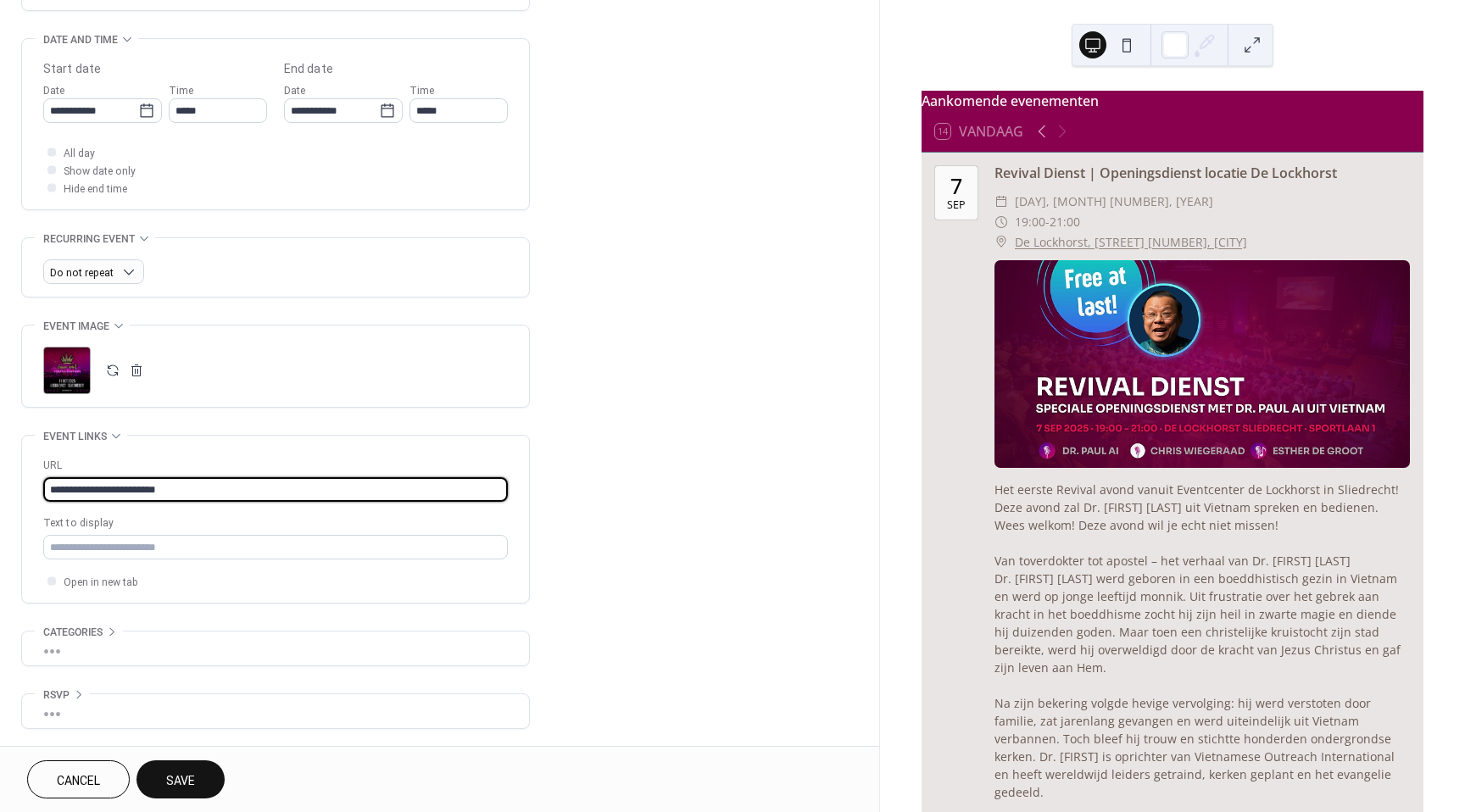 click on "Text to display" at bounding box center (274, 523) 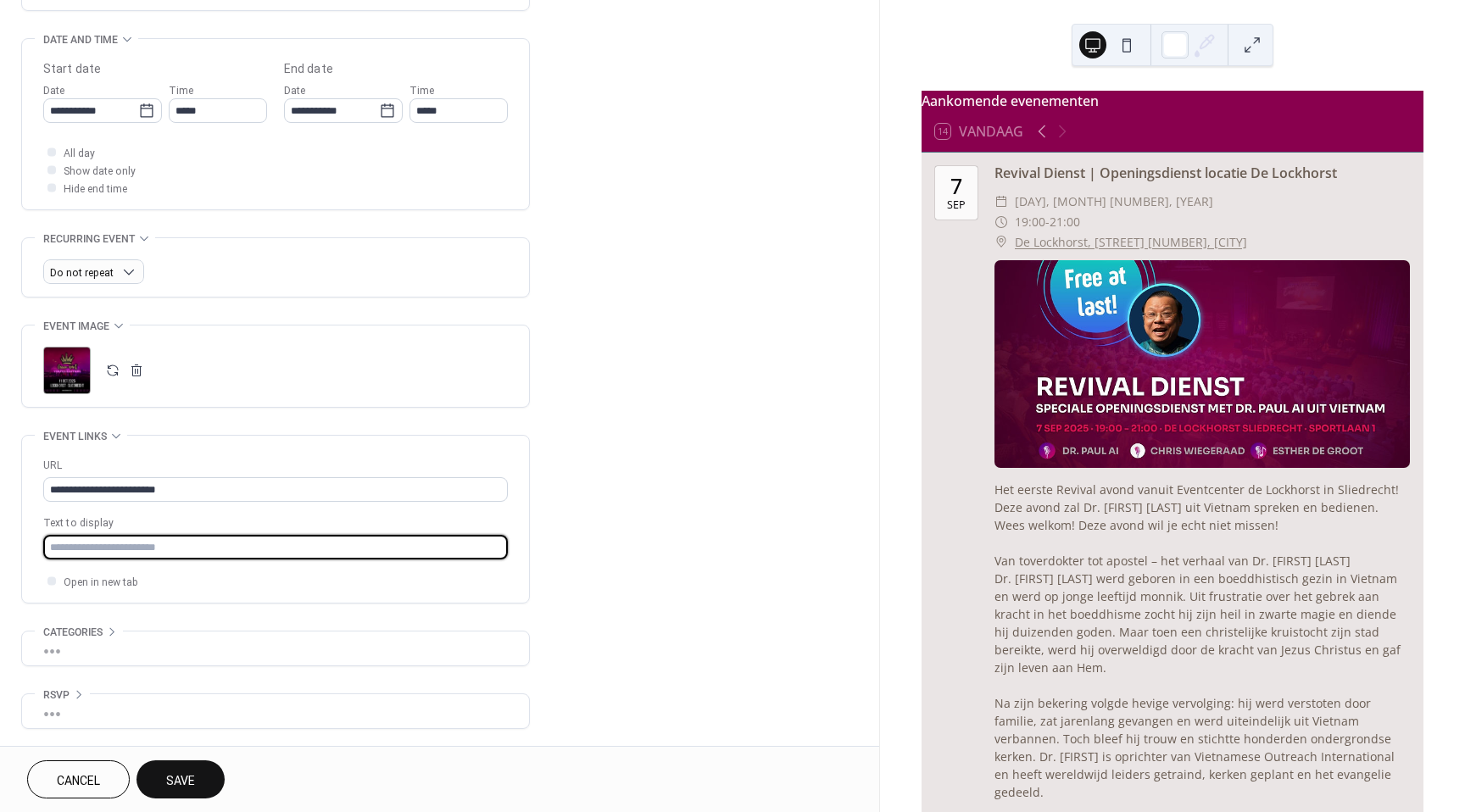click at bounding box center [276, 547] 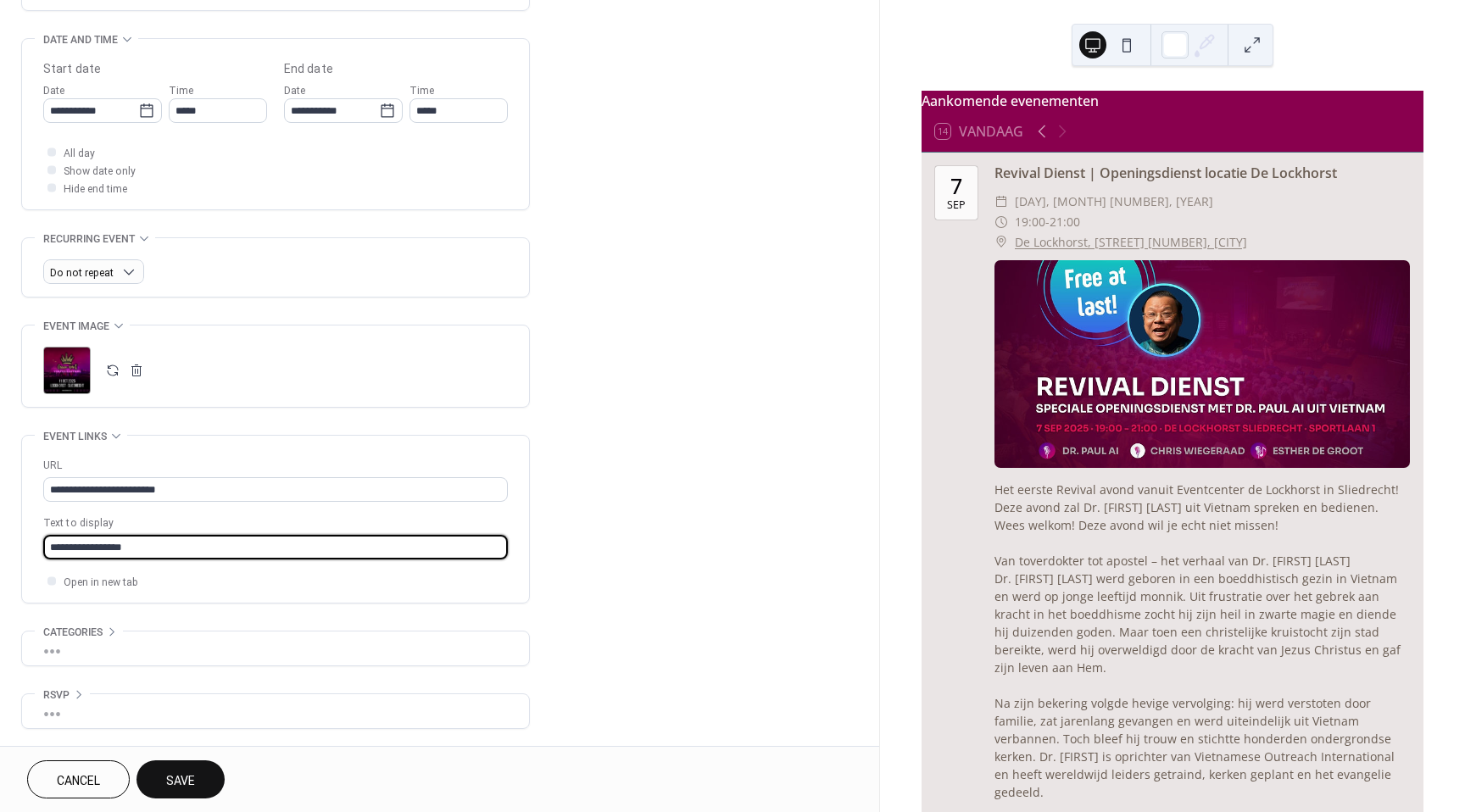 type on "**********" 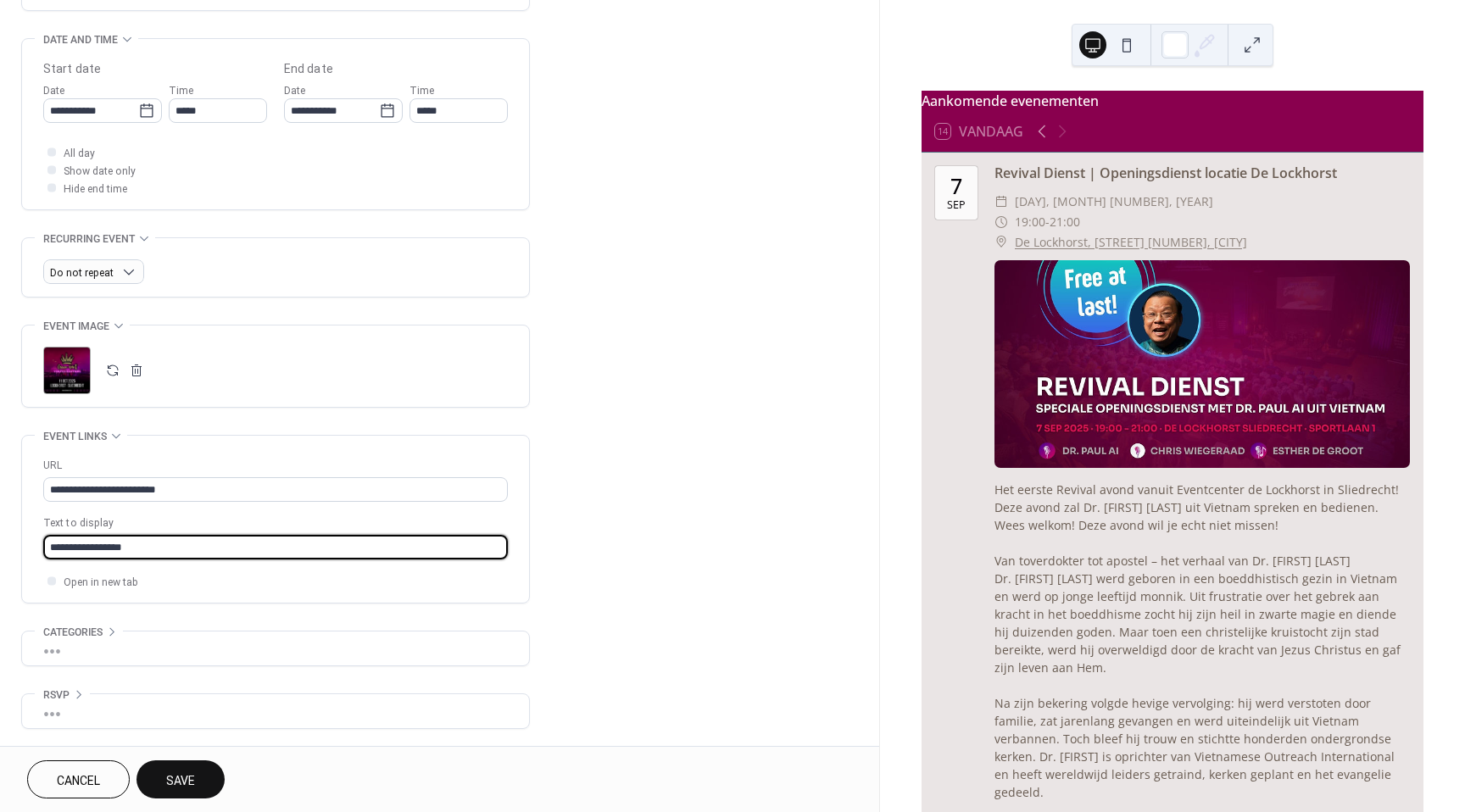 click on "Save" at bounding box center [181, 779] 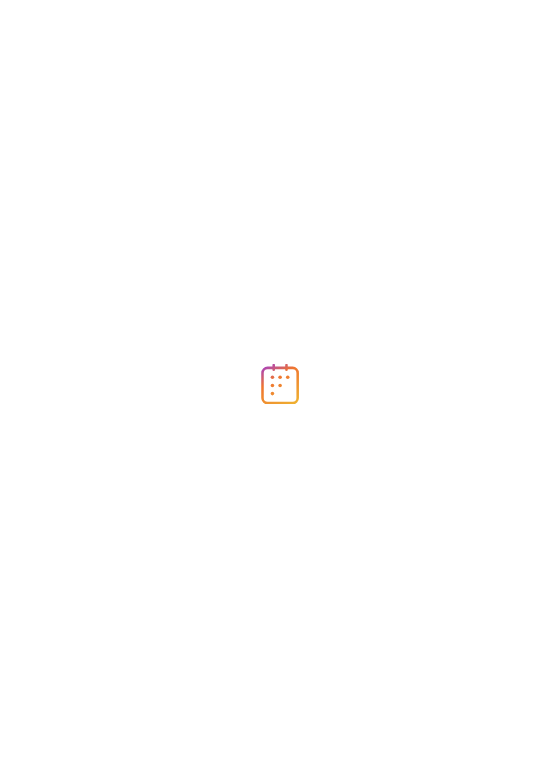 scroll, scrollTop: 0, scrollLeft: 0, axis: both 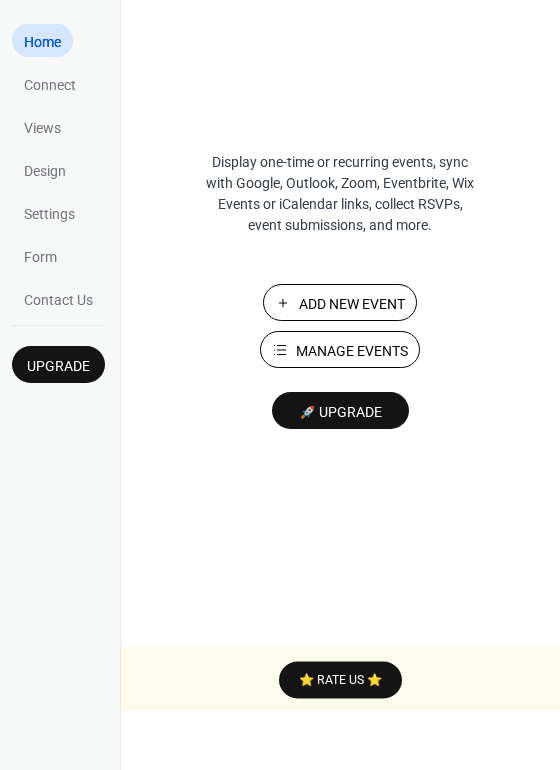 click on "Manage Events" at bounding box center (352, 351) 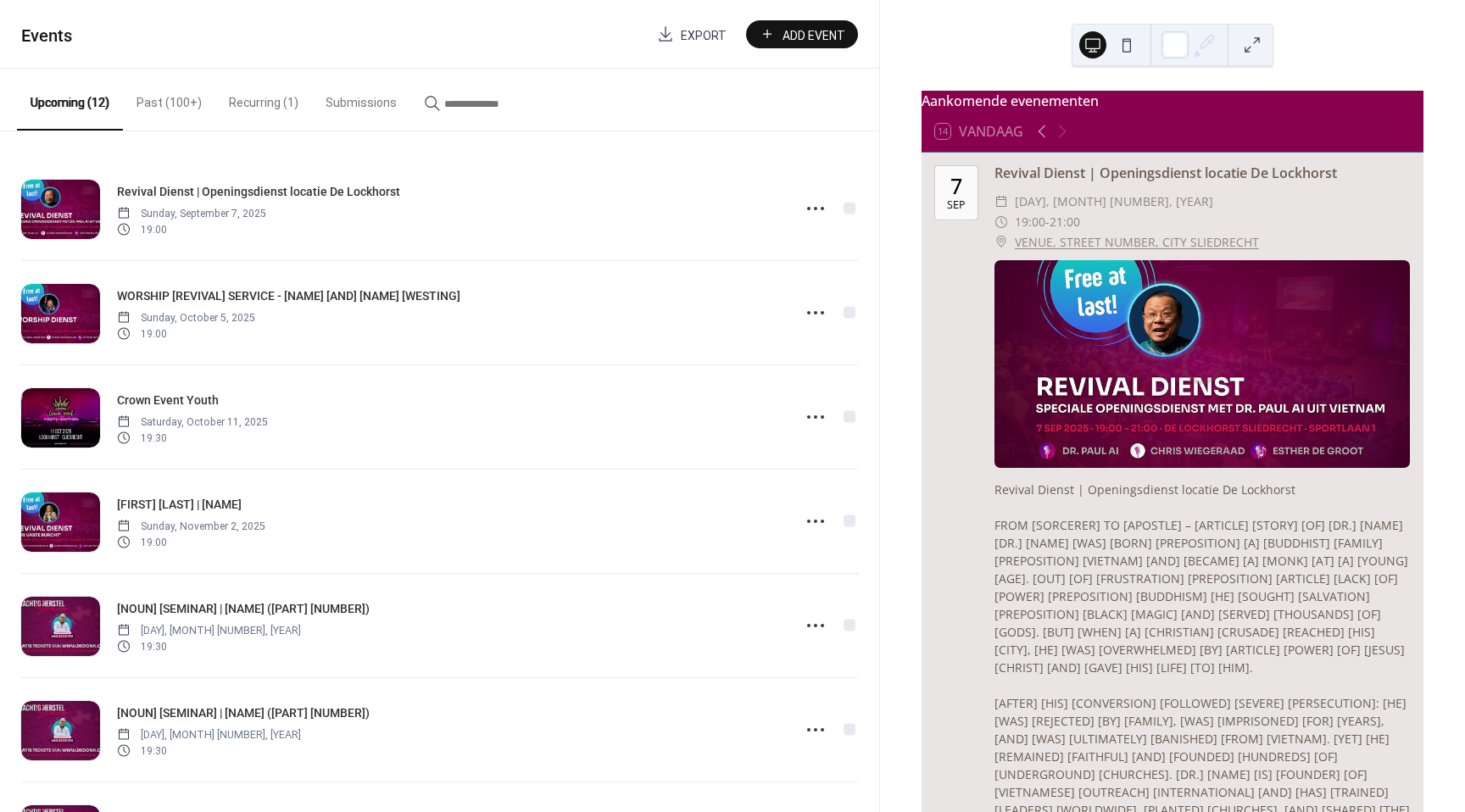 scroll, scrollTop: 0, scrollLeft: 0, axis: both 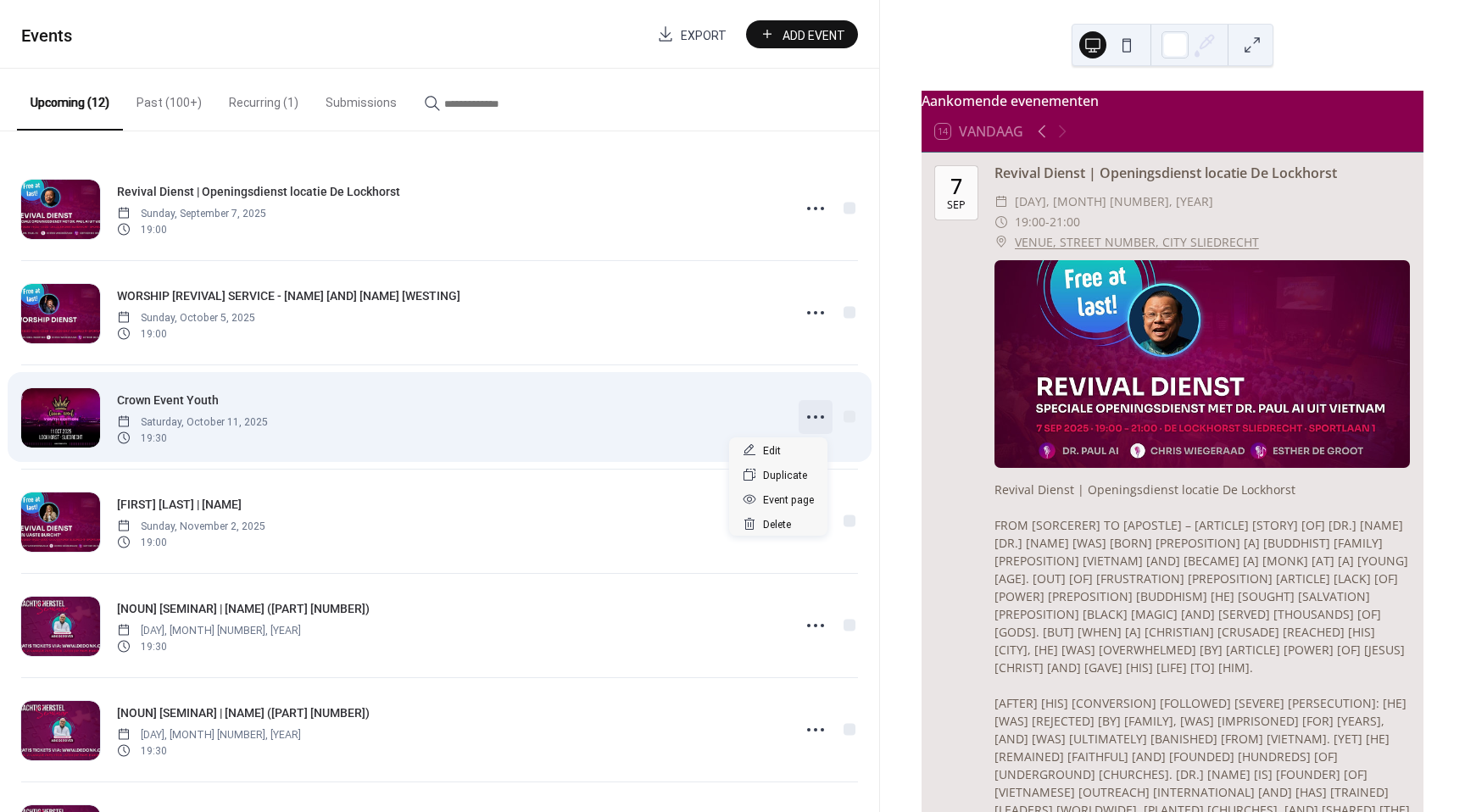 click 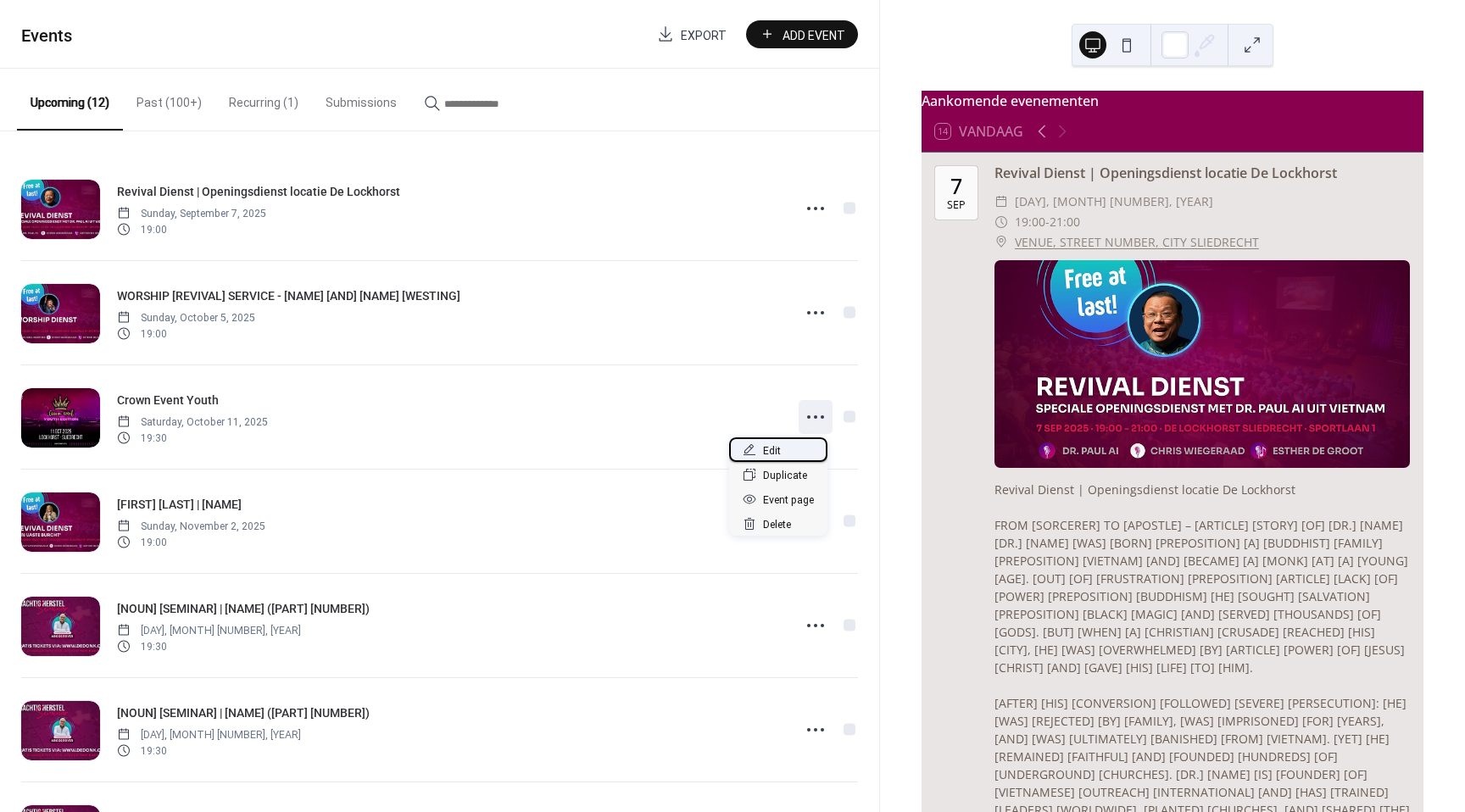 click on "Edit" at bounding box center [778, 449] 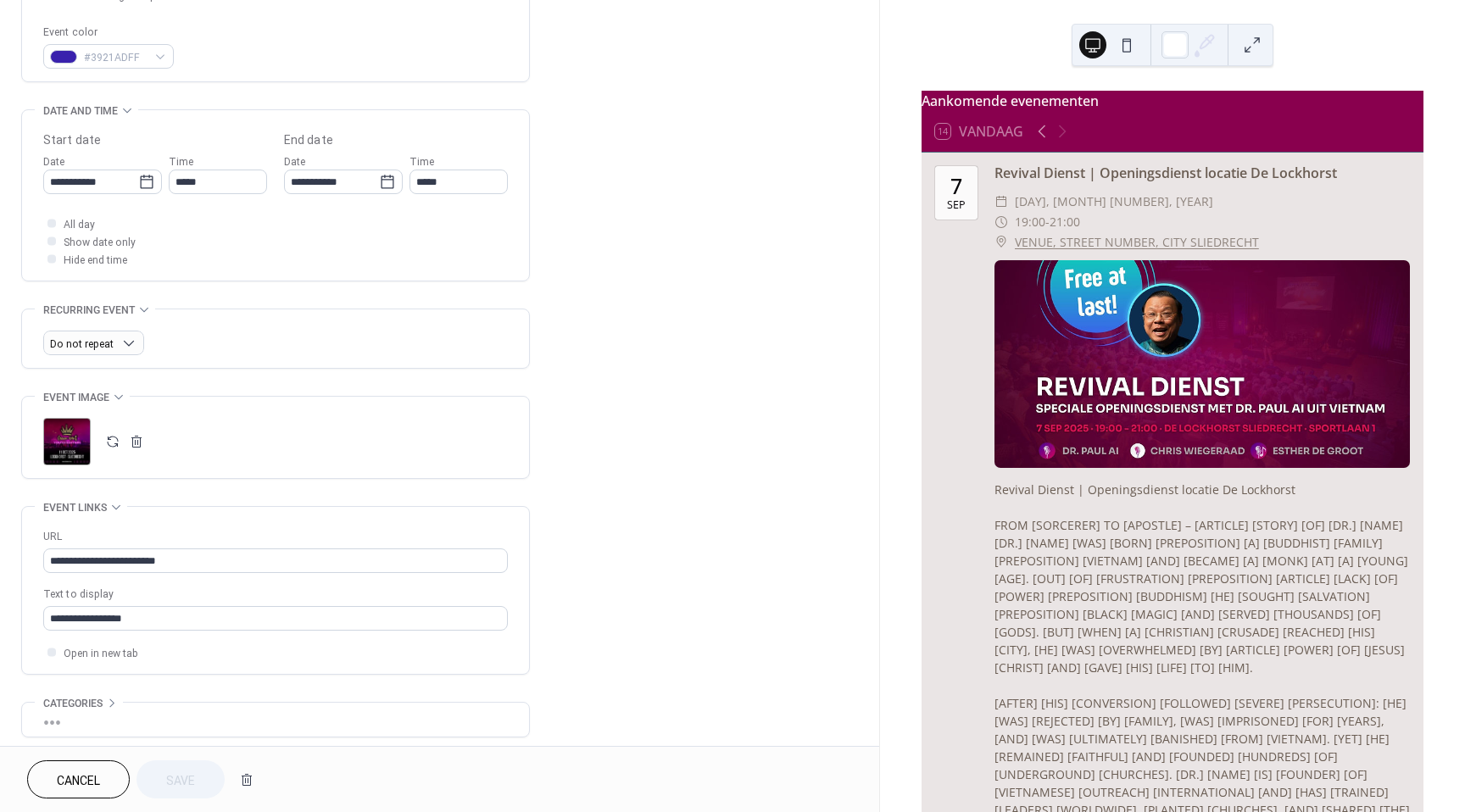 scroll, scrollTop: 509, scrollLeft: 0, axis: vertical 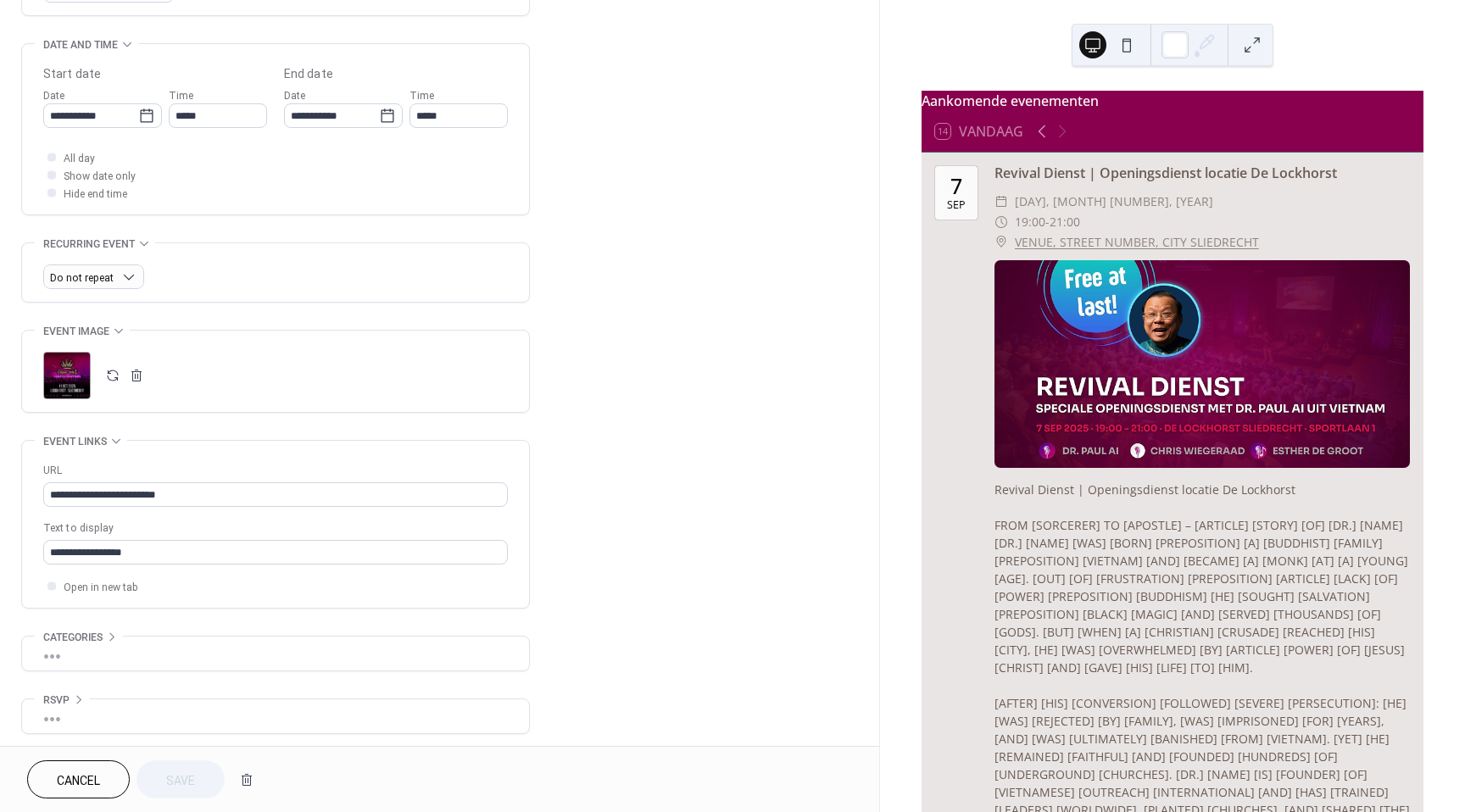 click at bounding box center [113, 375] 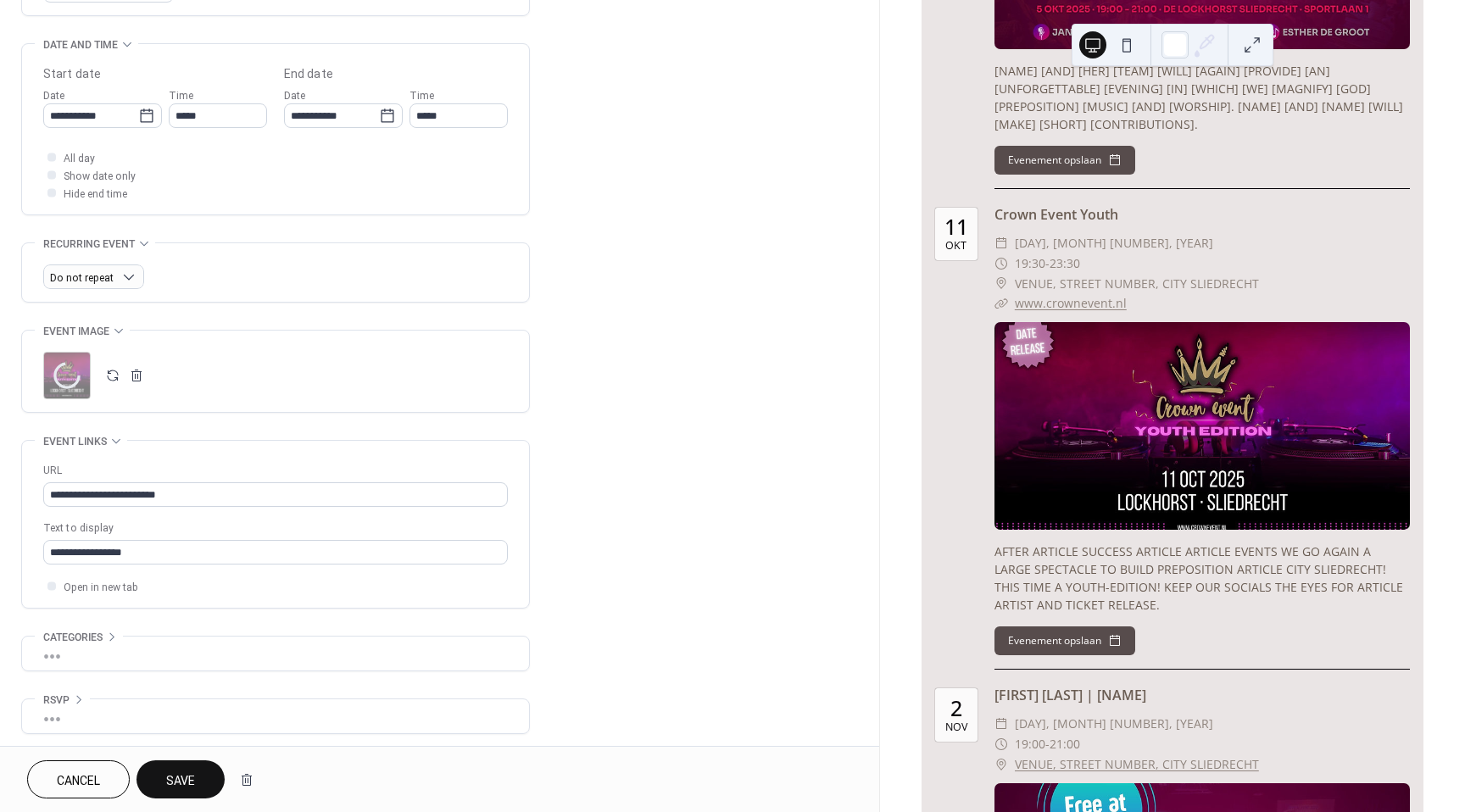 scroll, scrollTop: 1271, scrollLeft: 0, axis: vertical 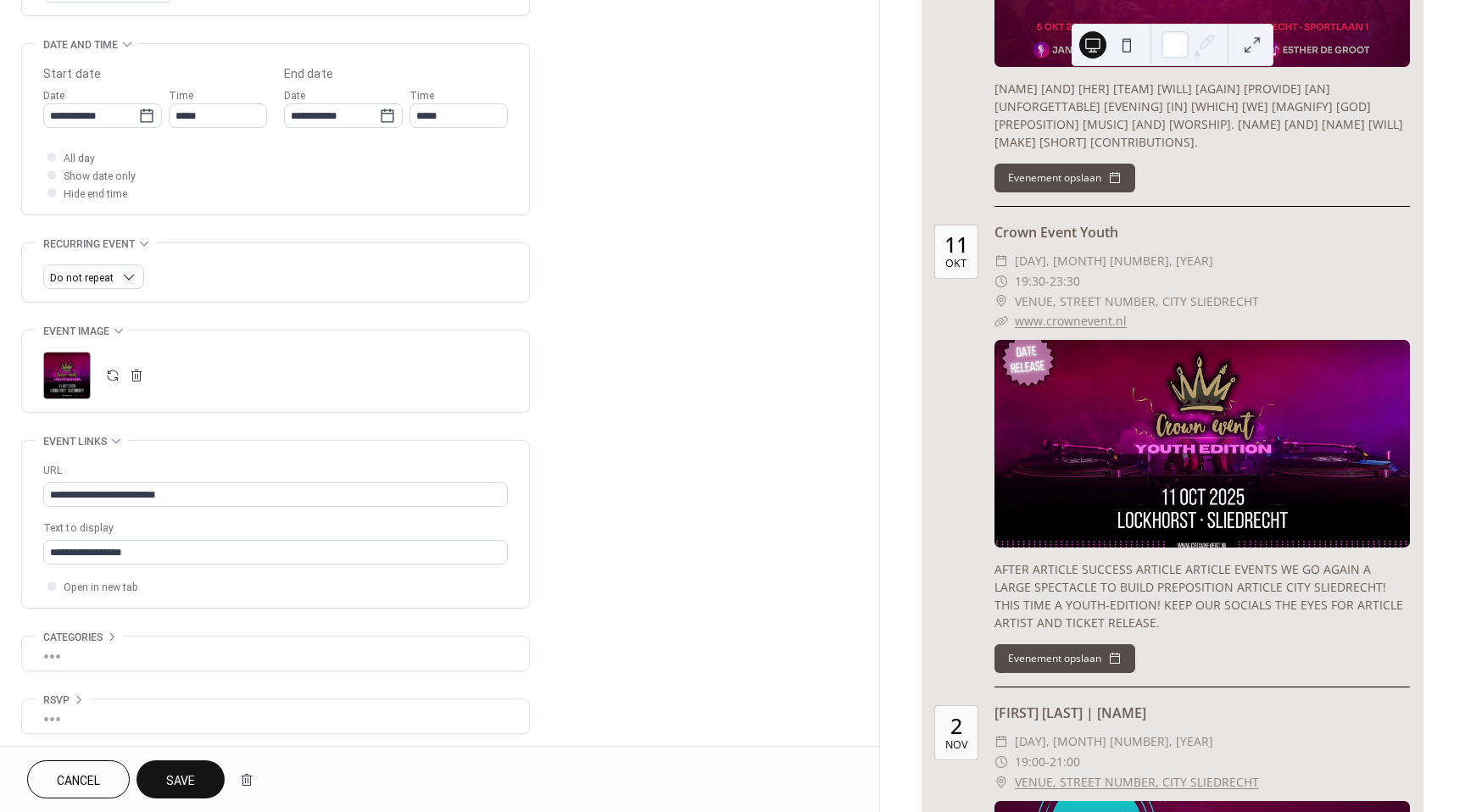 click on ";" at bounding box center (67, 375) 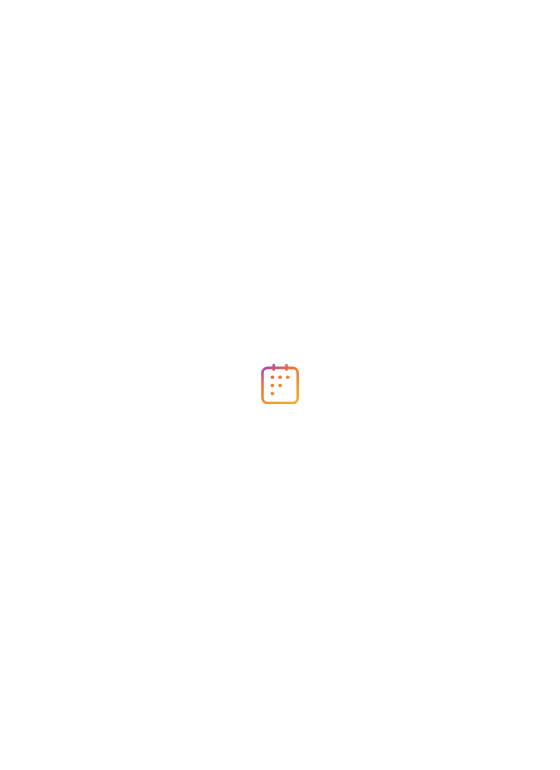 scroll, scrollTop: 0, scrollLeft: 0, axis: both 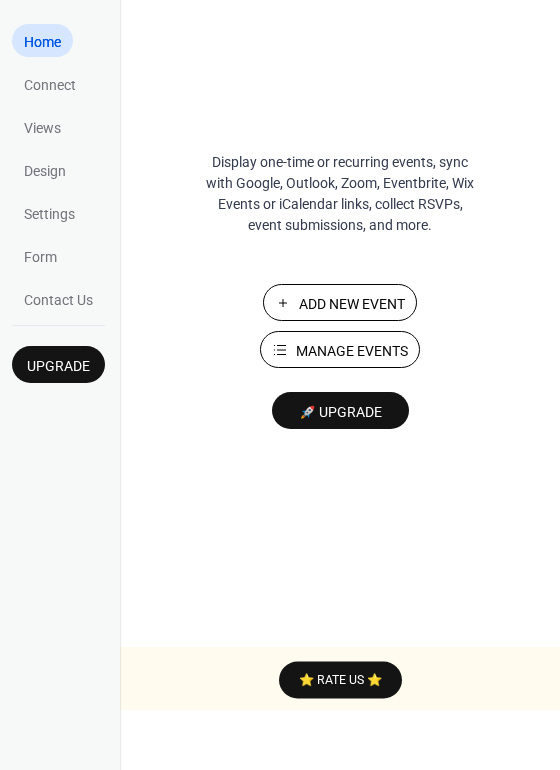 click on "🚀 Upgrade" at bounding box center (340, 412) 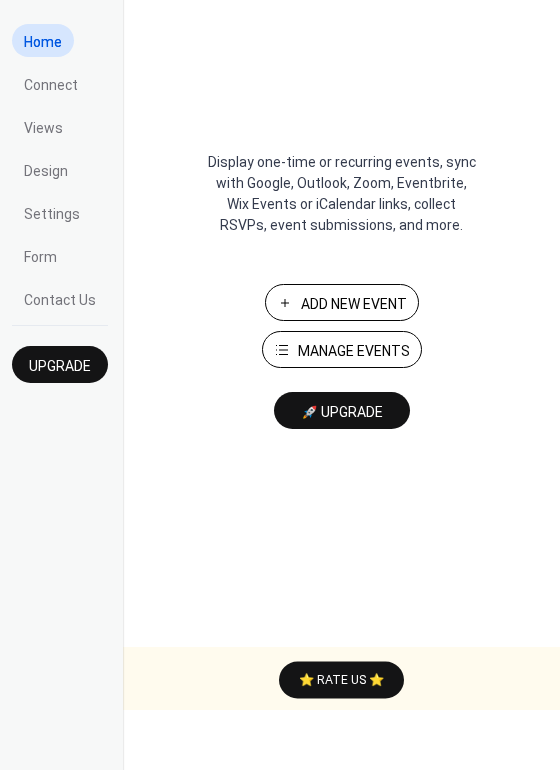 click on "Manage Events" at bounding box center (354, 351) 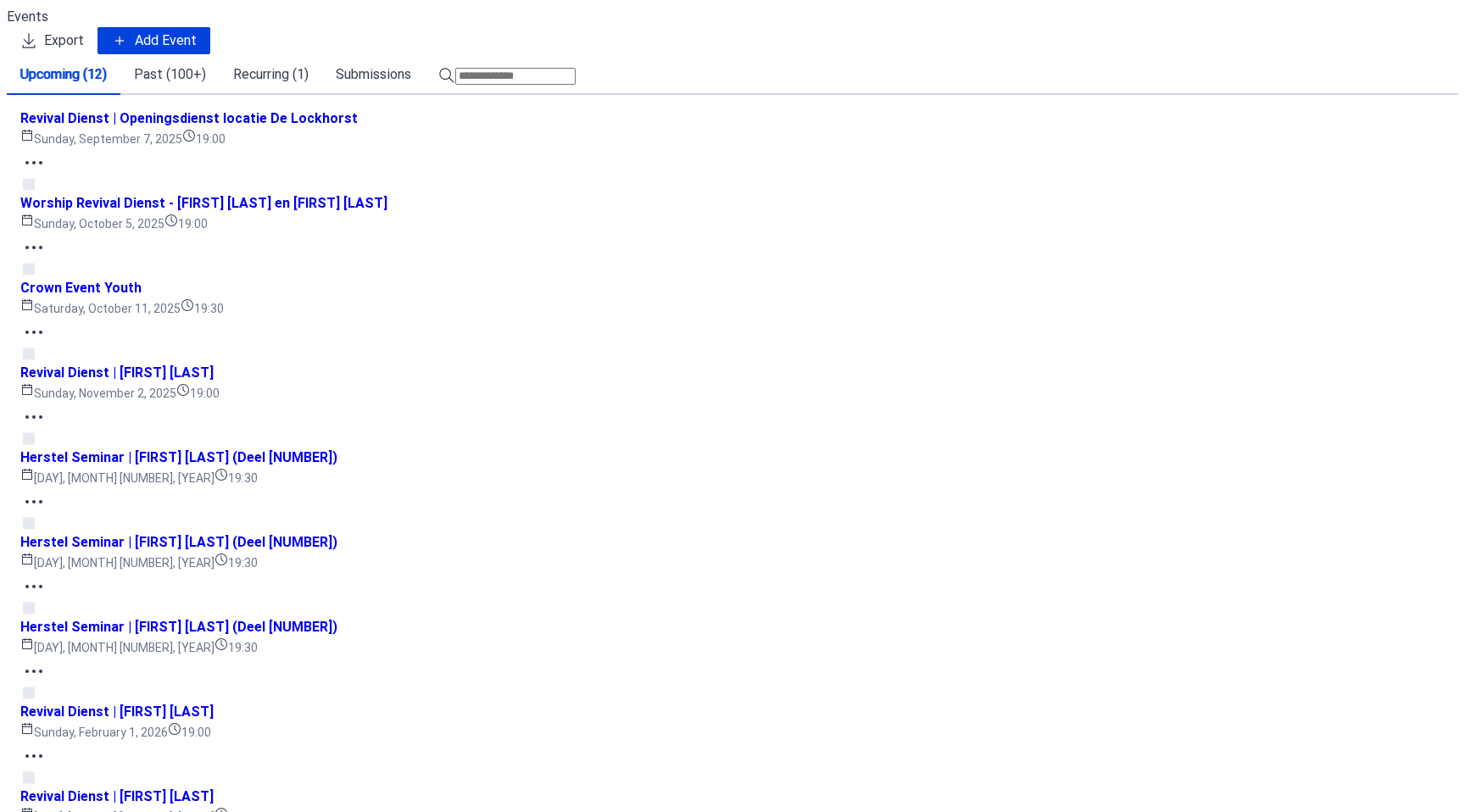 scroll, scrollTop: 0, scrollLeft: 0, axis: both 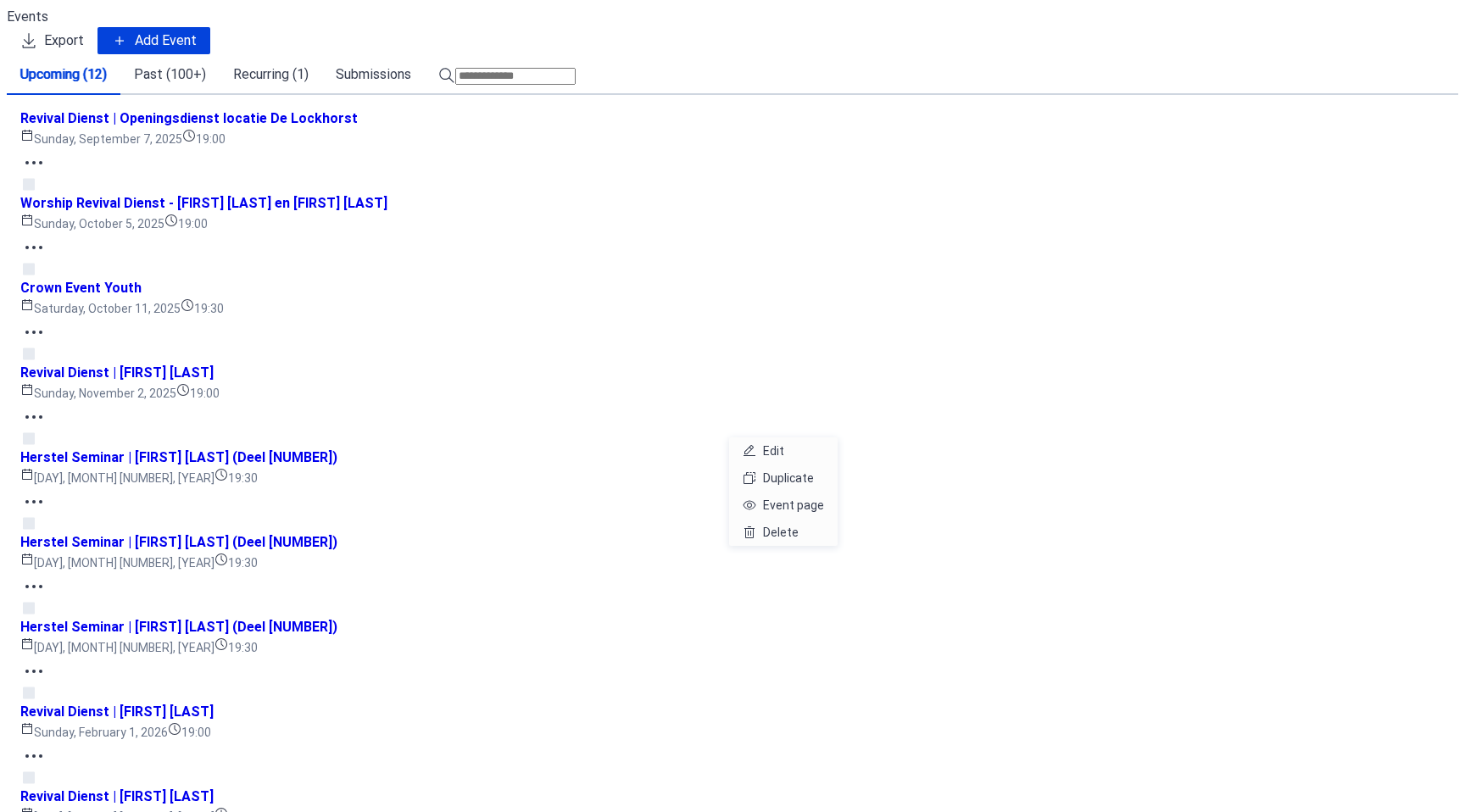 click 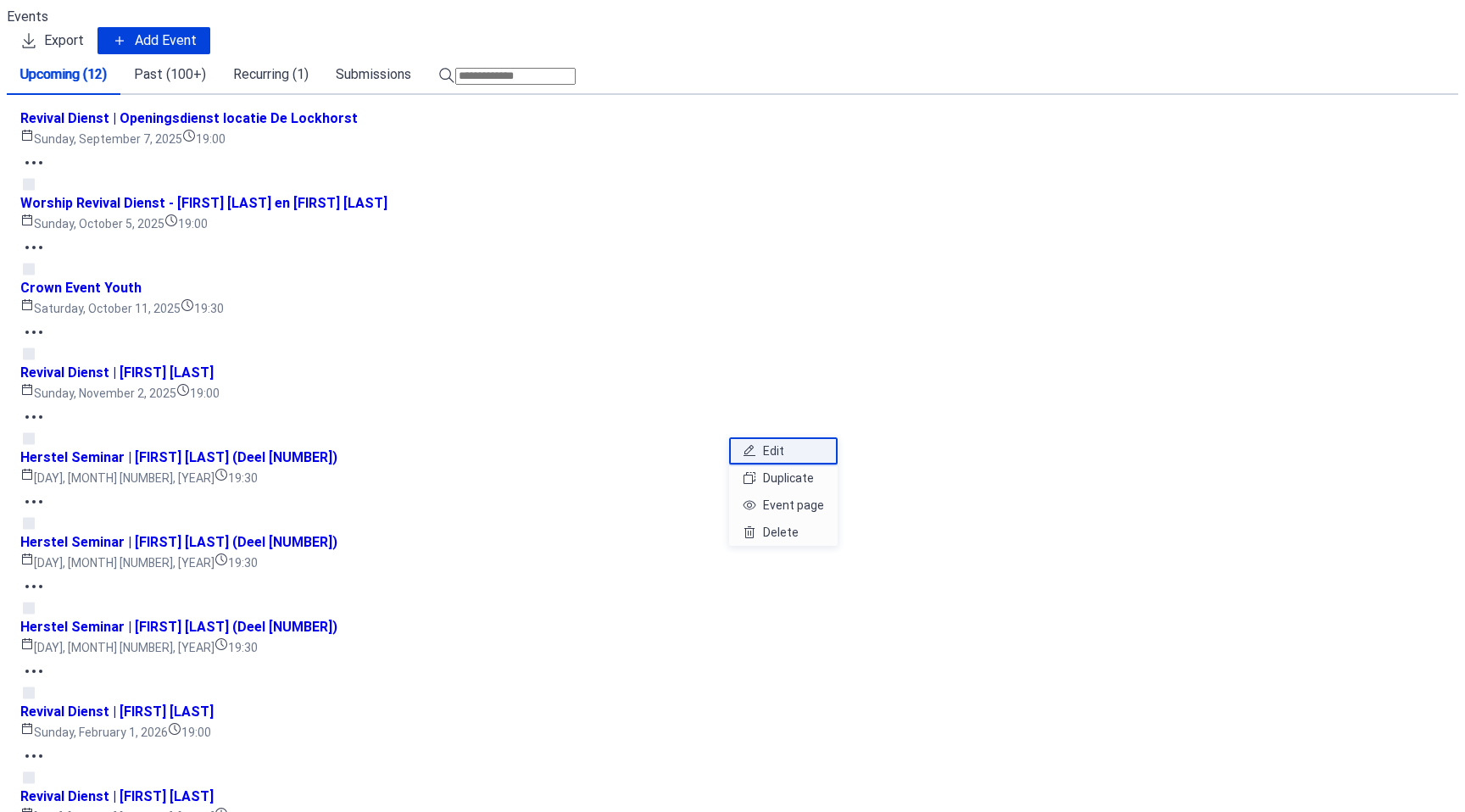 click on "Edit" at bounding box center [783, 451] 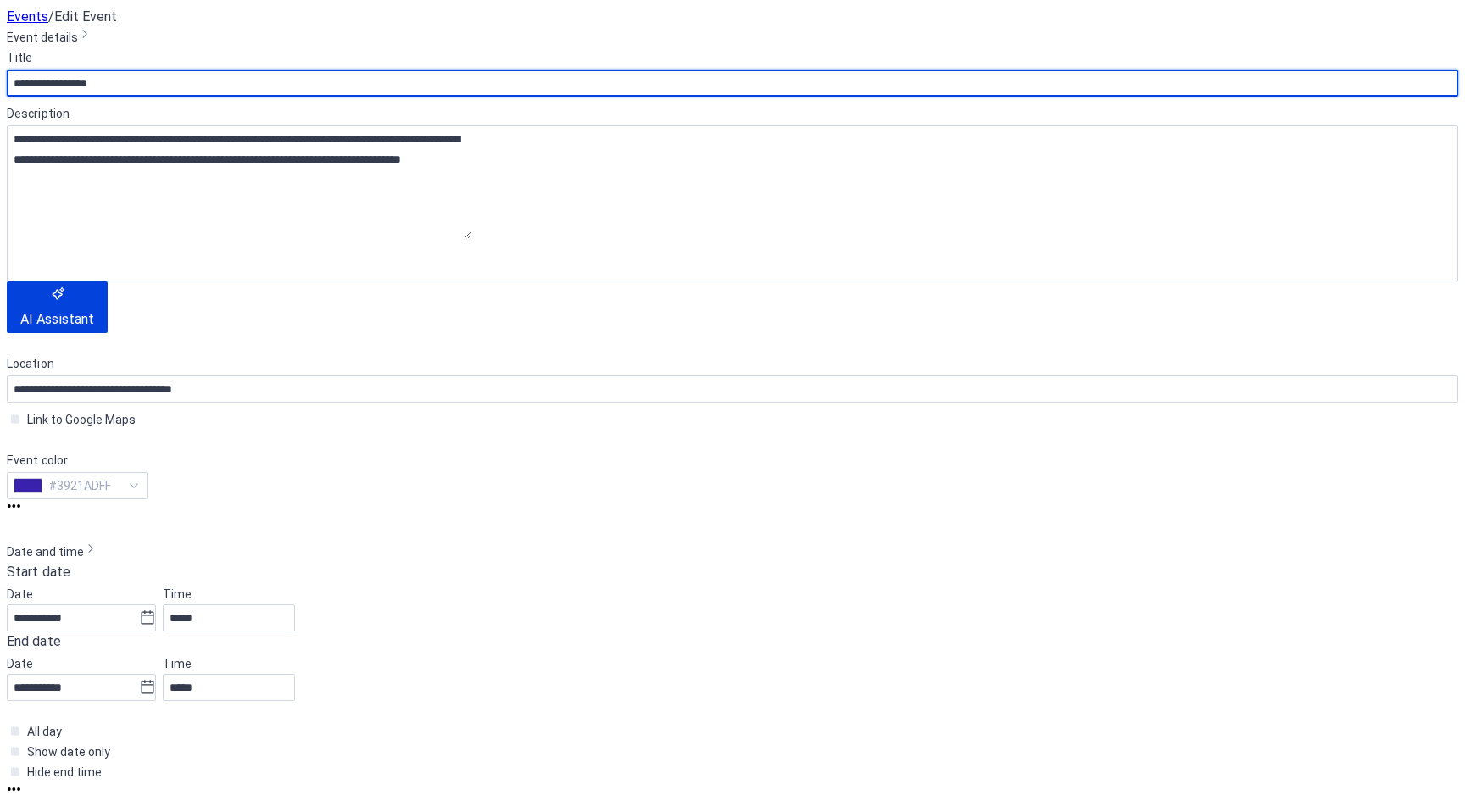scroll, scrollTop: 514, scrollLeft: 0, axis: vertical 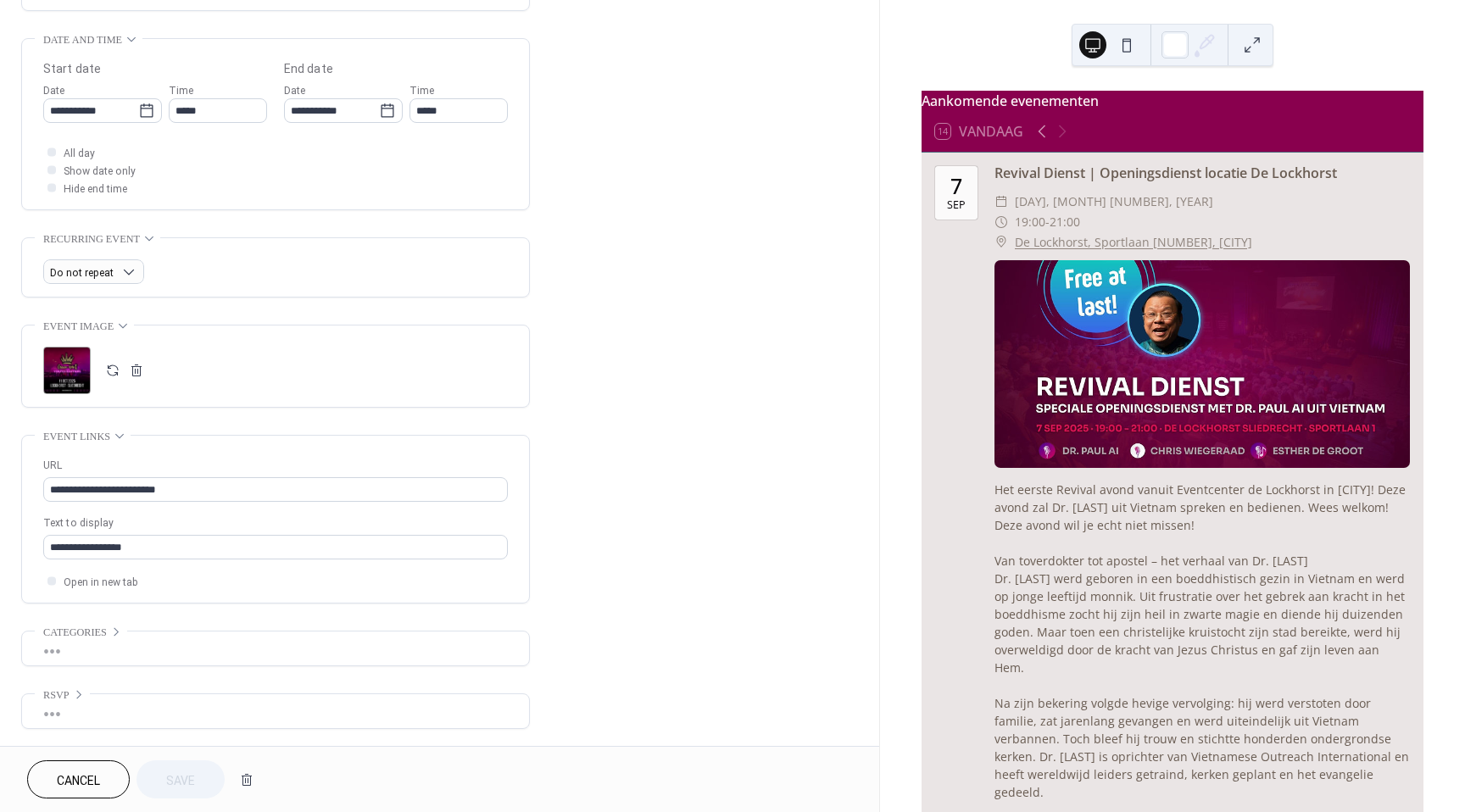 click at bounding box center [113, 370] 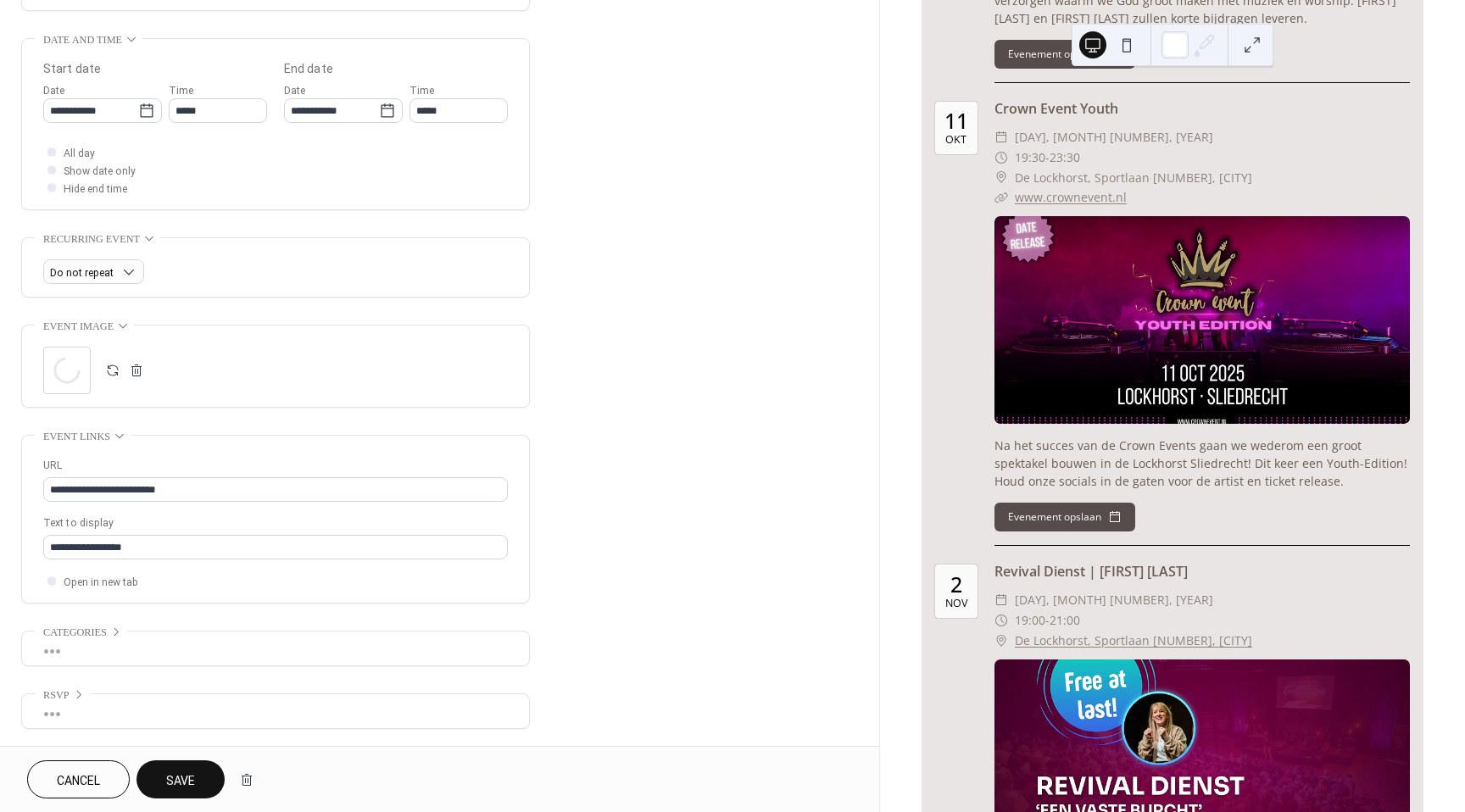 scroll, scrollTop: 1356, scrollLeft: 0, axis: vertical 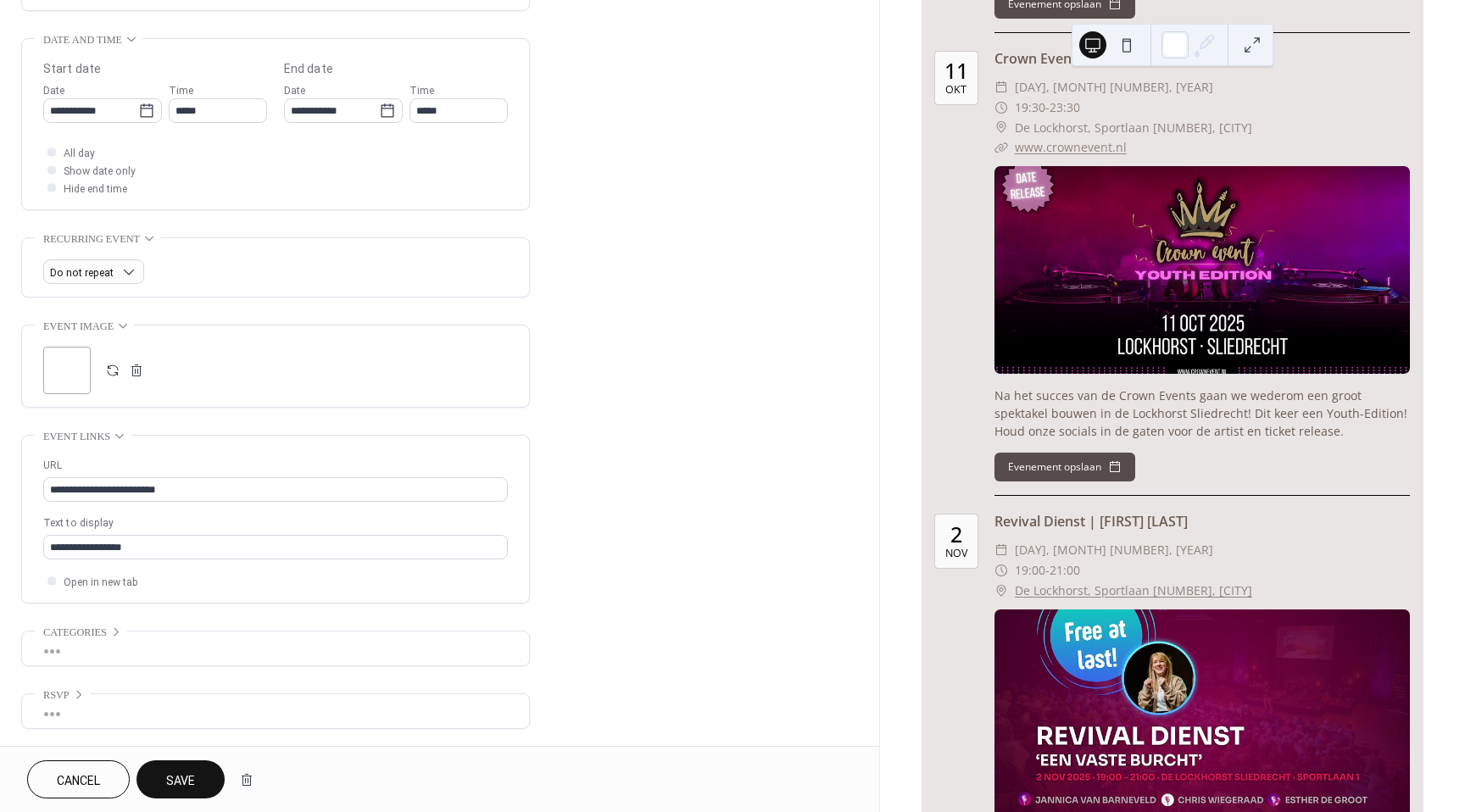 drag, startPoint x: 1162, startPoint y: 275, endPoint x: 1165, endPoint y: 232, distance: 43.104524 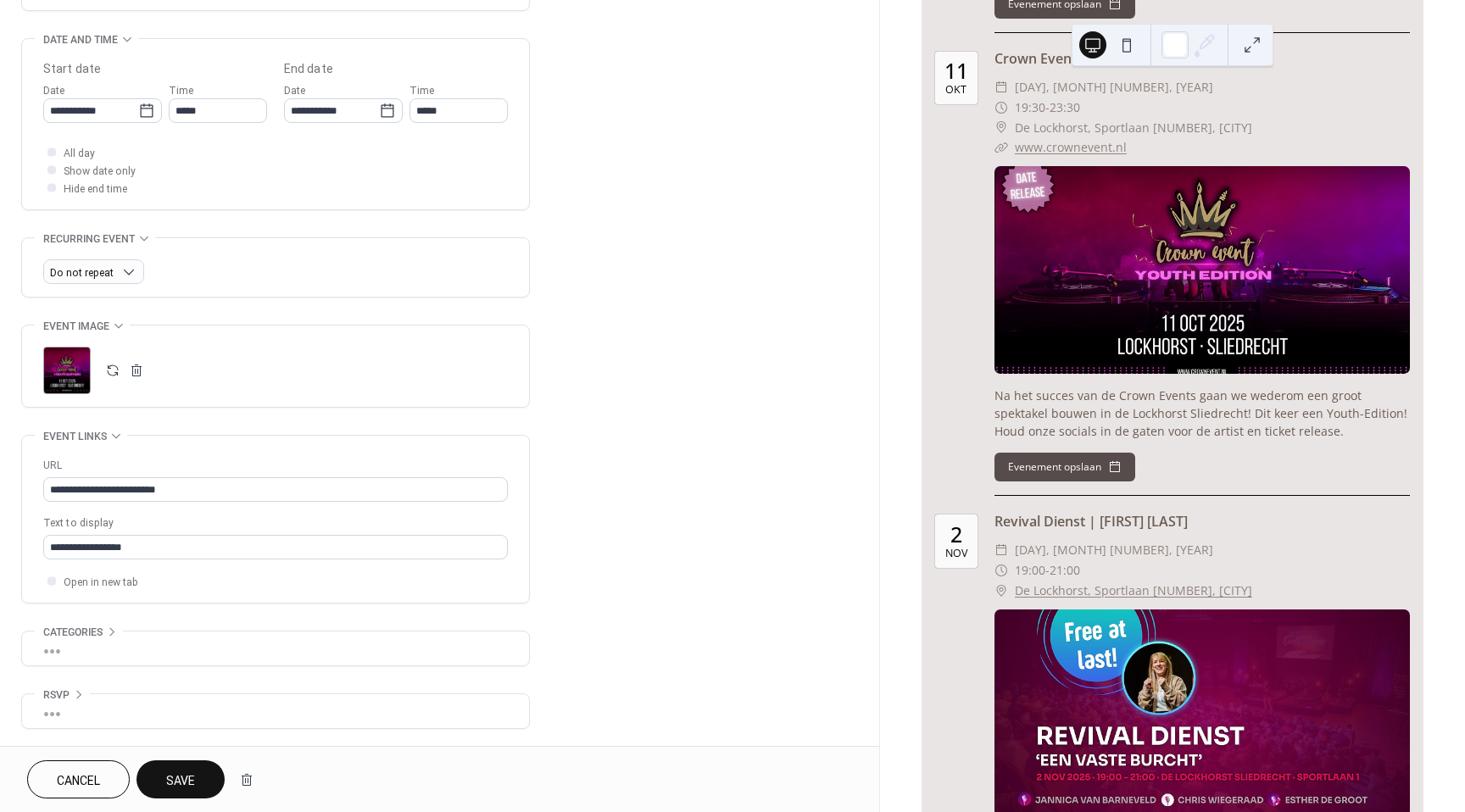 click on ";" at bounding box center [67, 370] 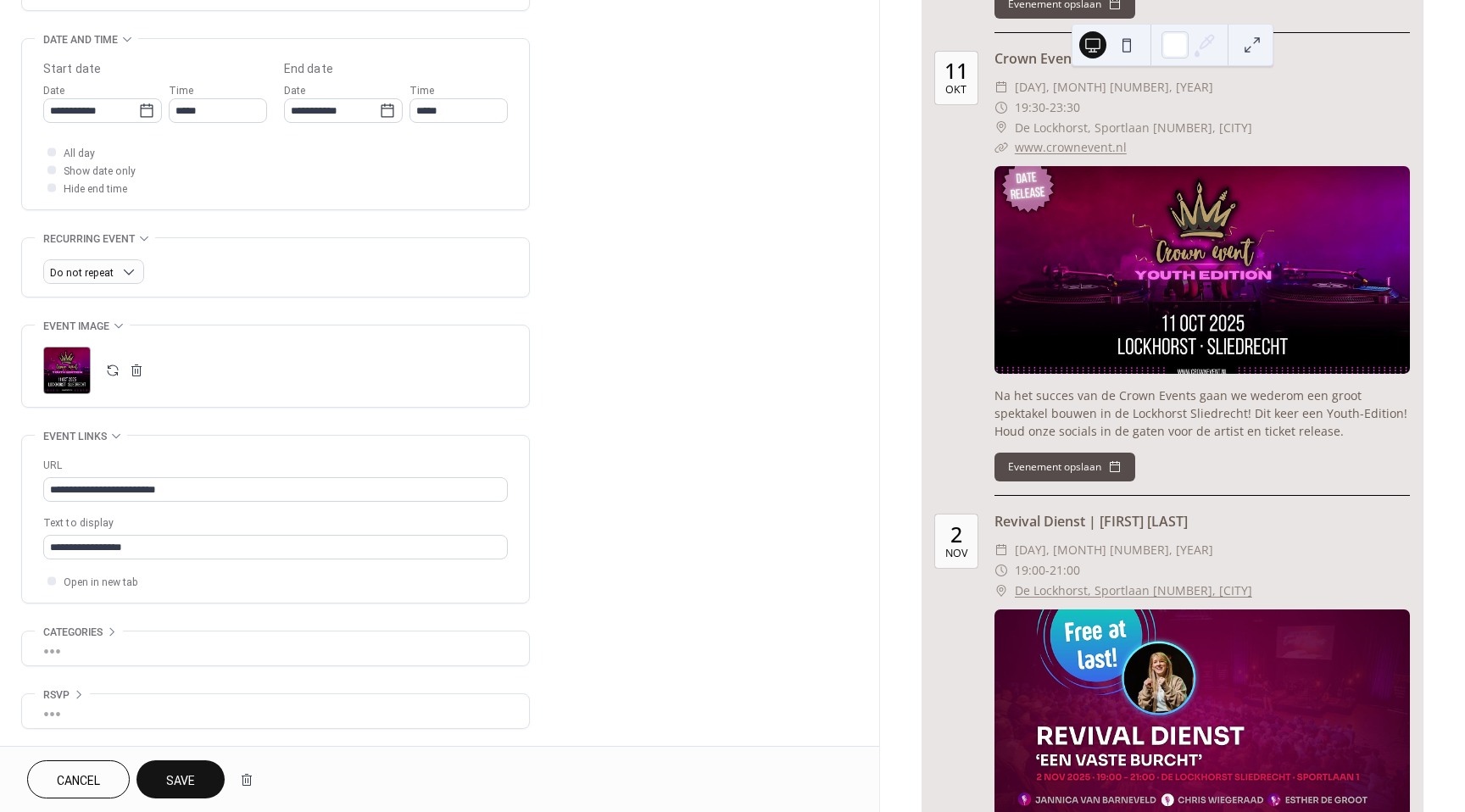click on "Save" at bounding box center (181, 779) 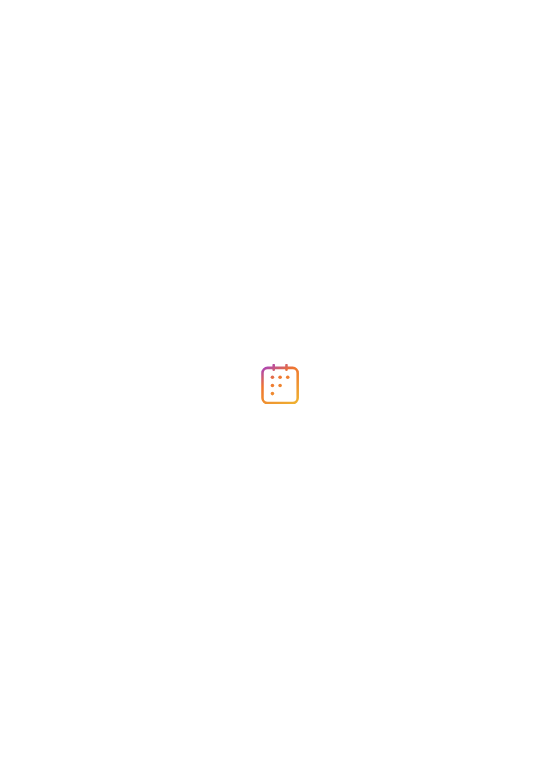 scroll, scrollTop: 0, scrollLeft: 0, axis: both 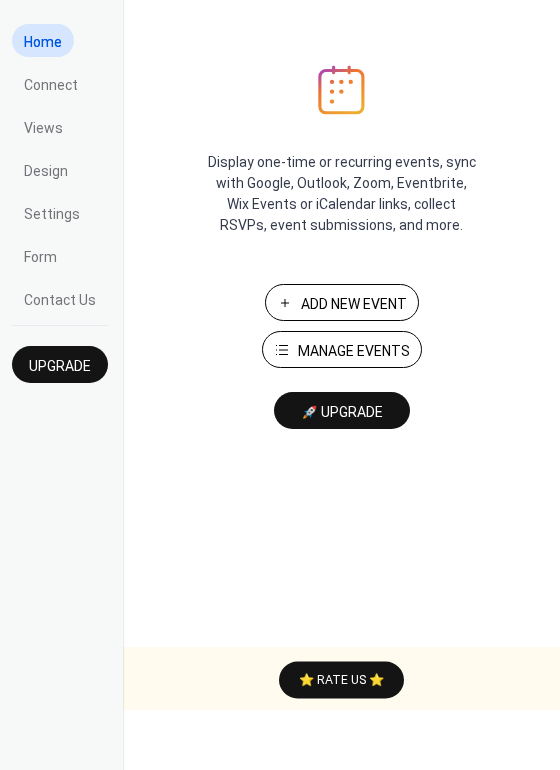 click on "Add New Event" at bounding box center (354, 304) 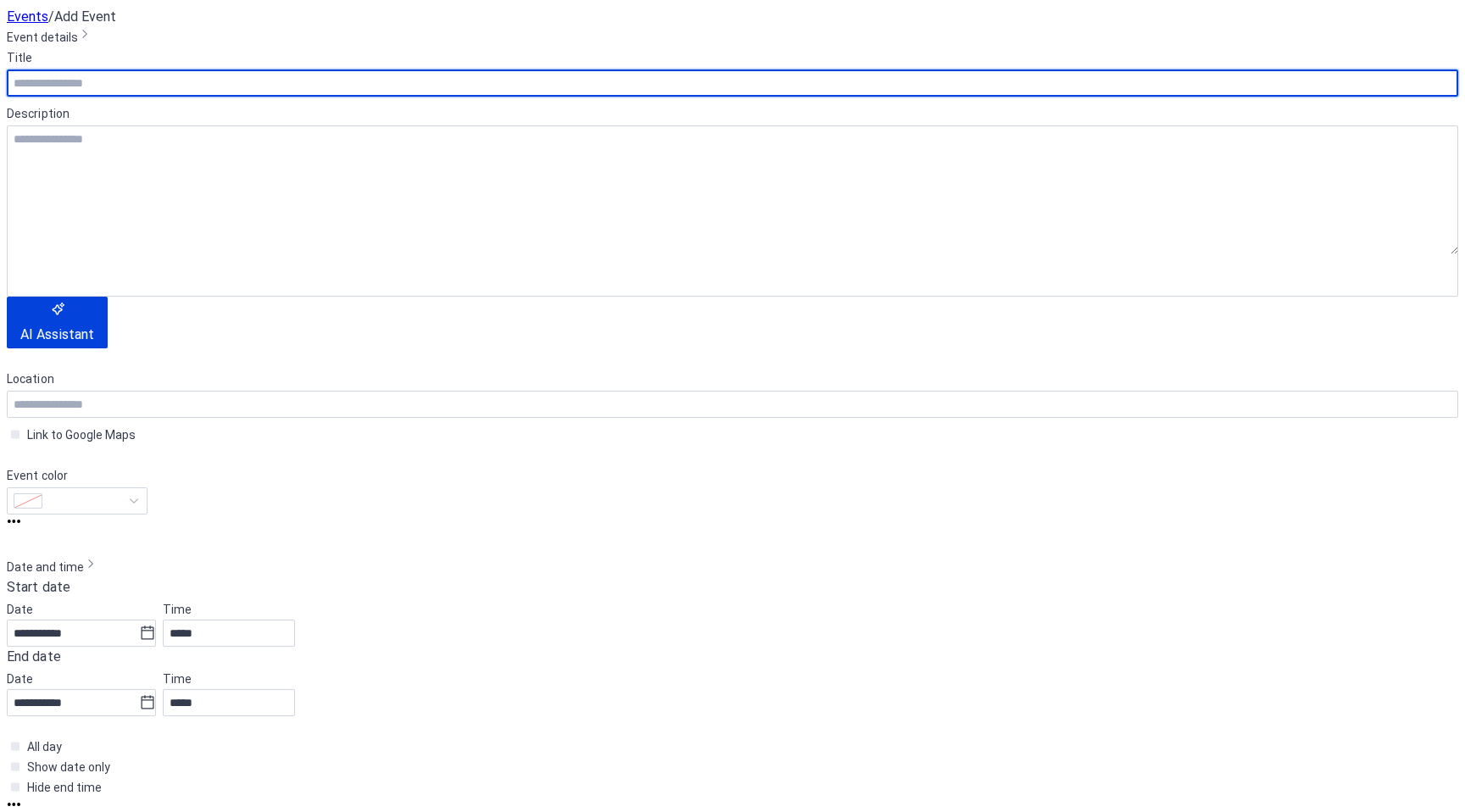 scroll, scrollTop: 0, scrollLeft: 0, axis: both 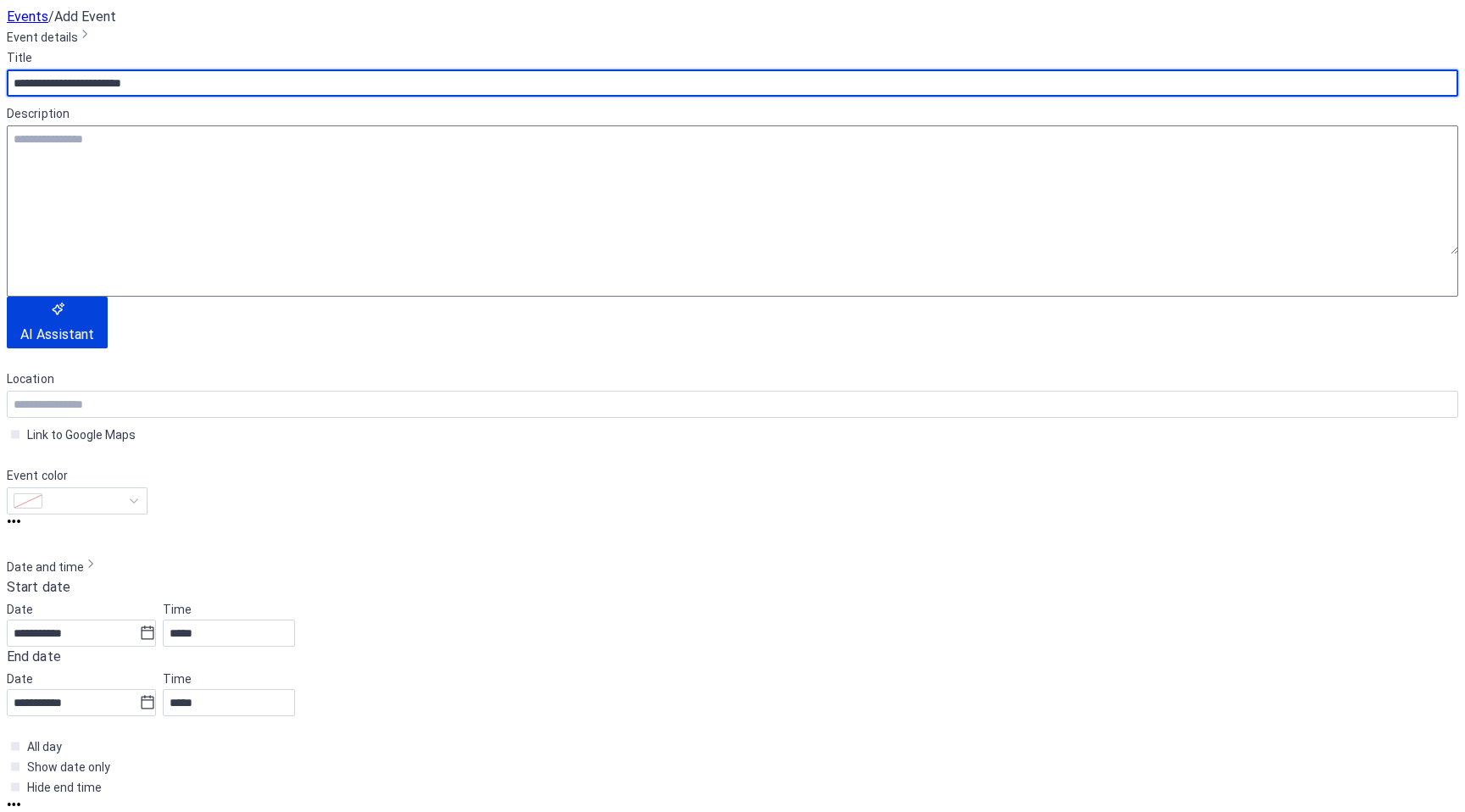 type on "**********" 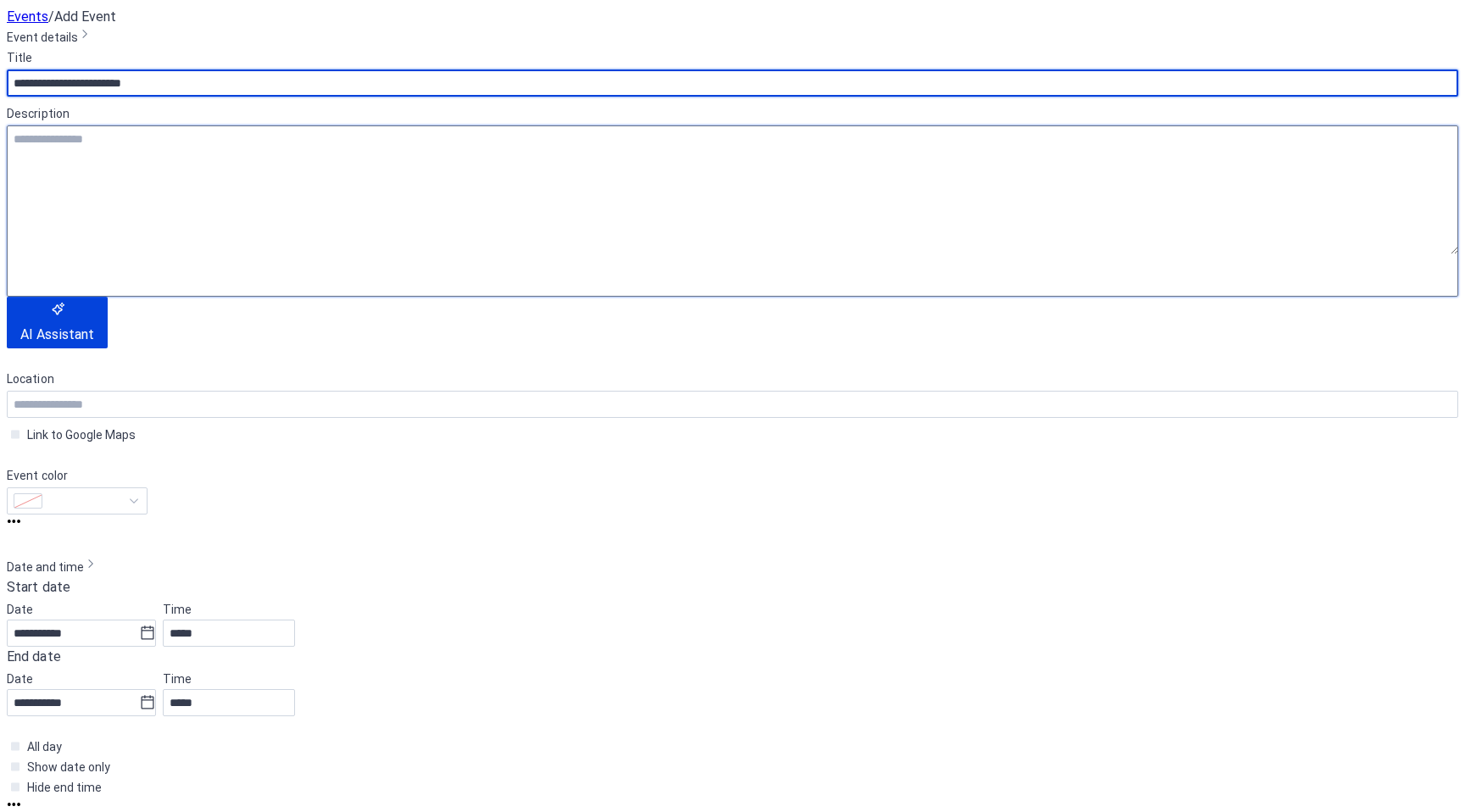 click at bounding box center [732, 190] 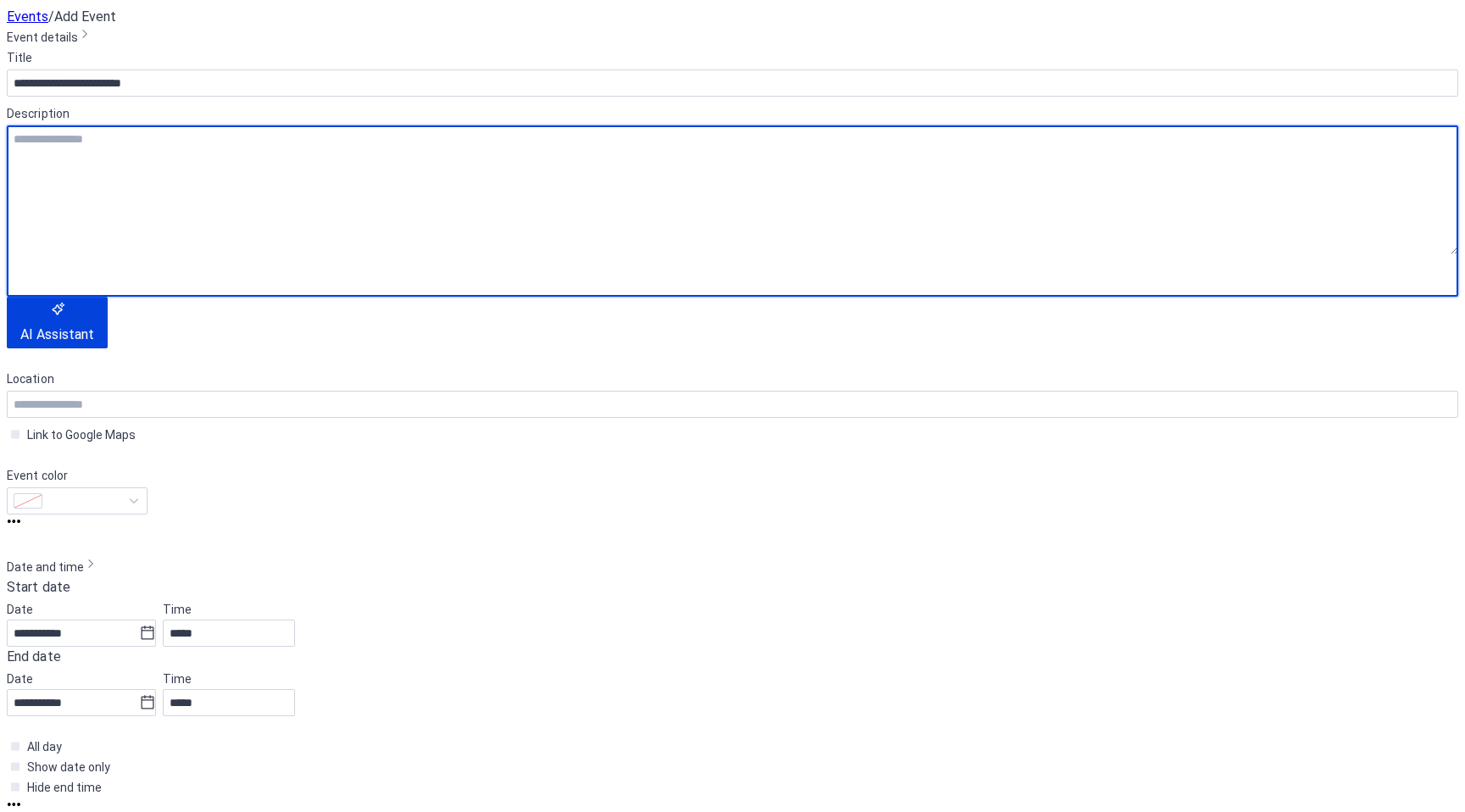 paste on "**********" 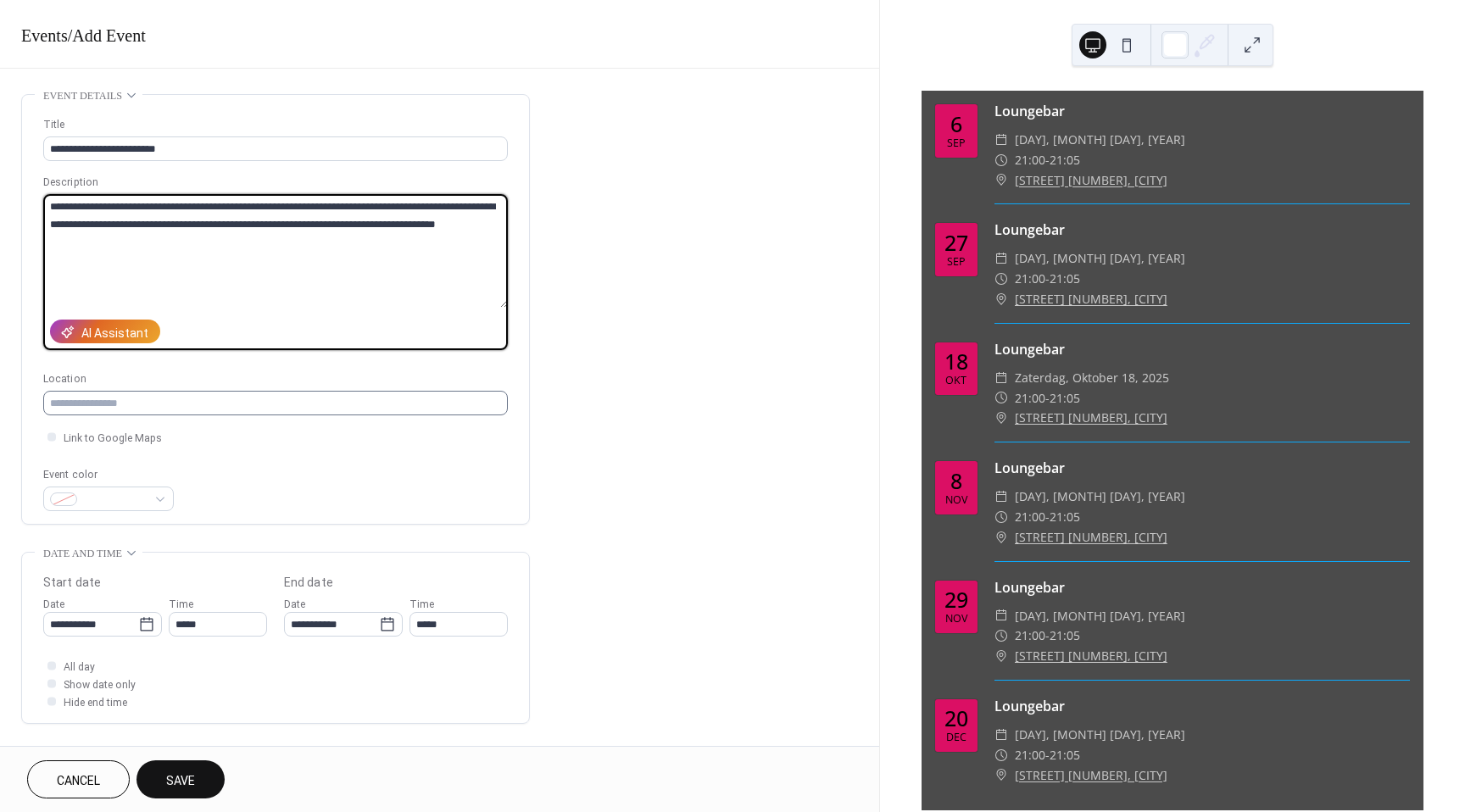type on "**********" 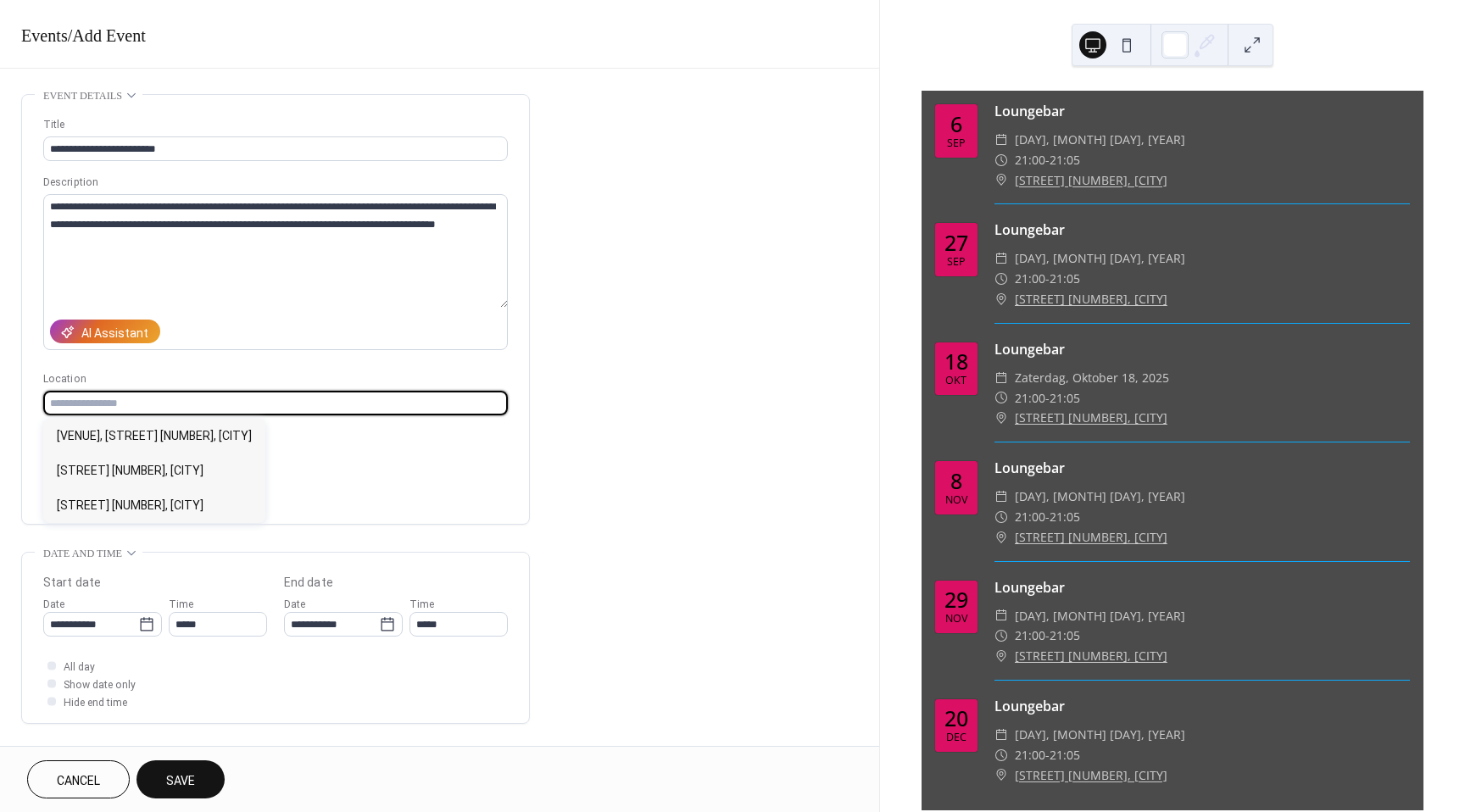 click at bounding box center (276, 403) 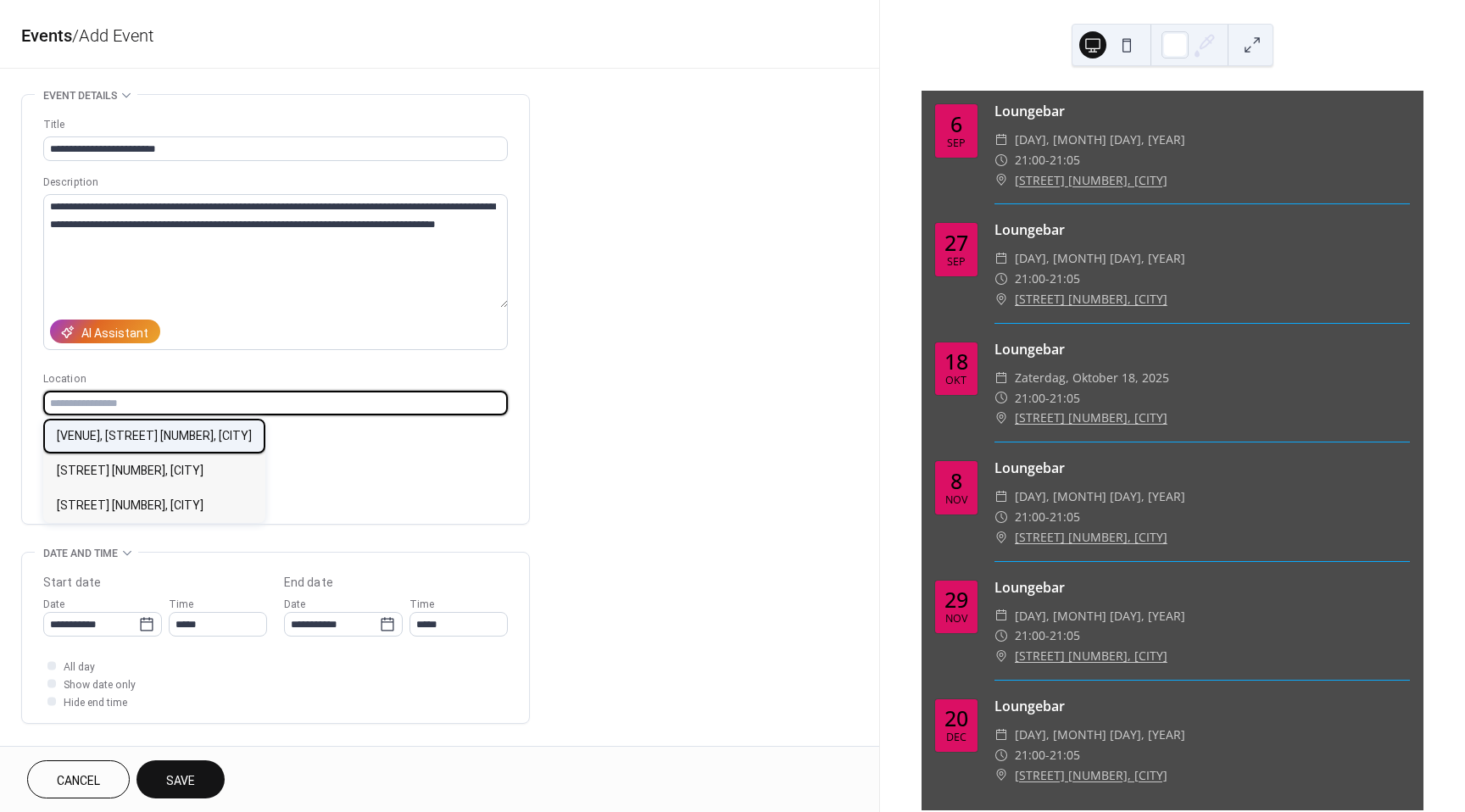 click on "[VENUE], [STREET] [NUMBER], [CITY]" at bounding box center (154, 436) 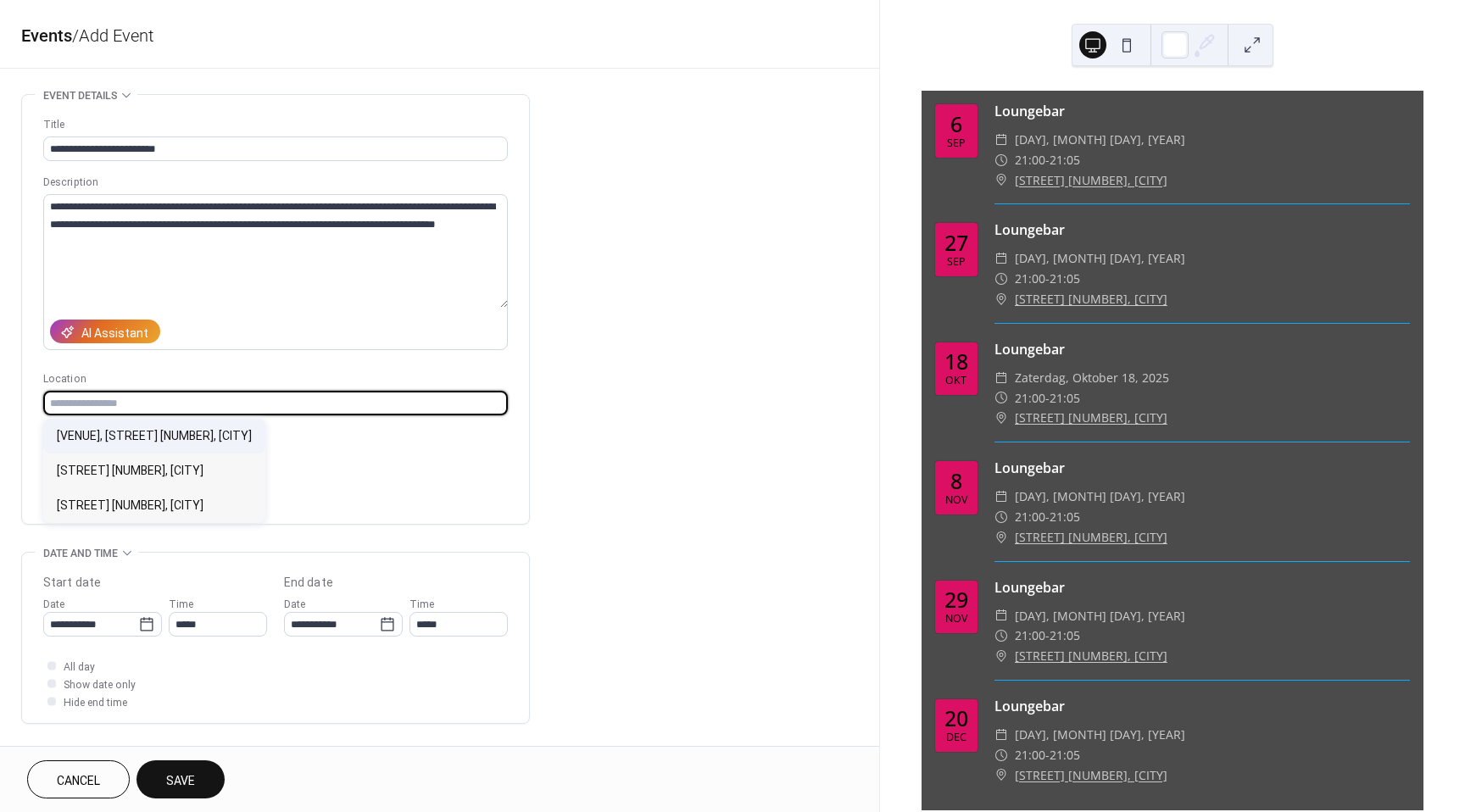 type on "**********" 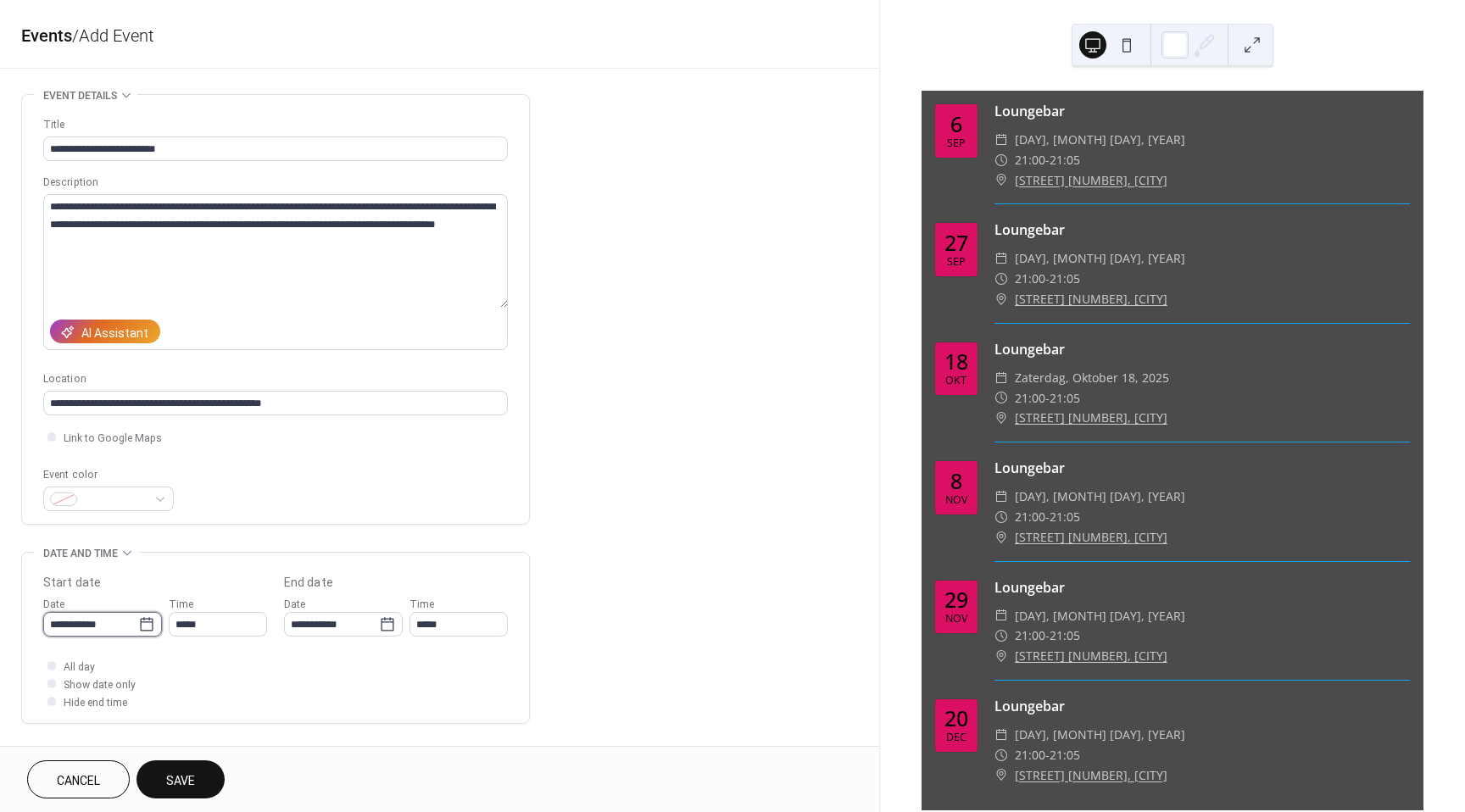 click on "**********" at bounding box center [91, 624] 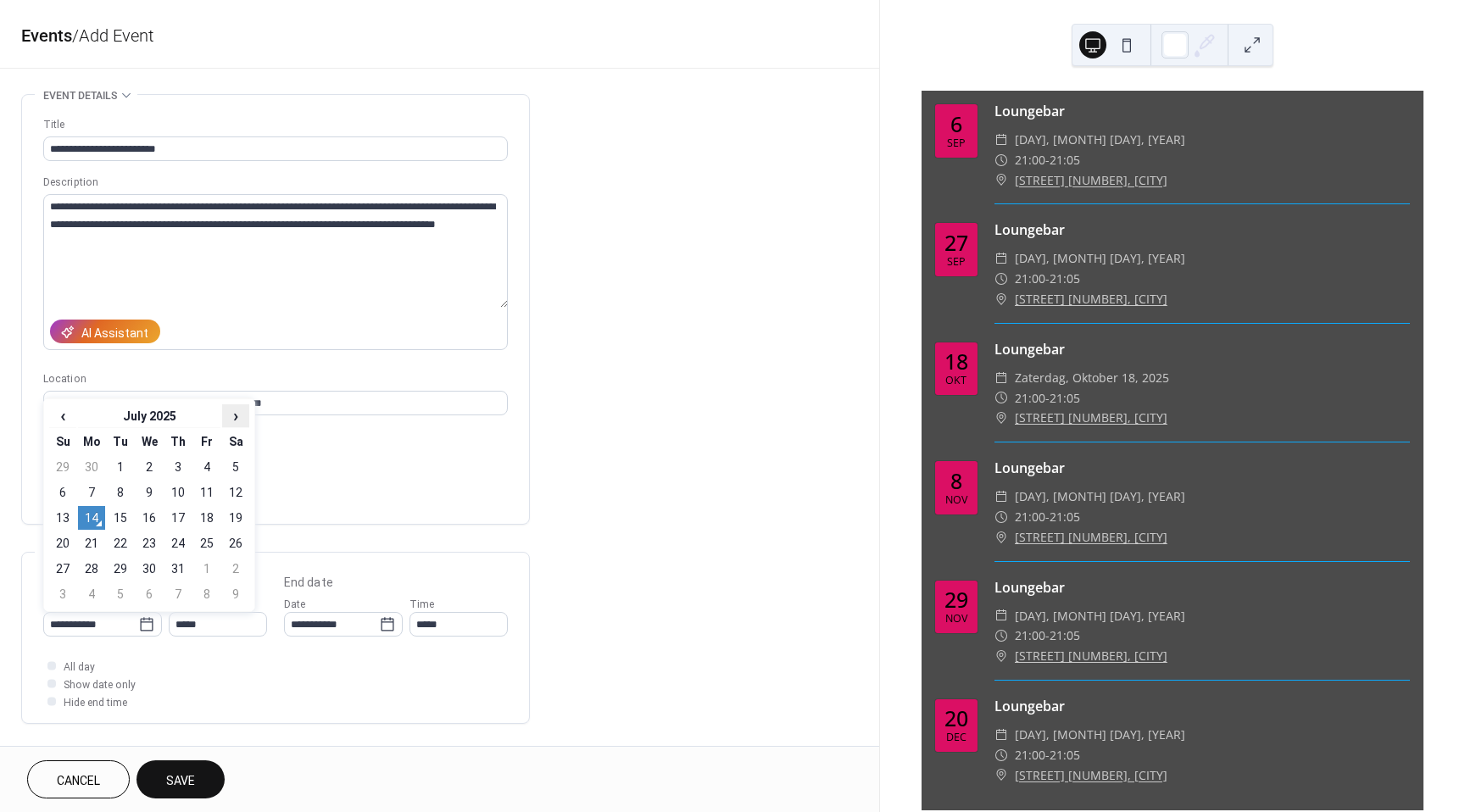 click on "›" at bounding box center (236, 415) 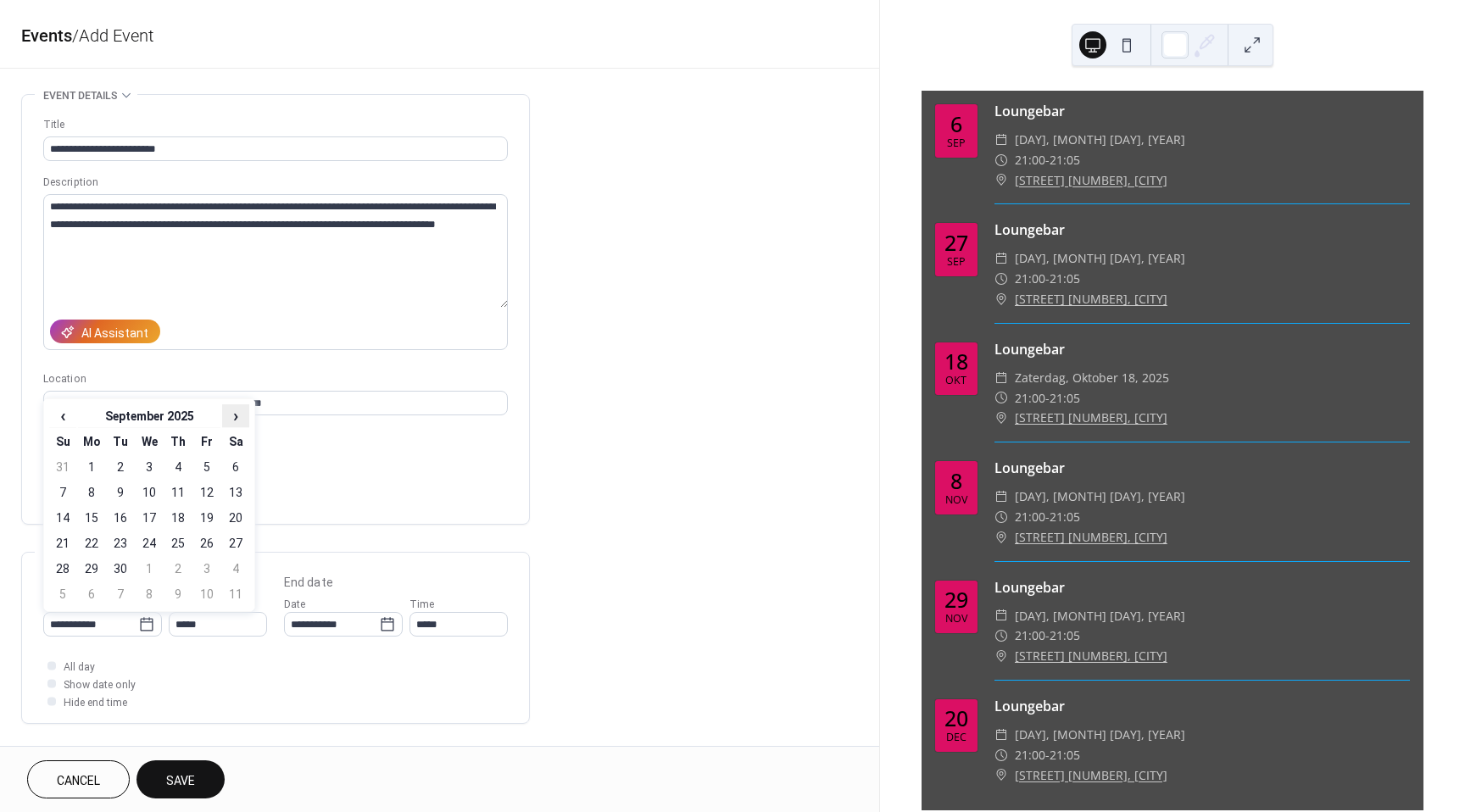 click on "›" at bounding box center [236, 415] 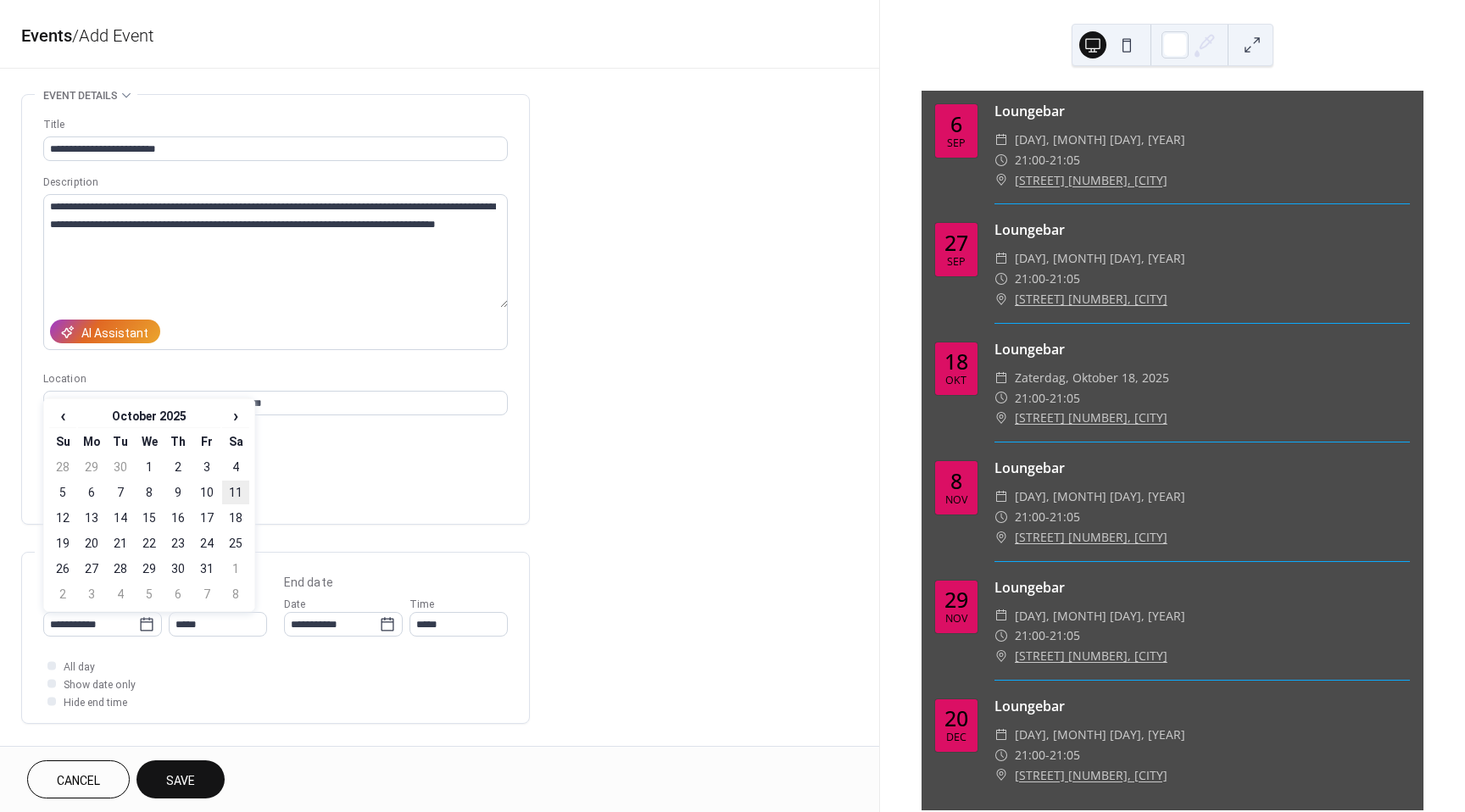 click on "11" at bounding box center (236, 492) 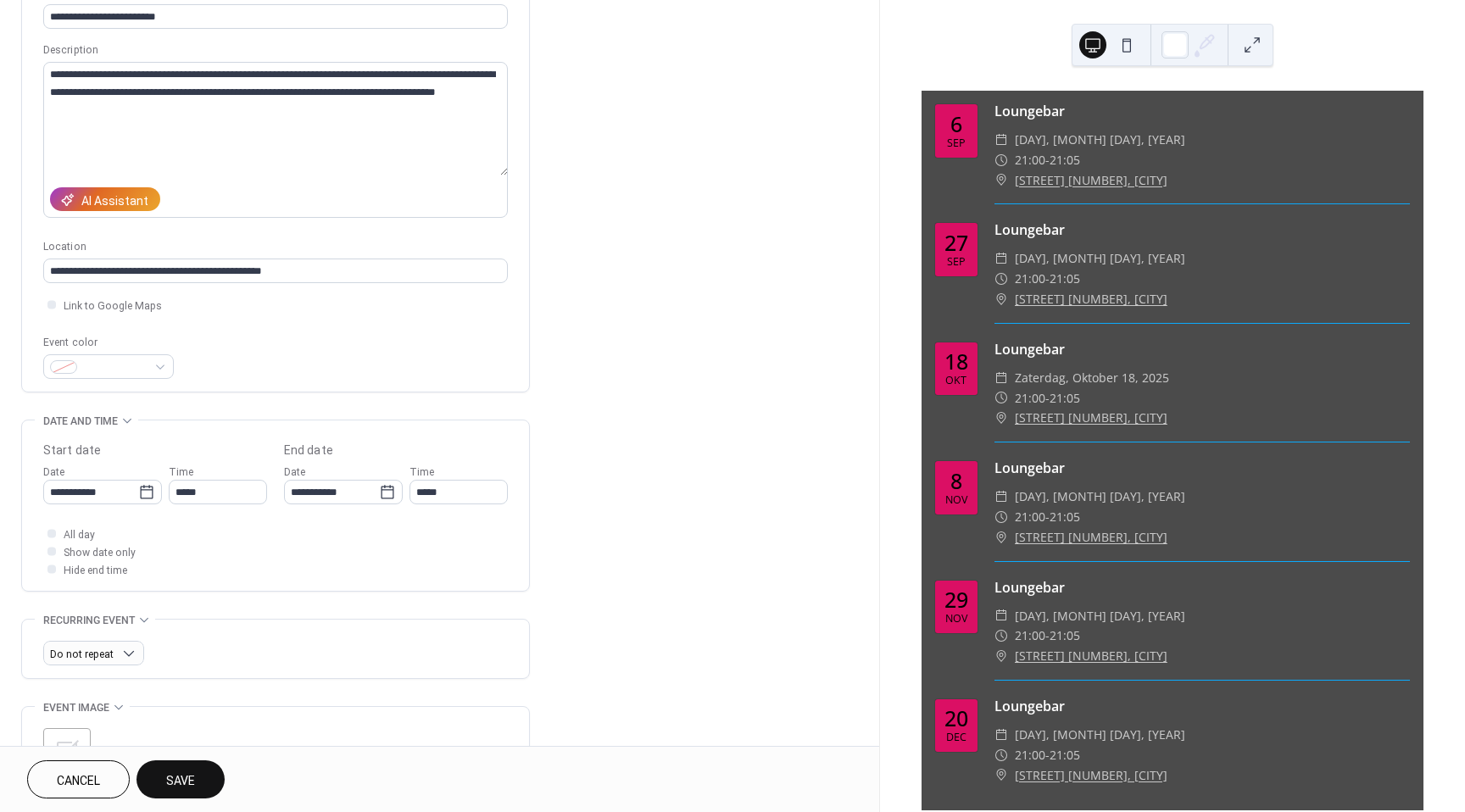 scroll, scrollTop: 170, scrollLeft: 0, axis: vertical 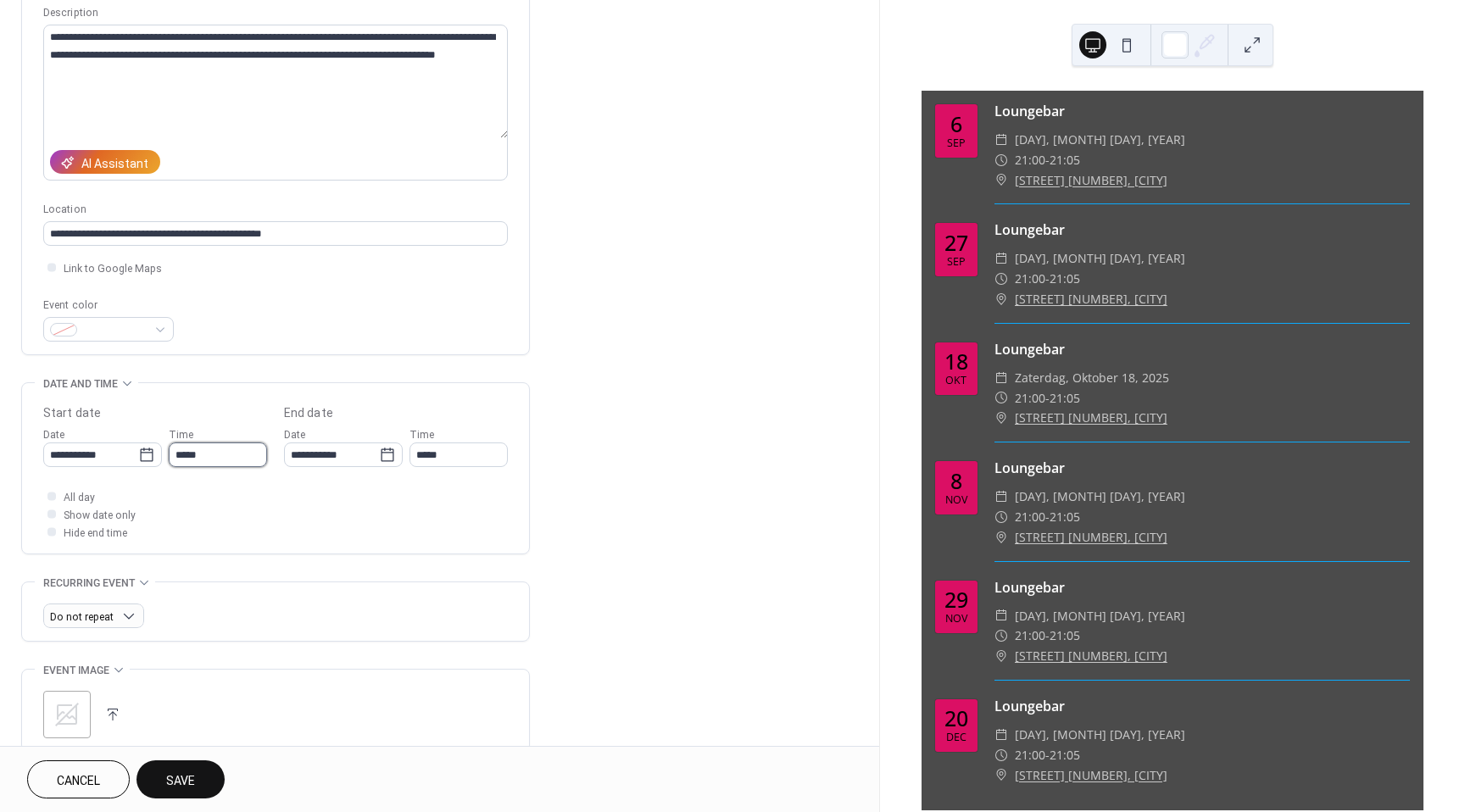 click on "*****" at bounding box center [218, 454] 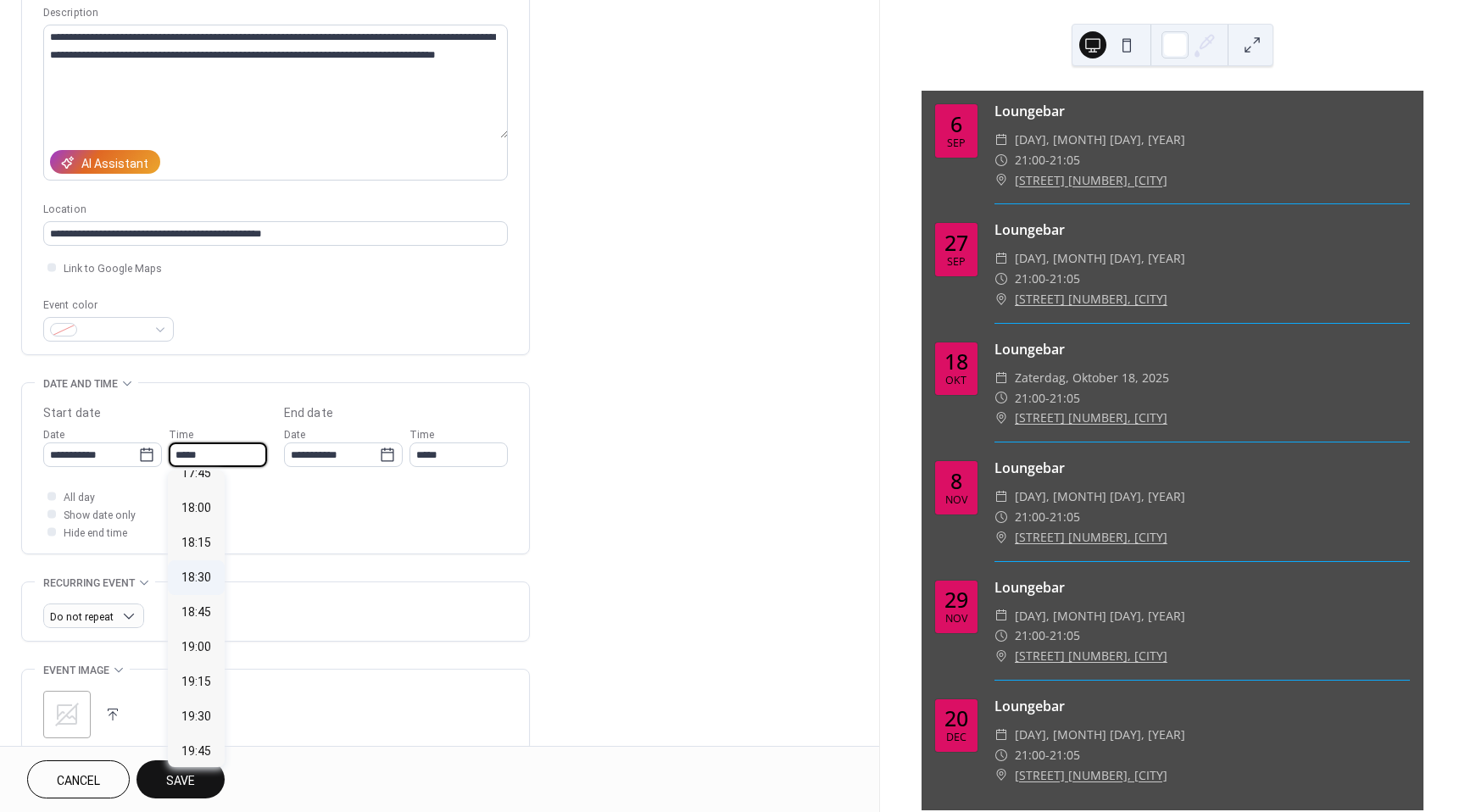 scroll, scrollTop: 2516, scrollLeft: 0, axis: vertical 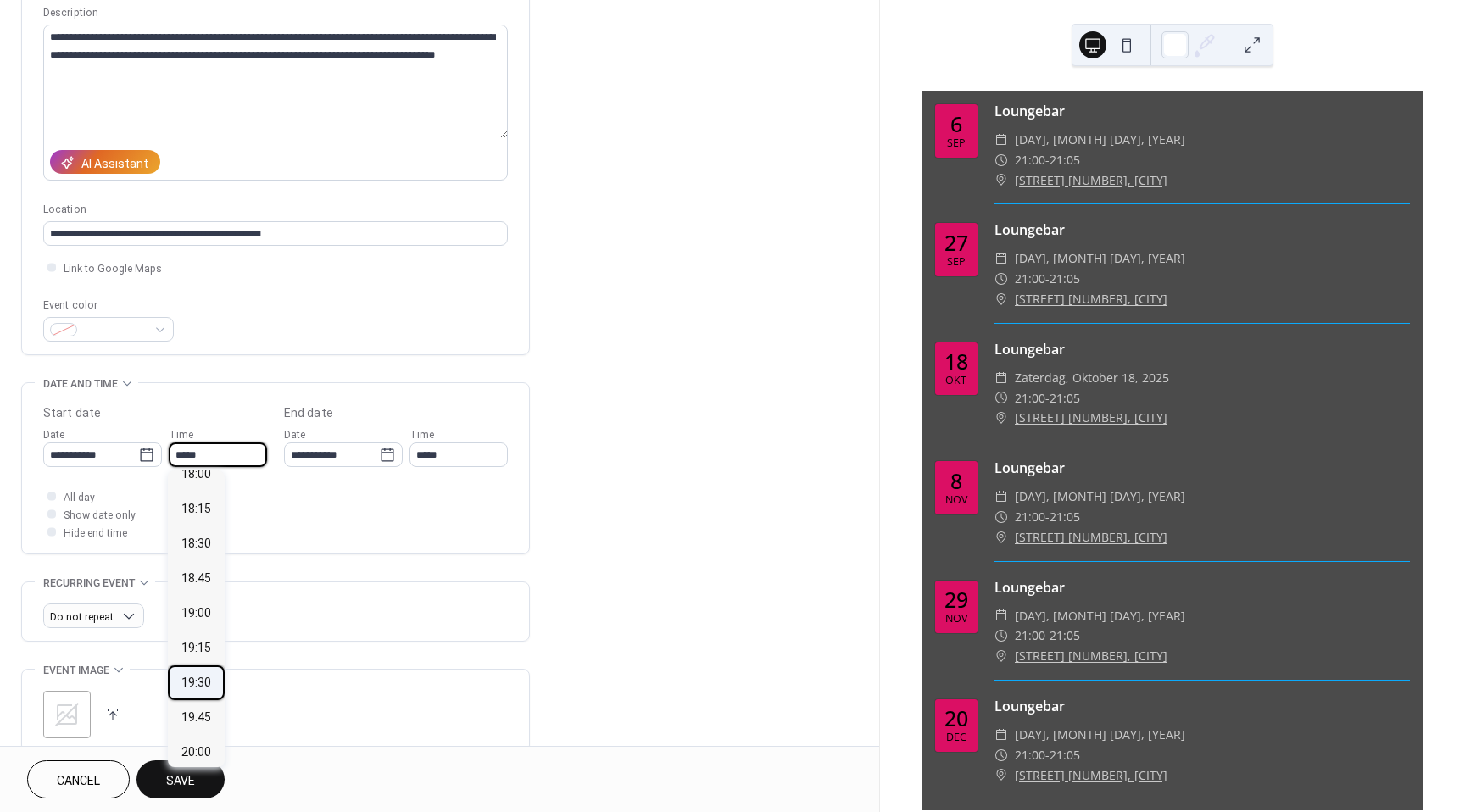 click on "19:30" at bounding box center (196, 682) 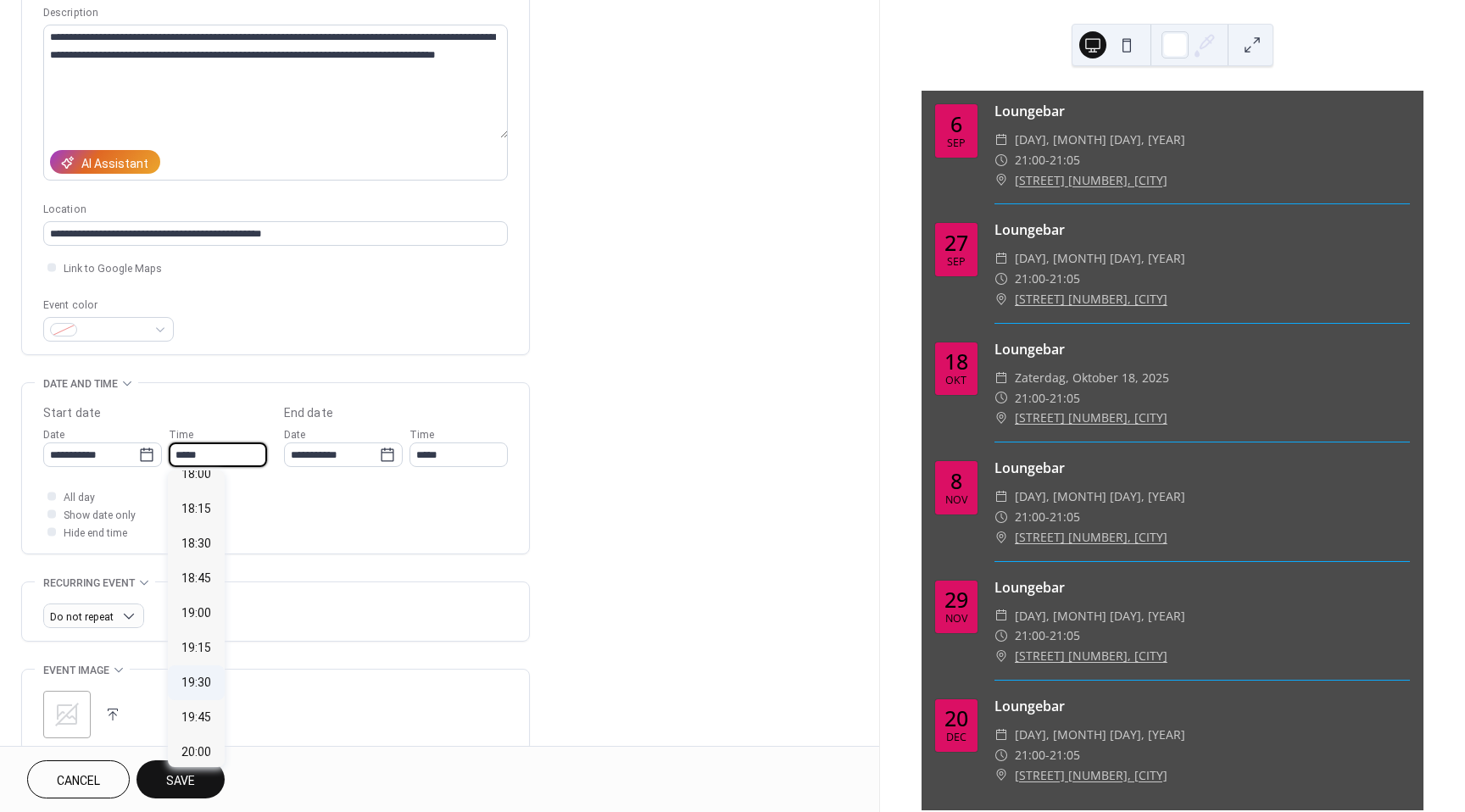 type on "*****" 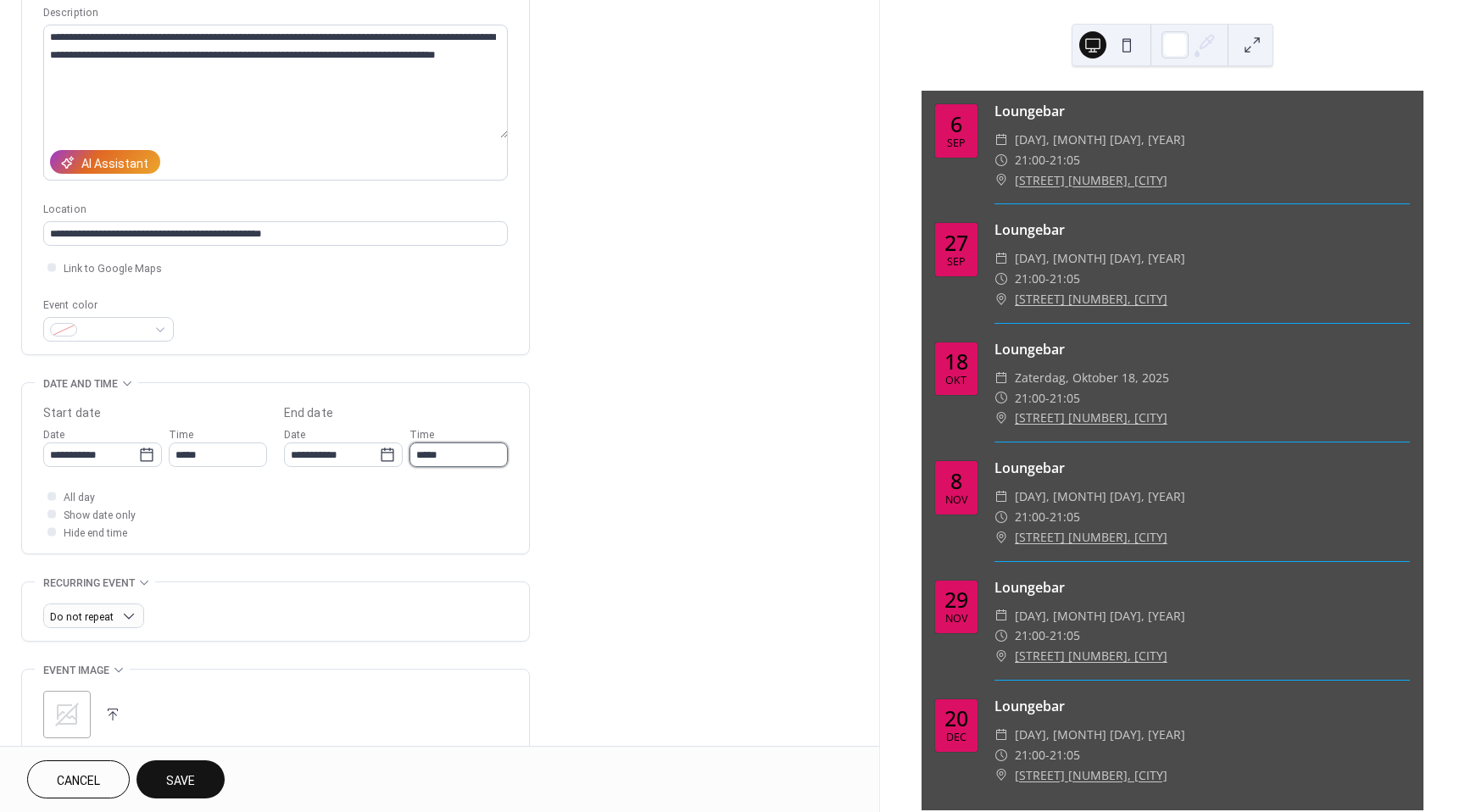 click on "*****" at bounding box center [459, 454] 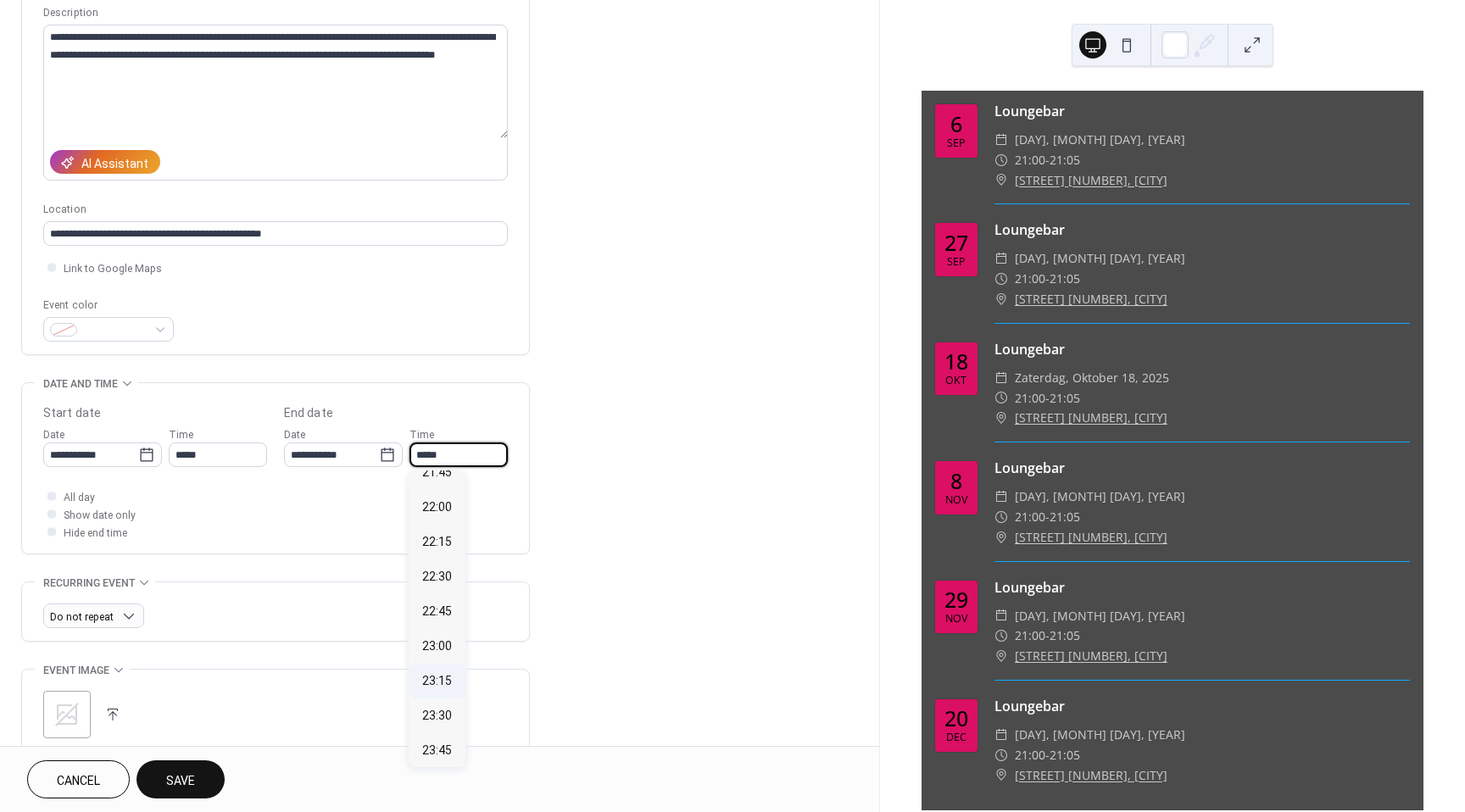 scroll, scrollTop: 294, scrollLeft: 0, axis: vertical 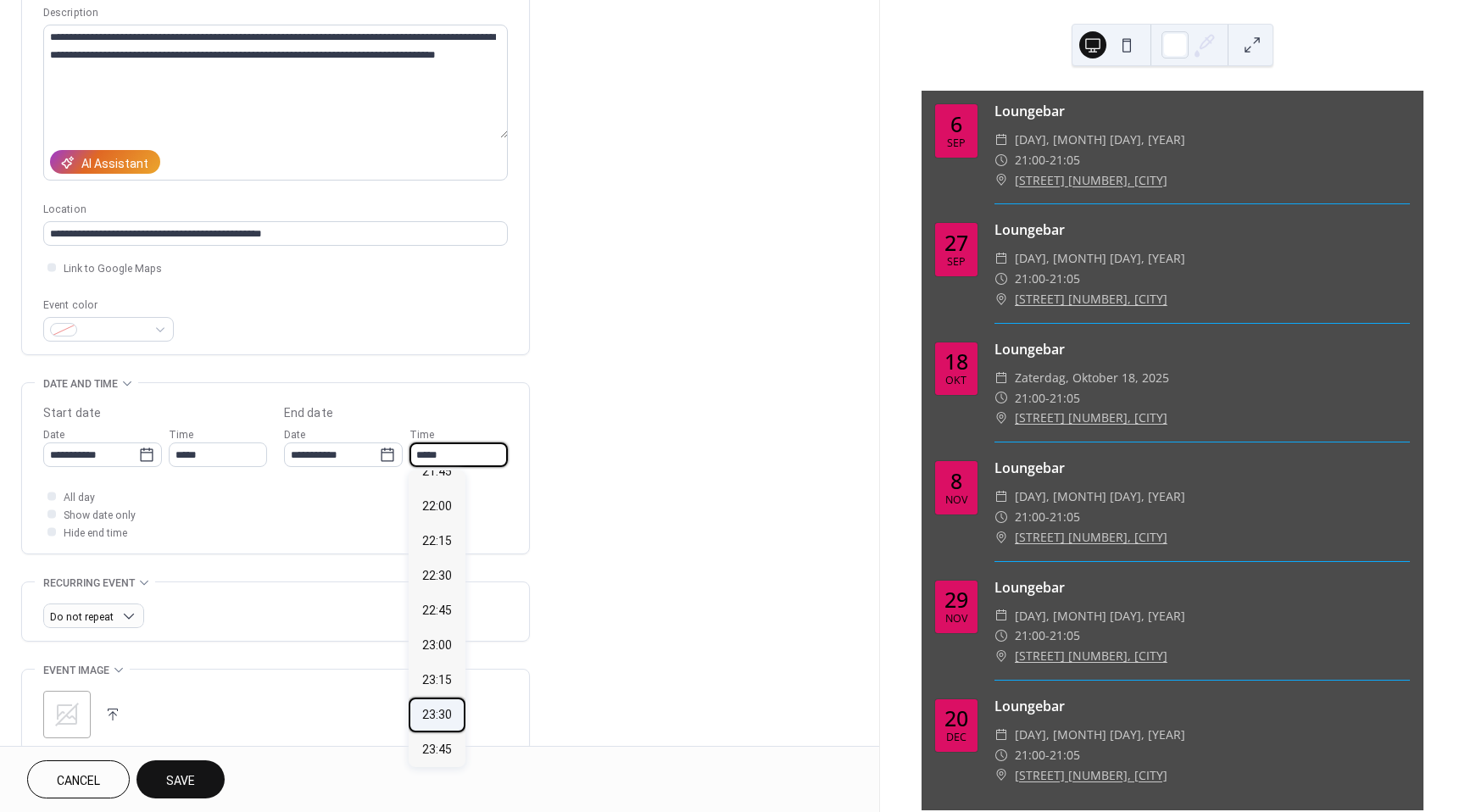 click on "23:30" at bounding box center [437, 715] 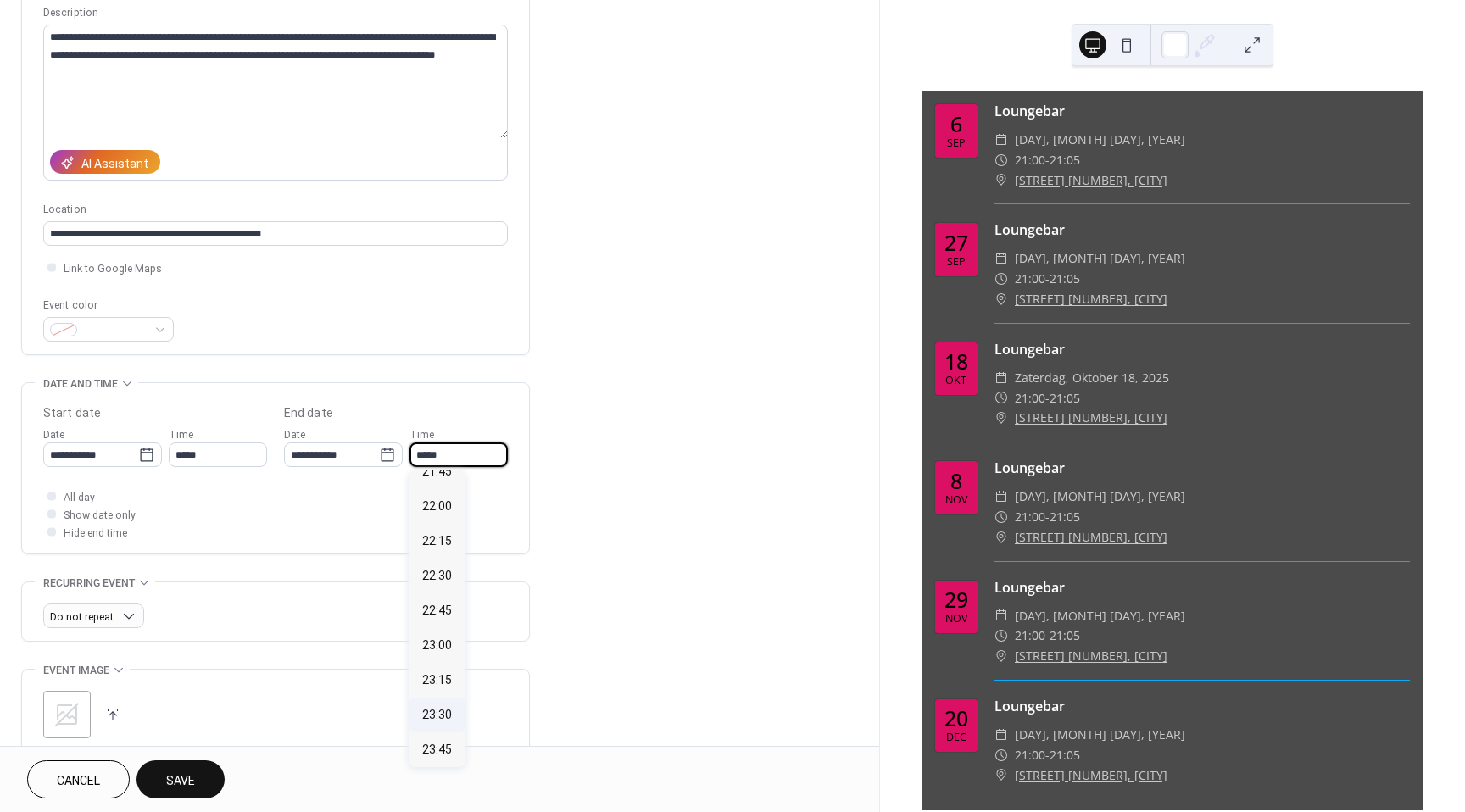 type on "*****" 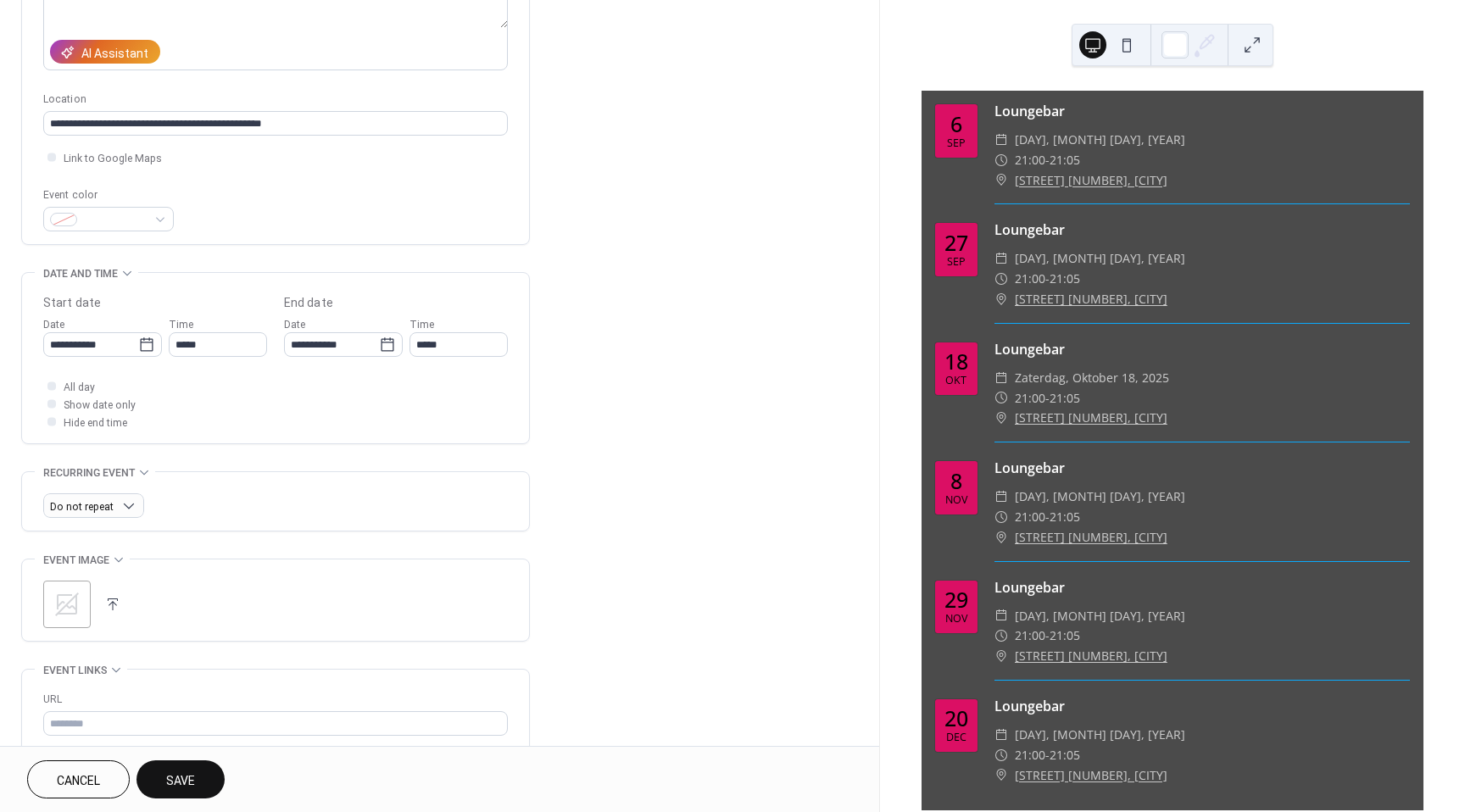 scroll, scrollTop: 339, scrollLeft: 0, axis: vertical 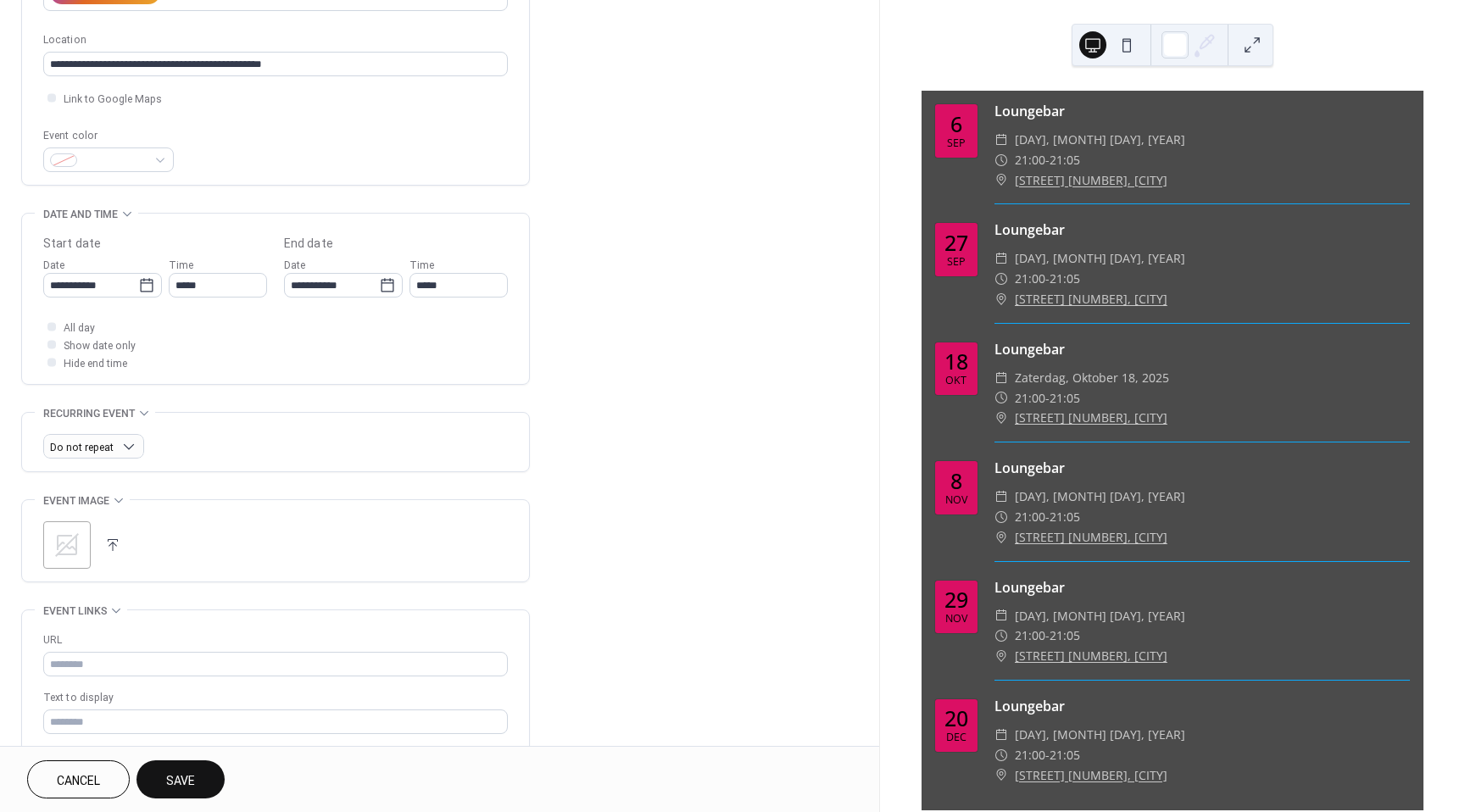 click at bounding box center (113, 545) 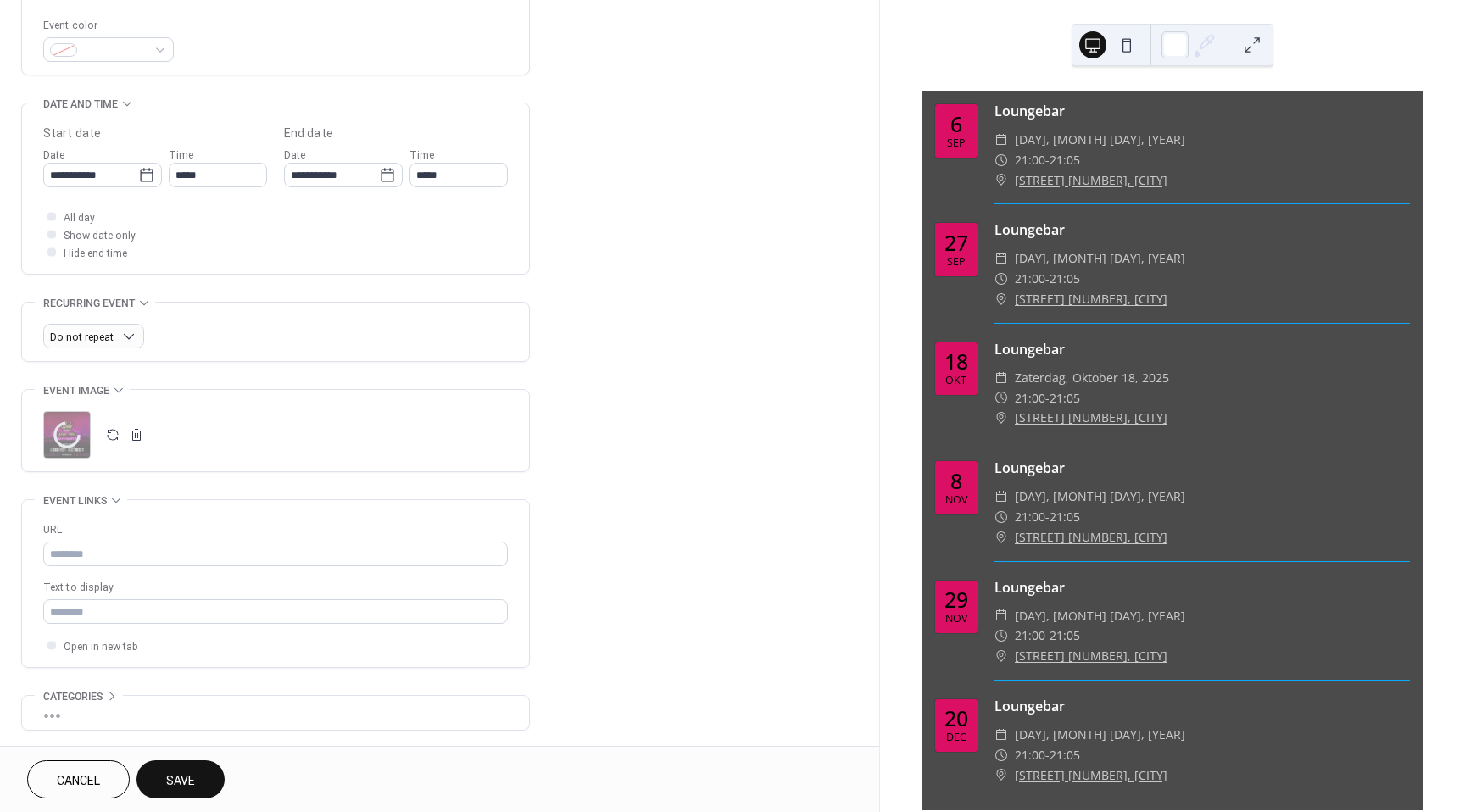 scroll, scrollTop: 514, scrollLeft: 0, axis: vertical 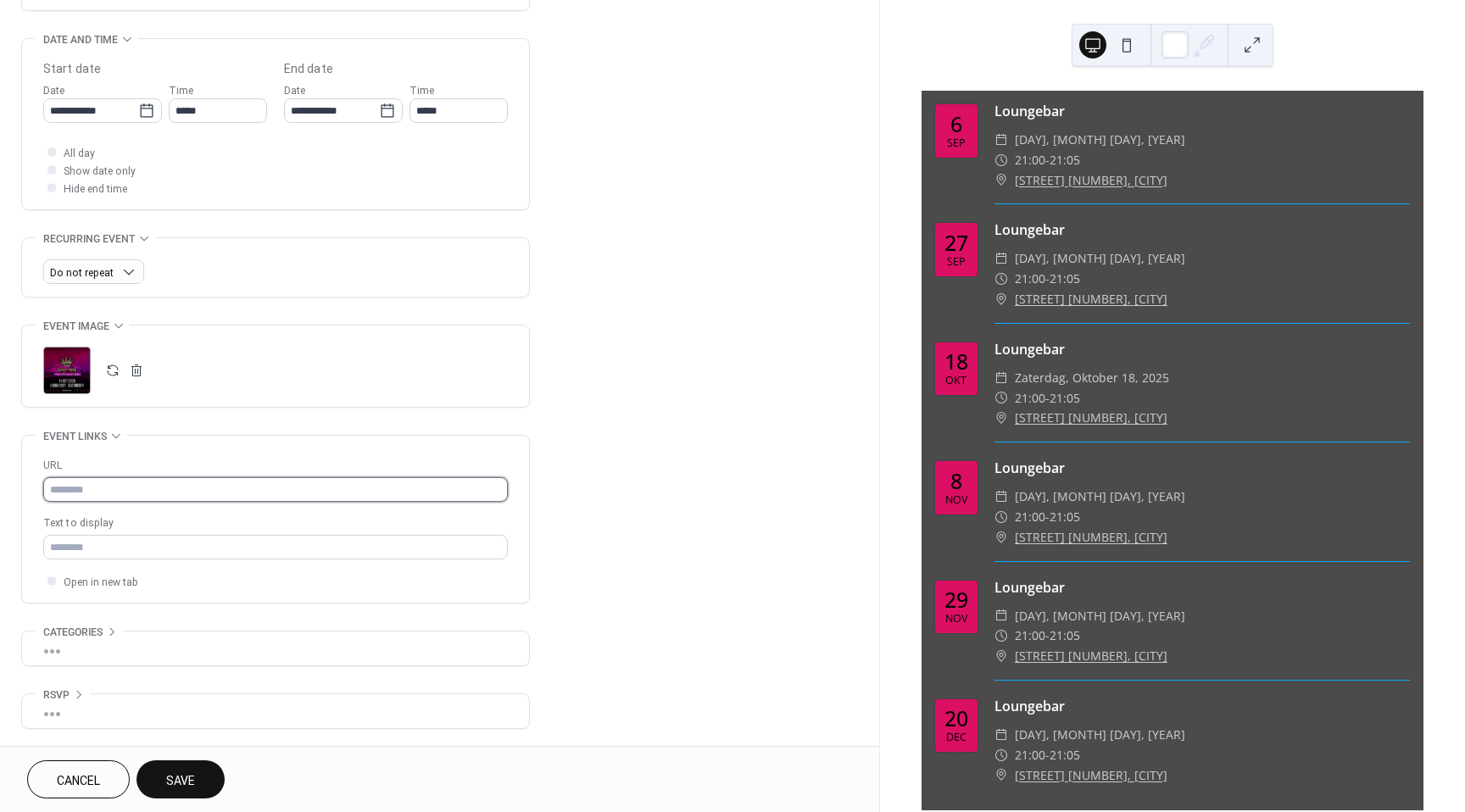 click at bounding box center [276, 489] 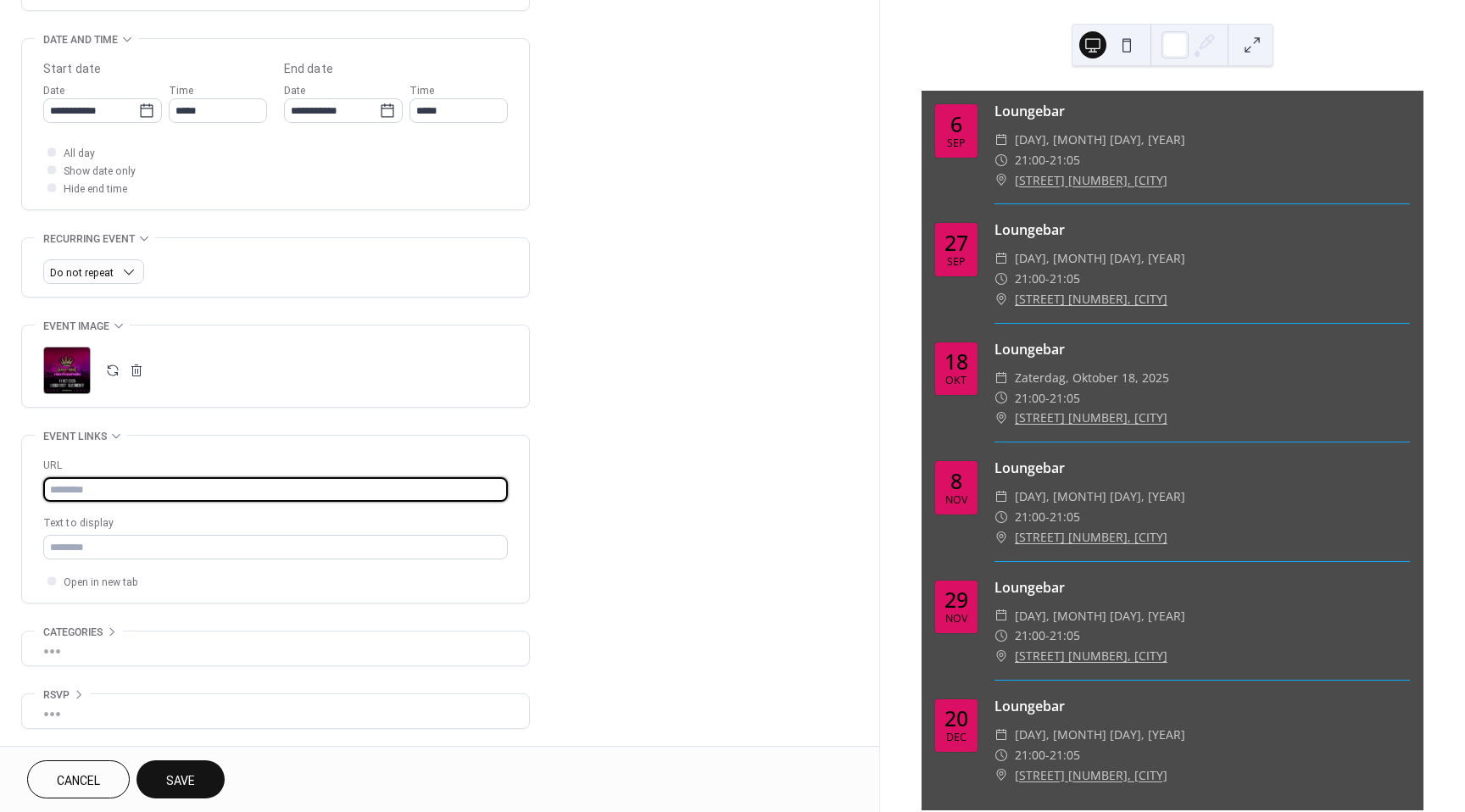 type on "**********" 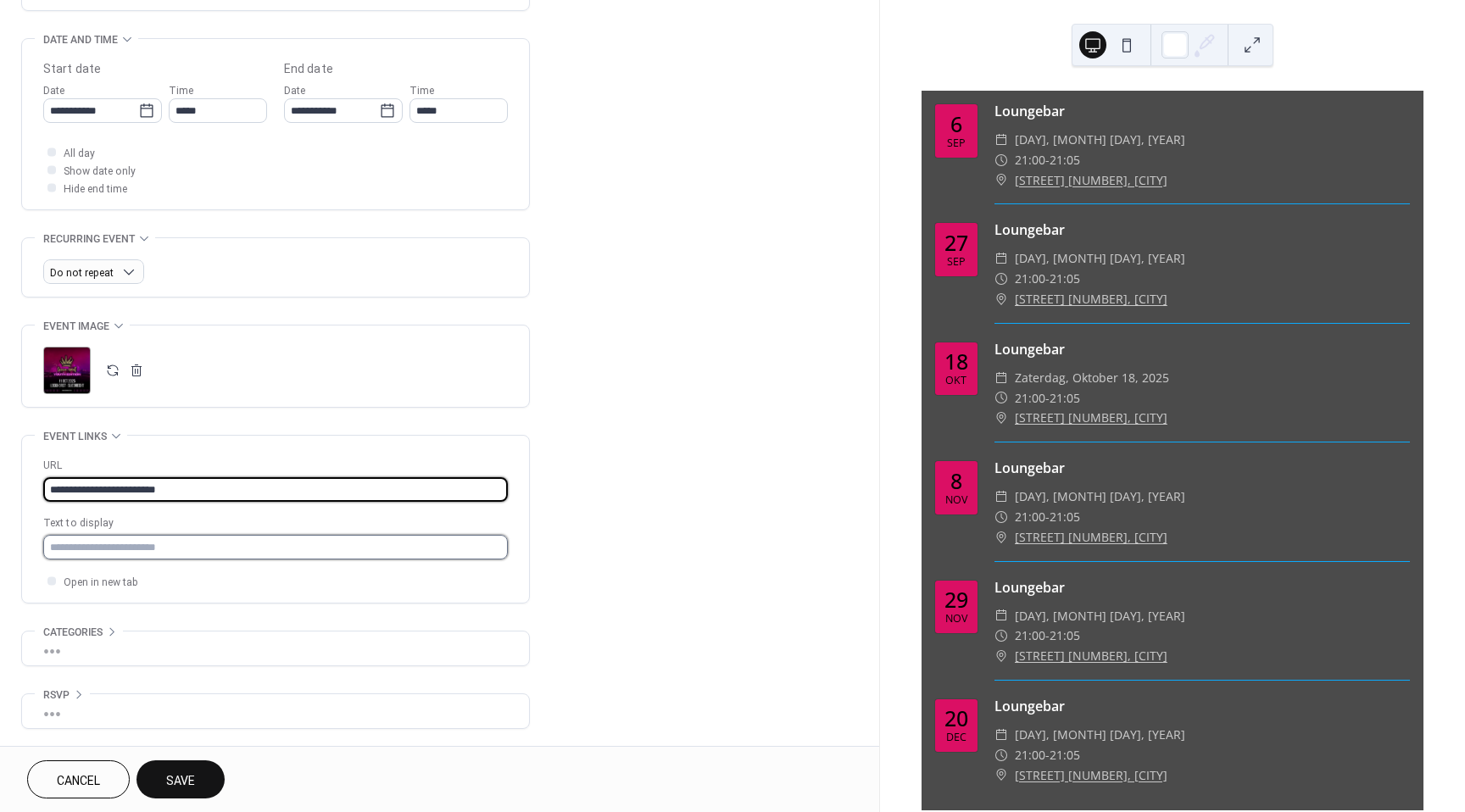 click at bounding box center (276, 547) 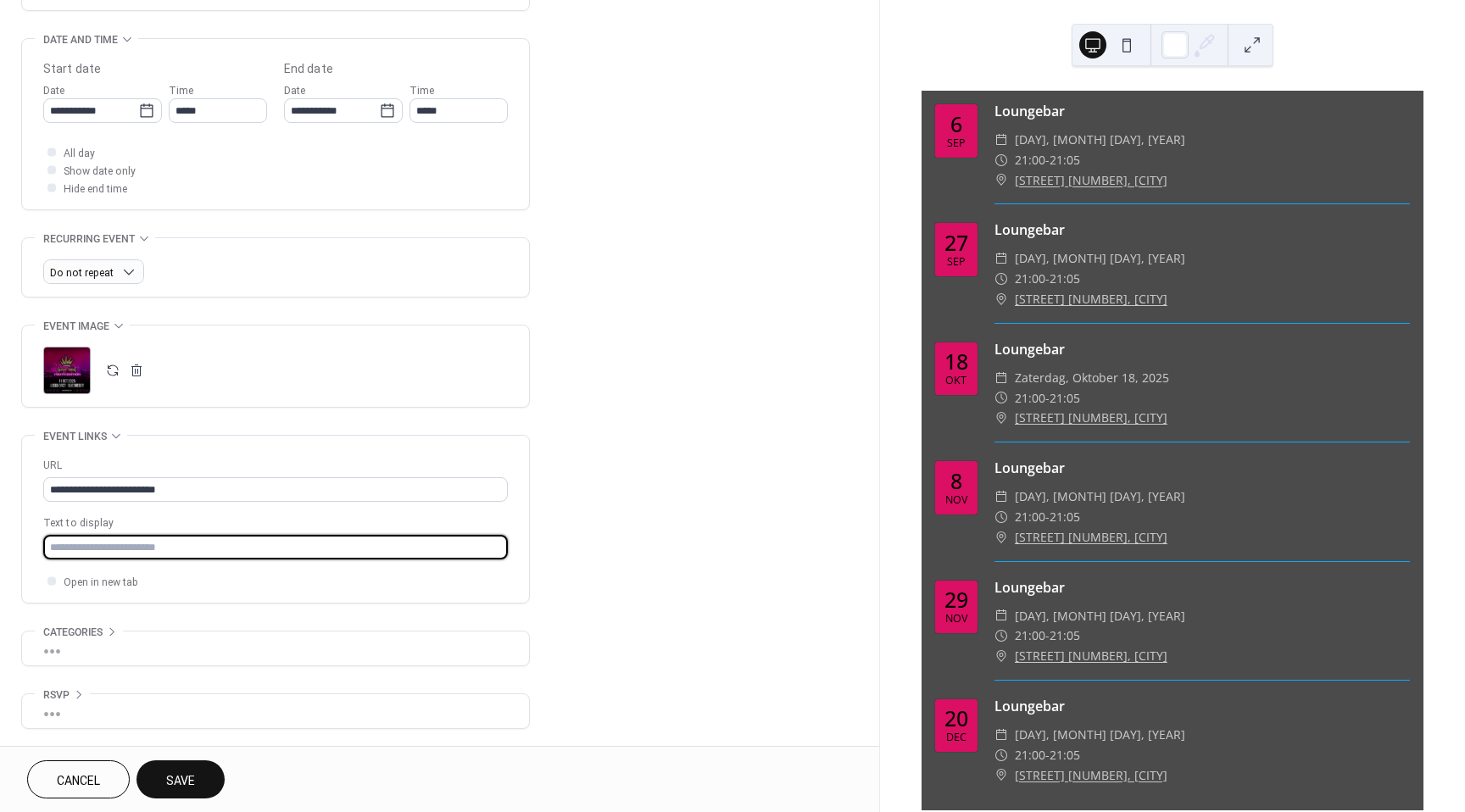 type on "**********" 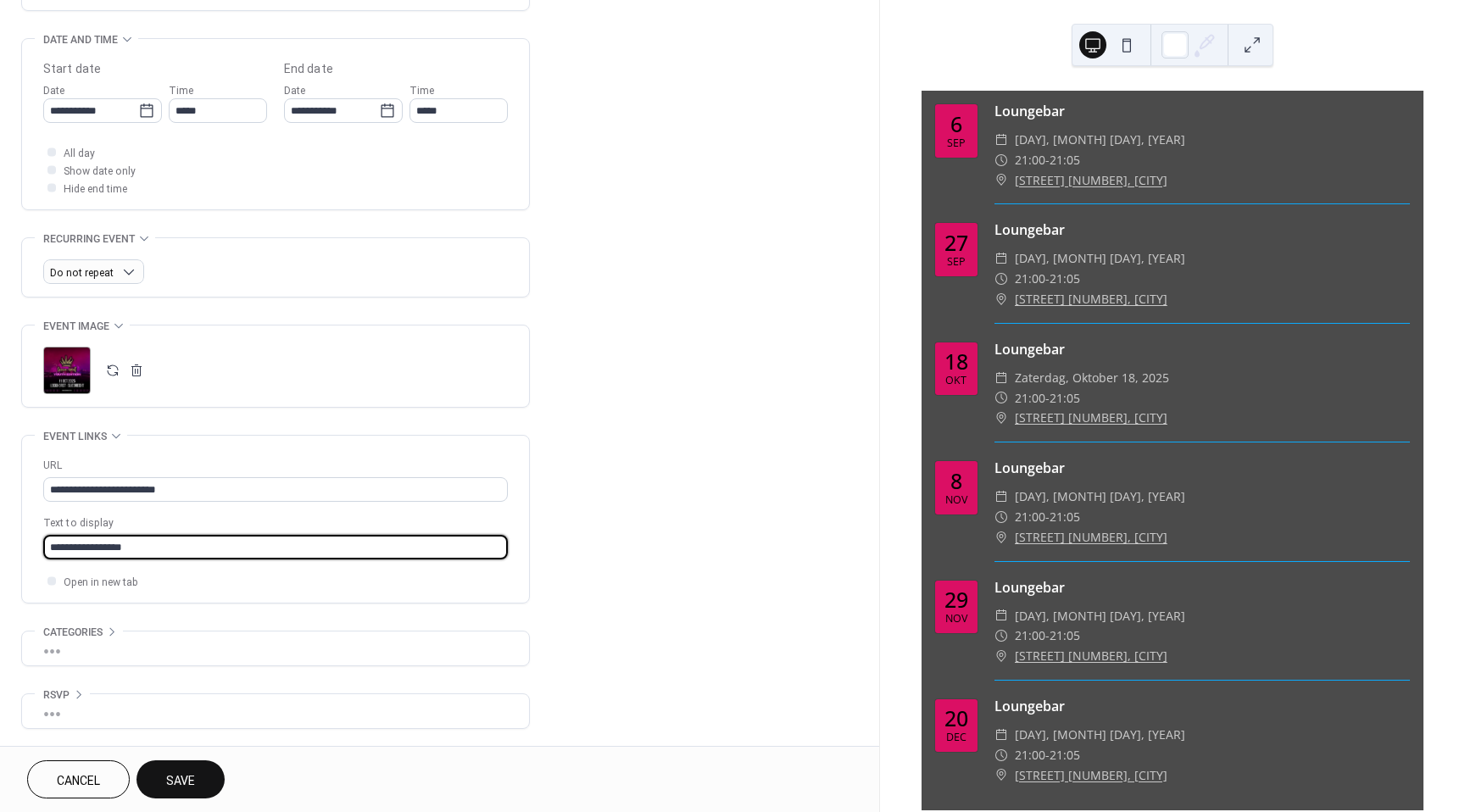 click on "Save" at bounding box center (181, 779) 